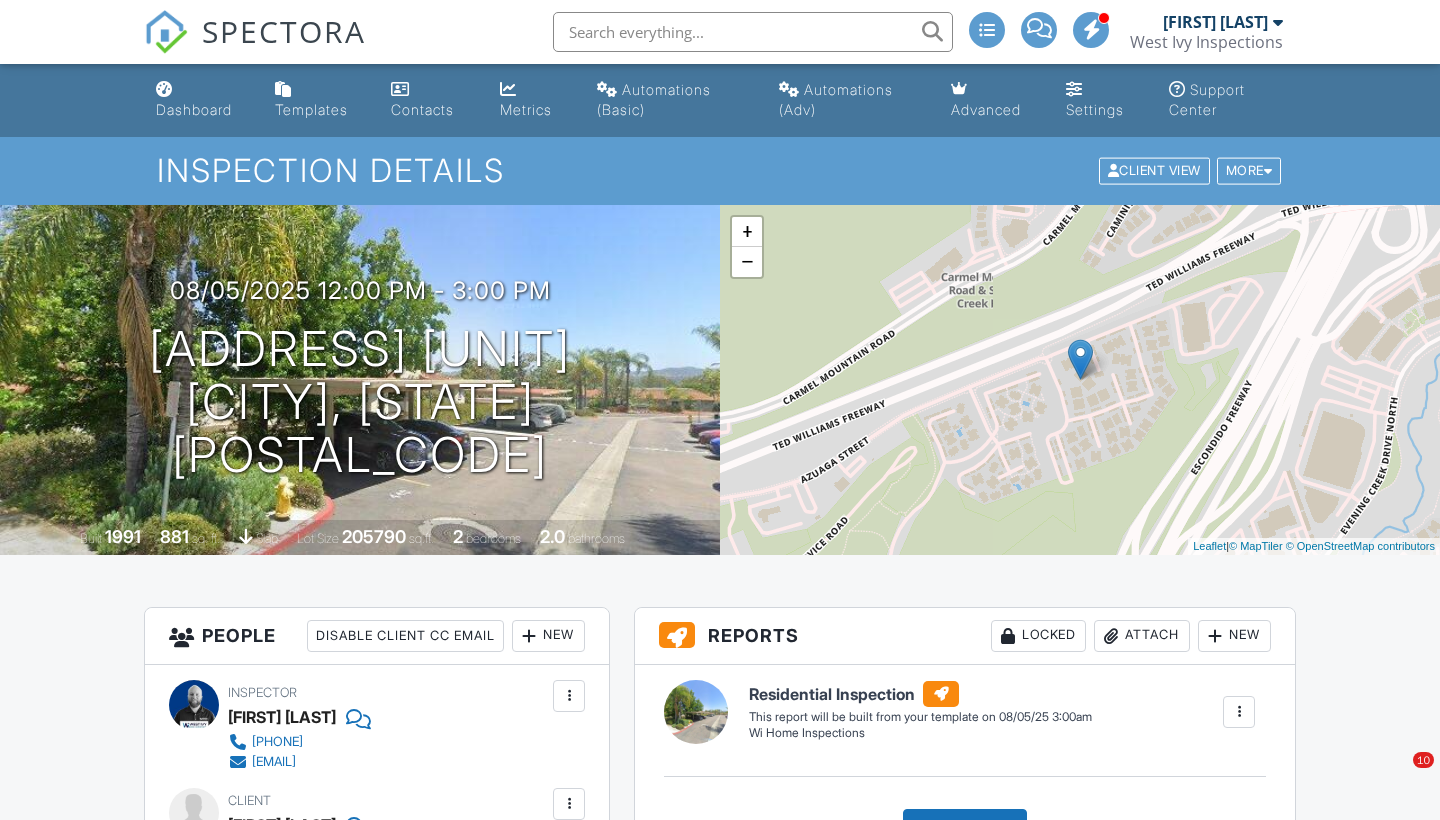 scroll, scrollTop: 0, scrollLeft: 0, axis: both 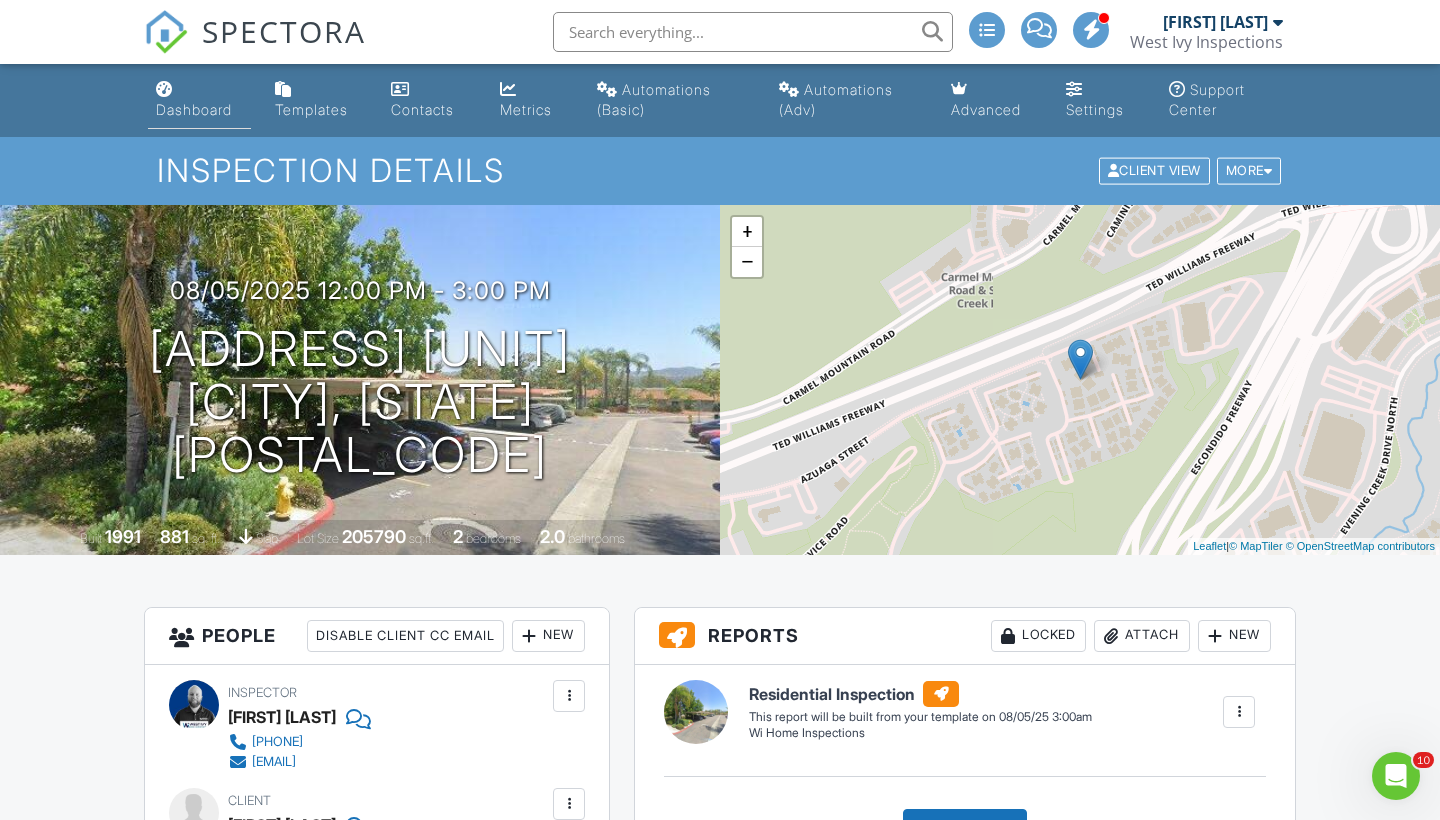 click on "Dashboard" at bounding box center [194, 109] 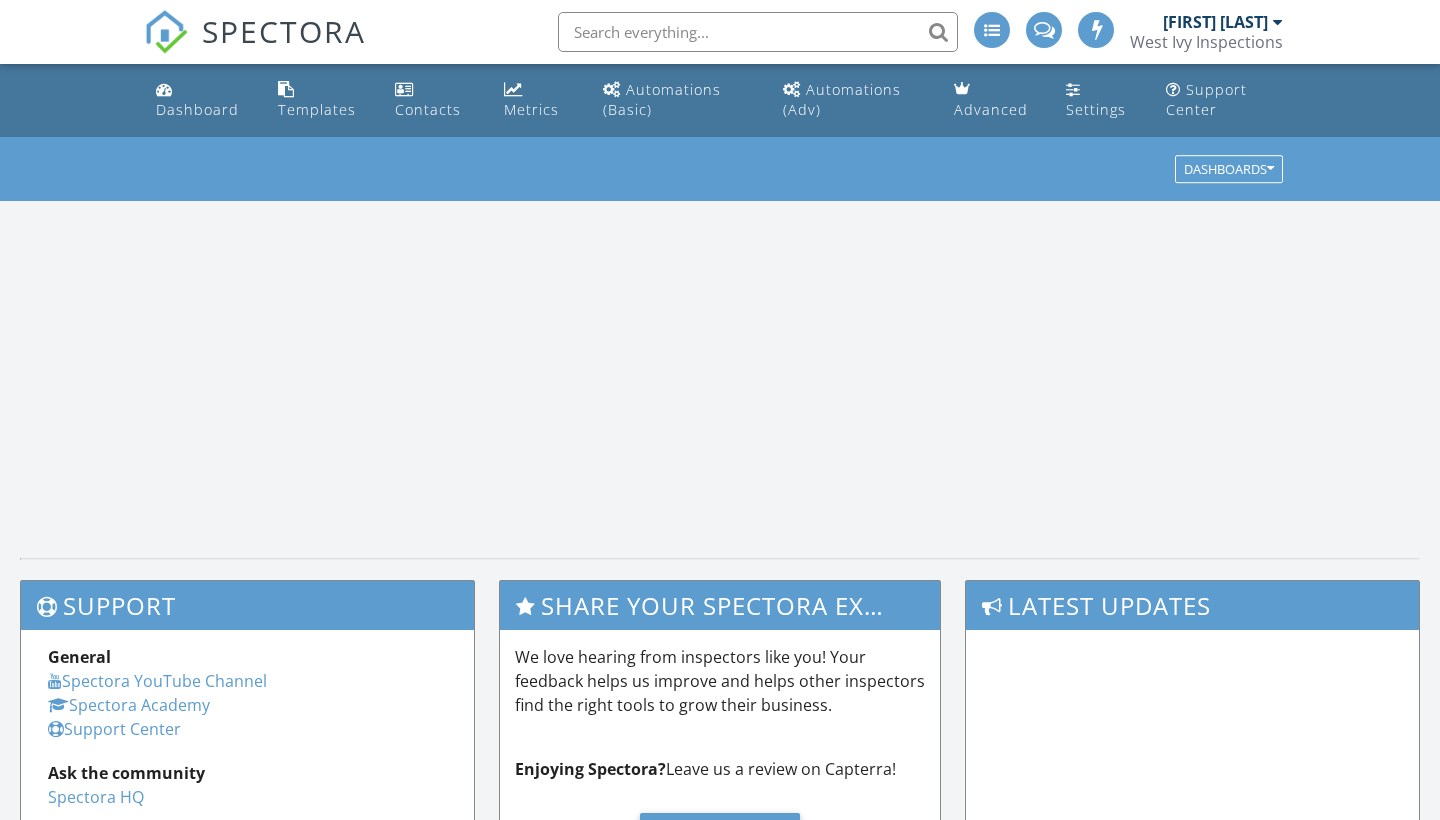 scroll, scrollTop: 0, scrollLeft: 0, axis: both 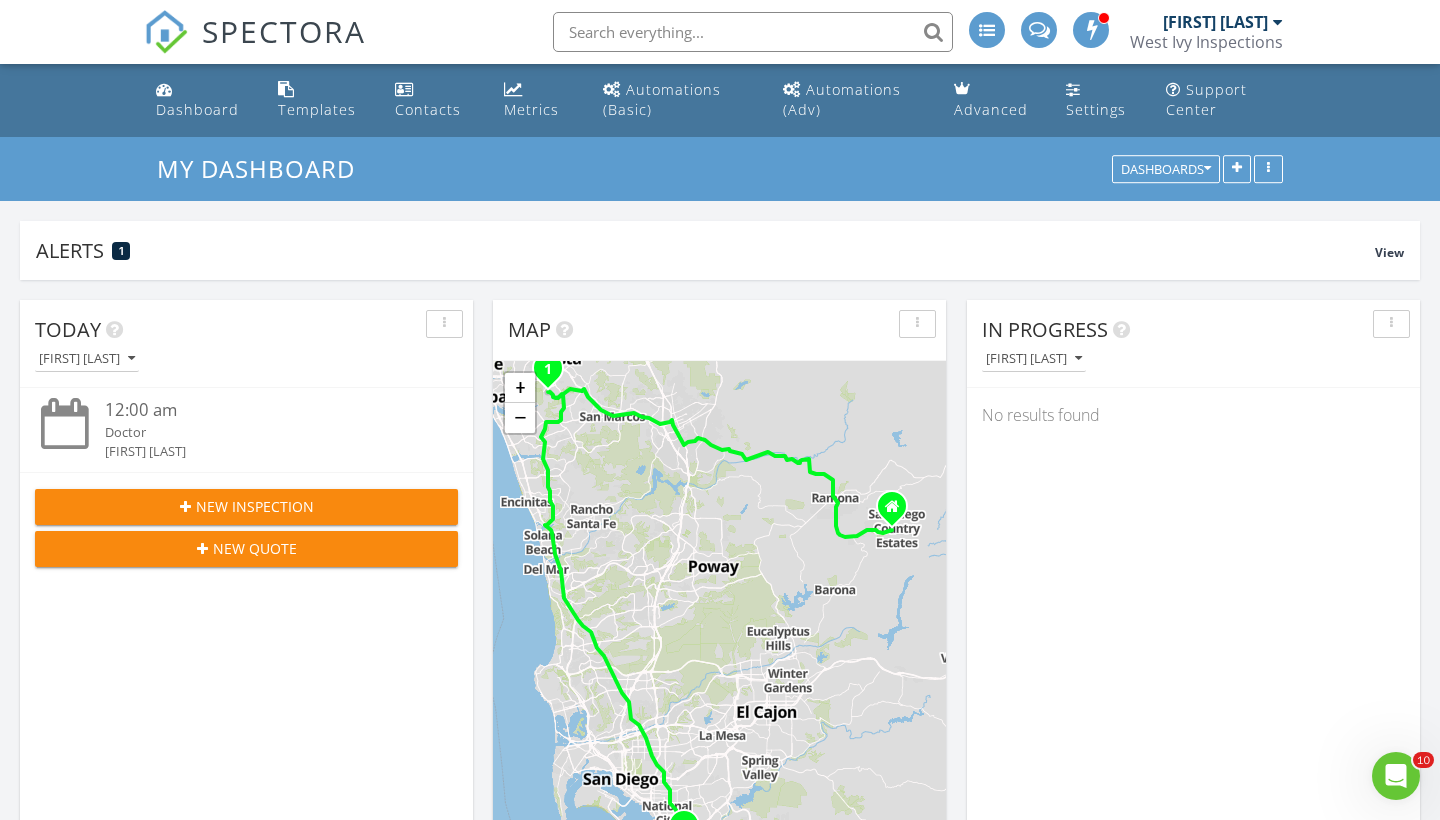 click on "[FIRST] [LAST]" at bounding box center (1034, 359) 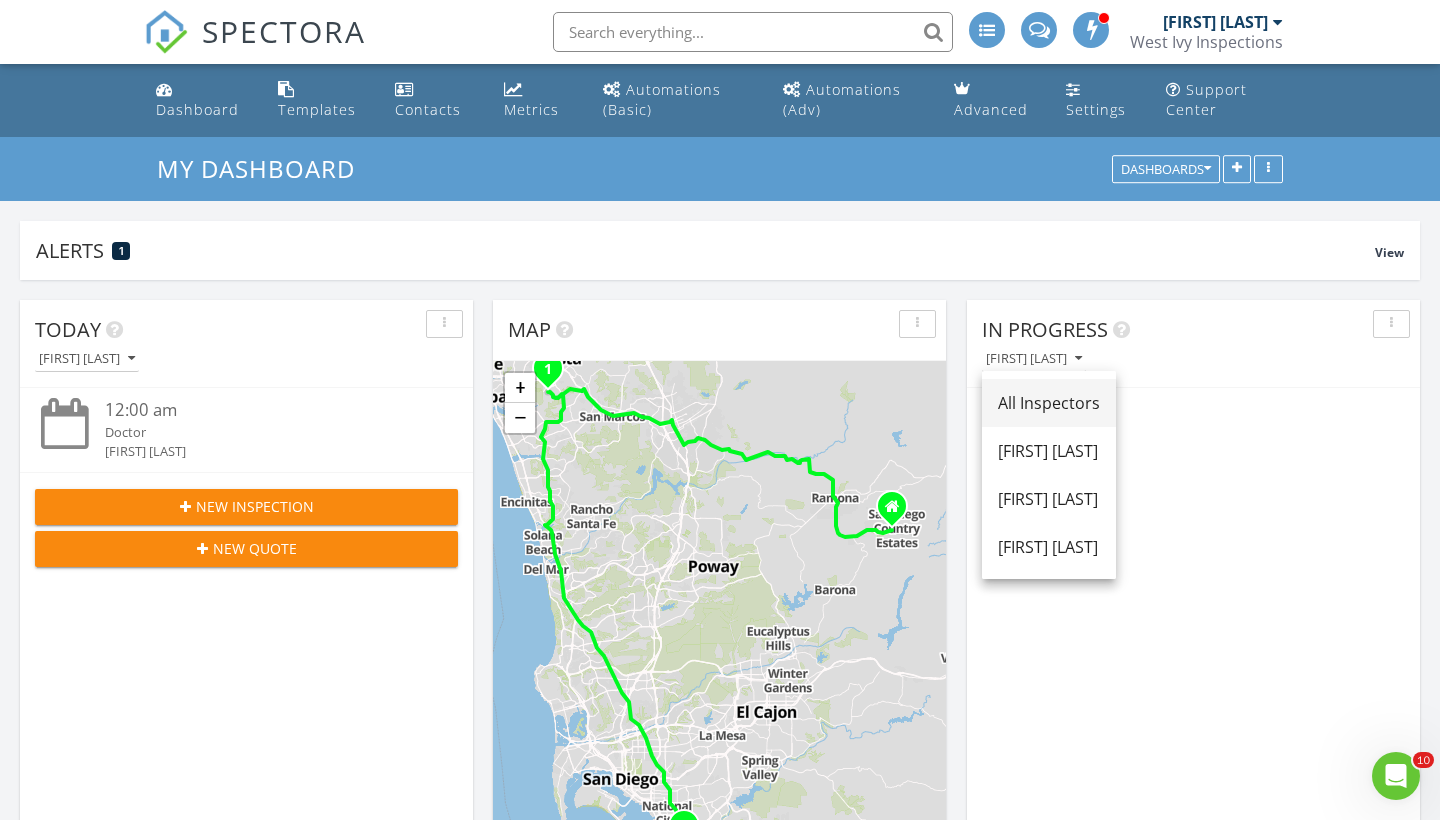 click on "All Inspectors" at bounding box center [1049, 403] 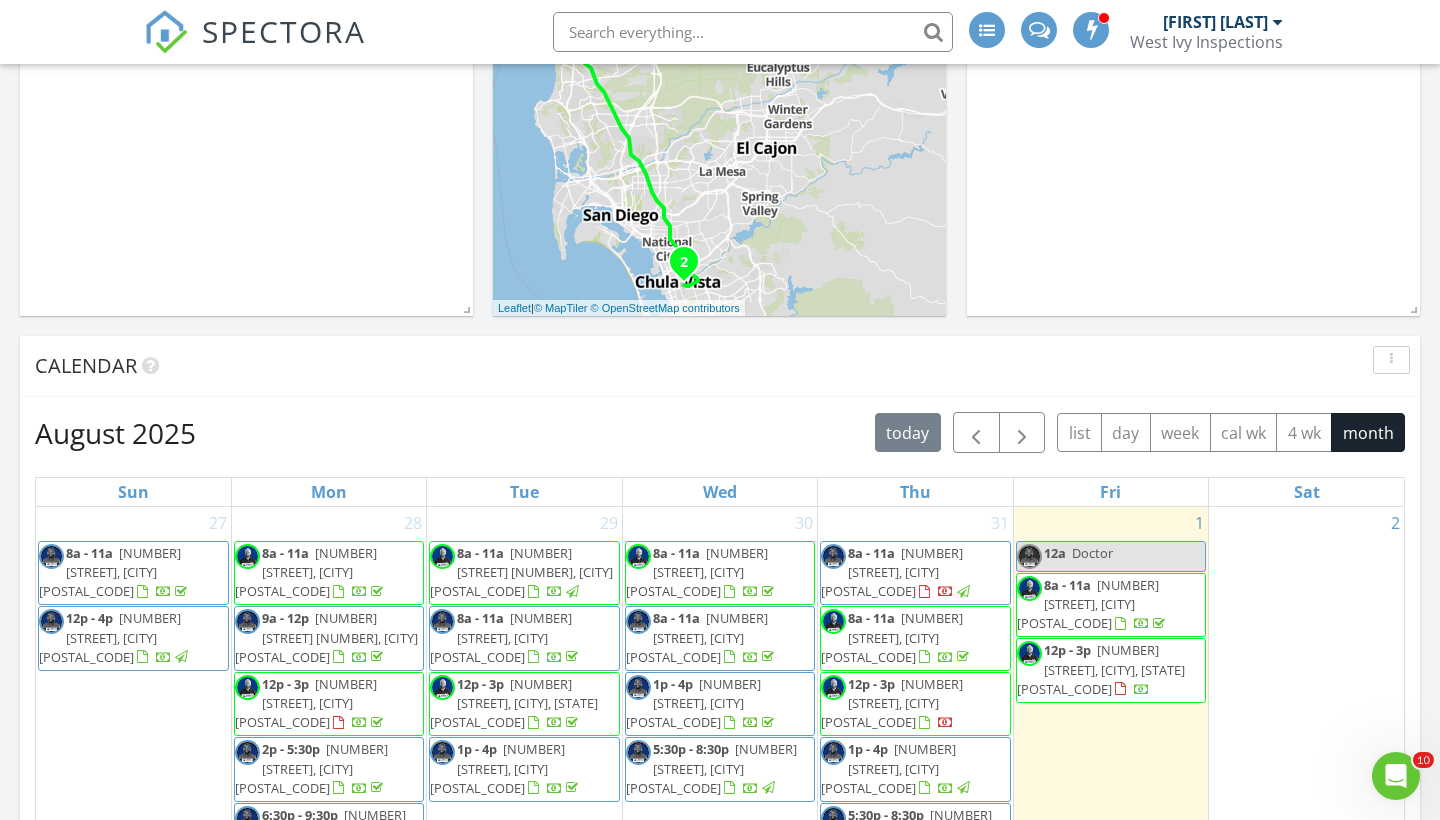 scroll, scrollTop: 568, scrollLeft: 0, axis: vertical 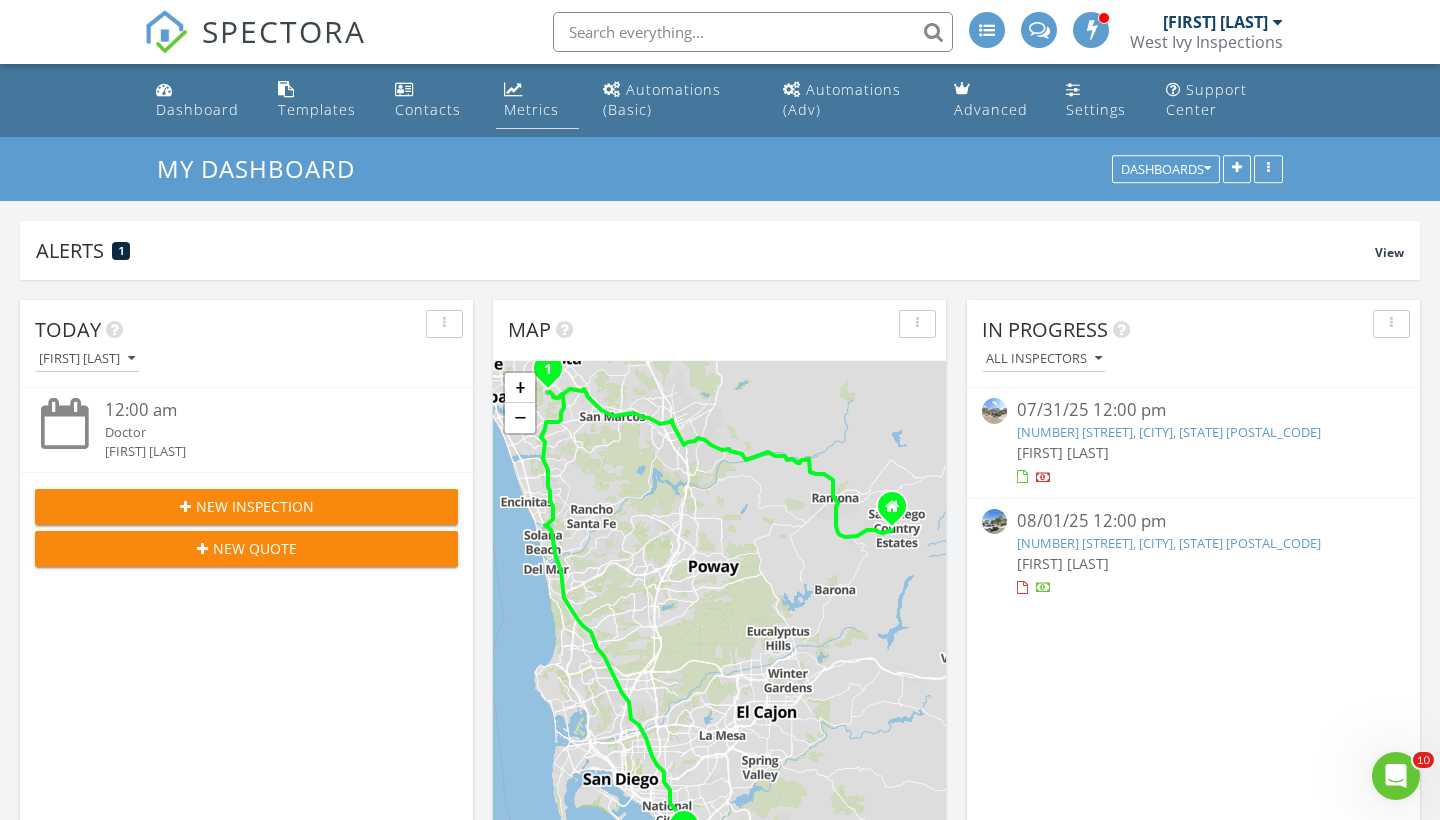 click at bounding box center (513, 89) 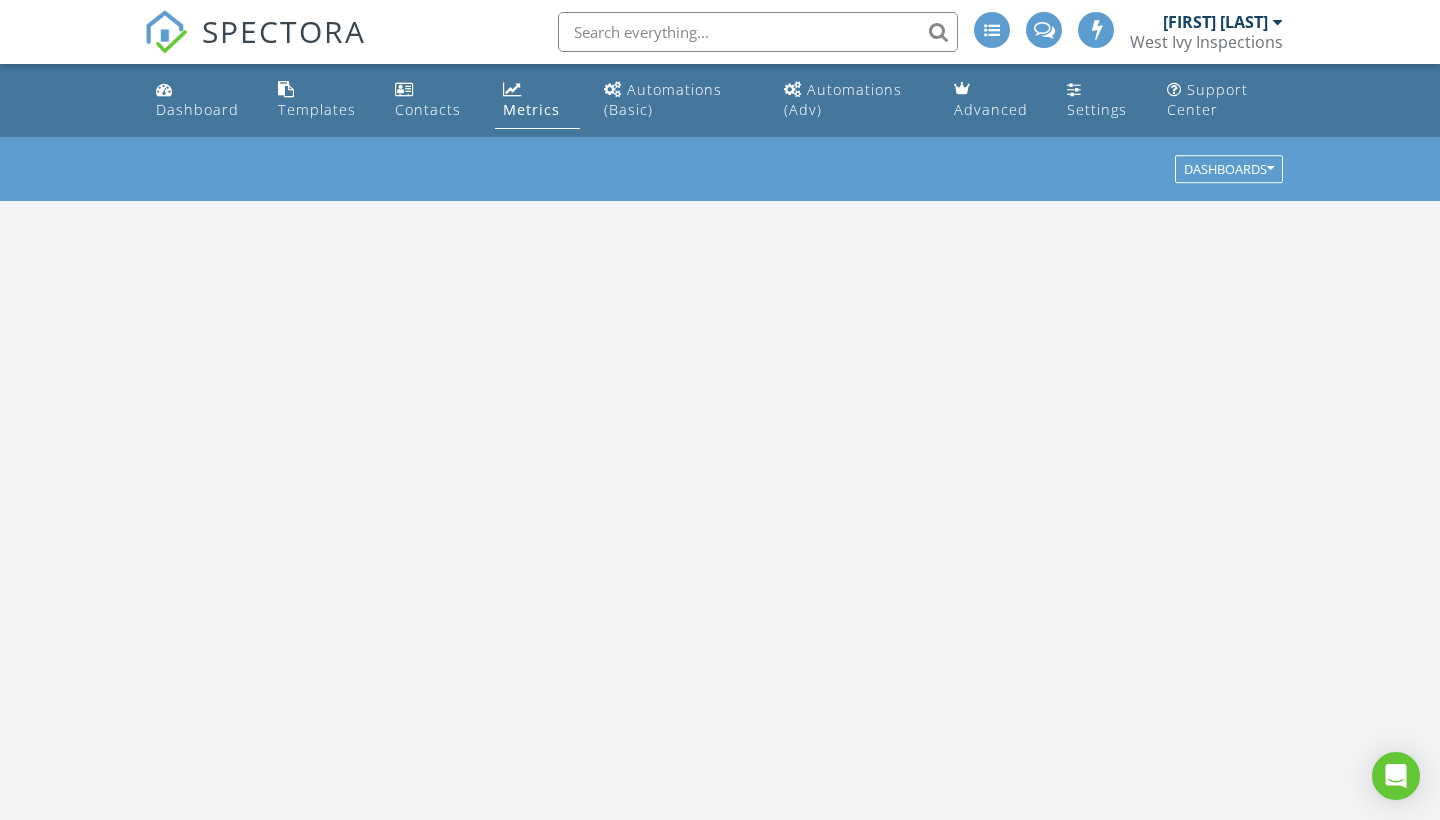 scroll, scrollTop: 0, scrollLeft: 0, axis: both 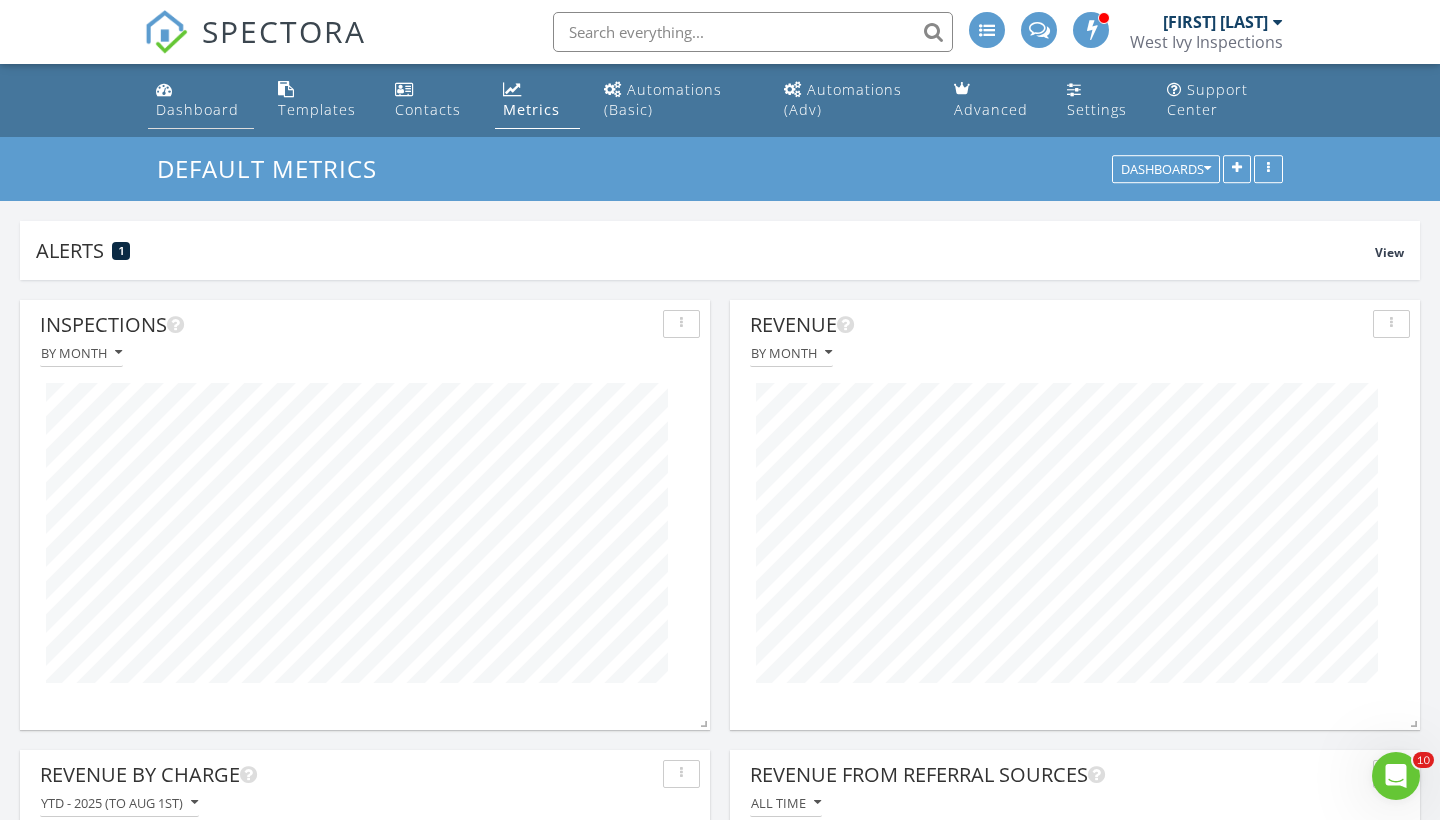 click on "Dashboard" at bounding box center [201, 100] 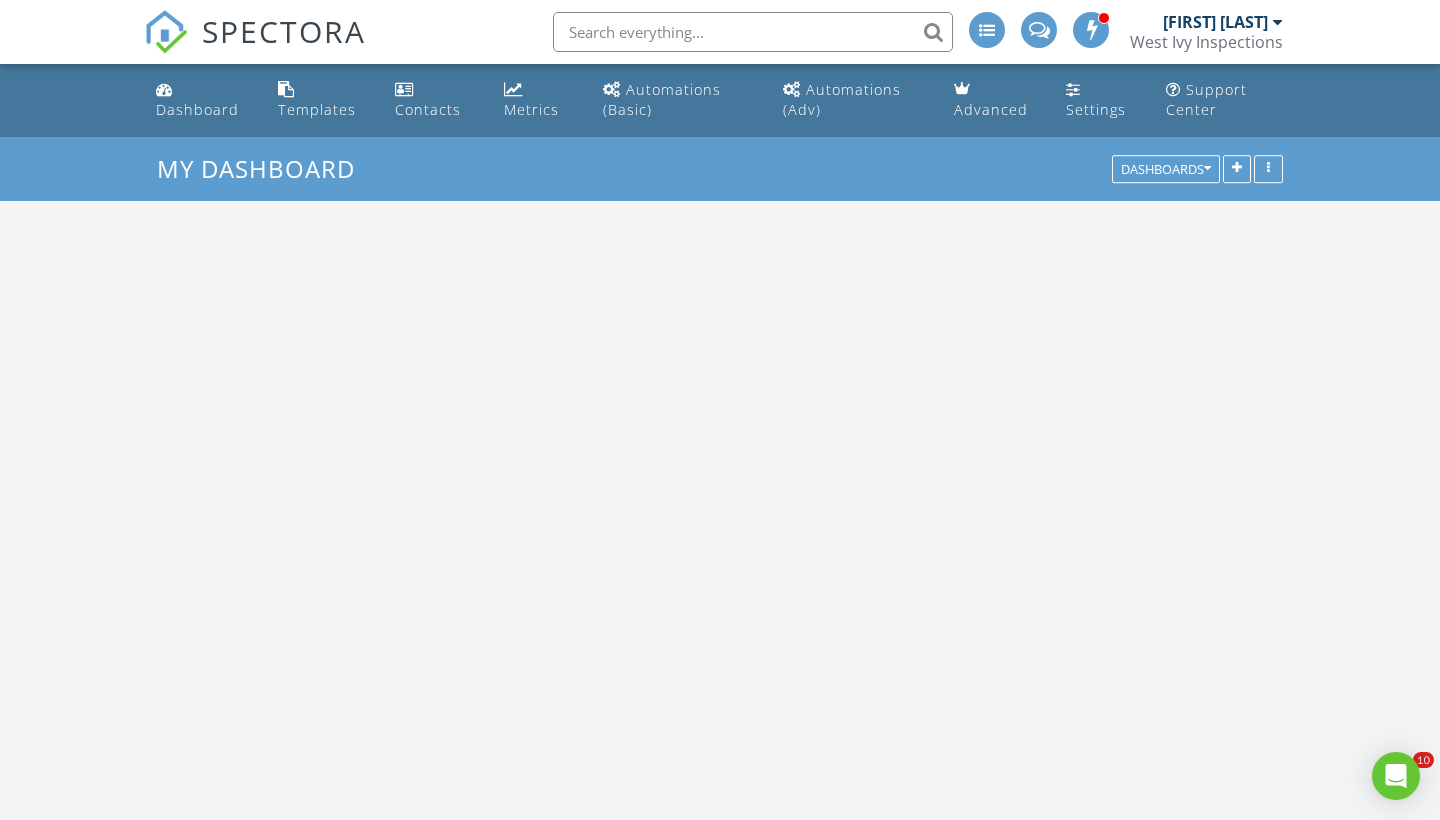 scroll, scrollTop: 369, scrollLeft: 0, axis: vertical 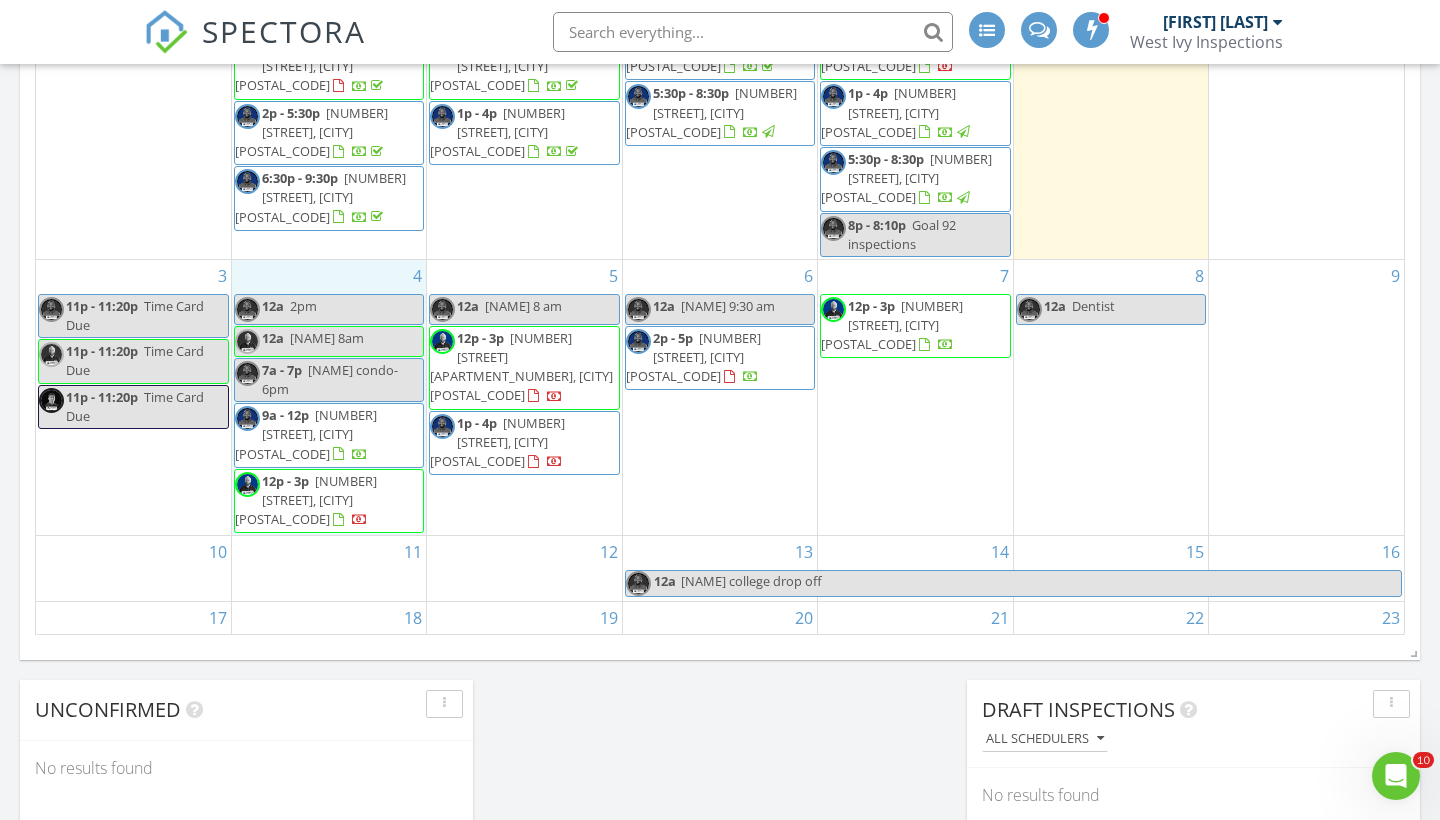 click on "4
12a
2pm
12a
Sam 8am
7a - 7p
Angela condo-6pm
9a - 12p
46079 Galaxy Ct, Temecula 92592
12p - 3p
2122 March Pl, San Diego 92110" at bounding box center (329, 397) 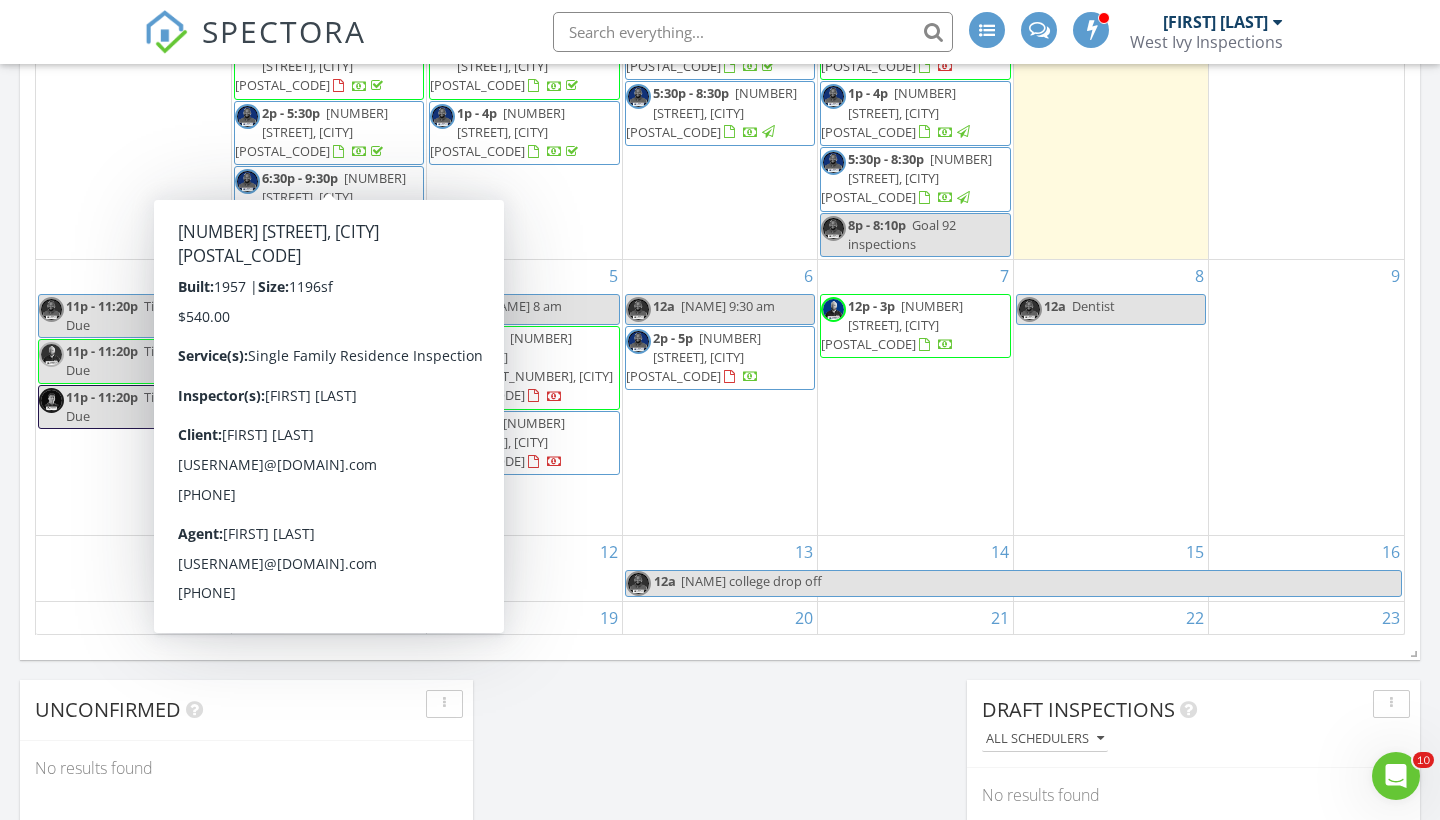 click on "5
12a
Lea 8 am
12p - 3p
10311 Azuaga St 46, San Diego 92129
1p - 4p
1362 Buckwheat Trail, Campo 91906" at bounding box center (524, 397) 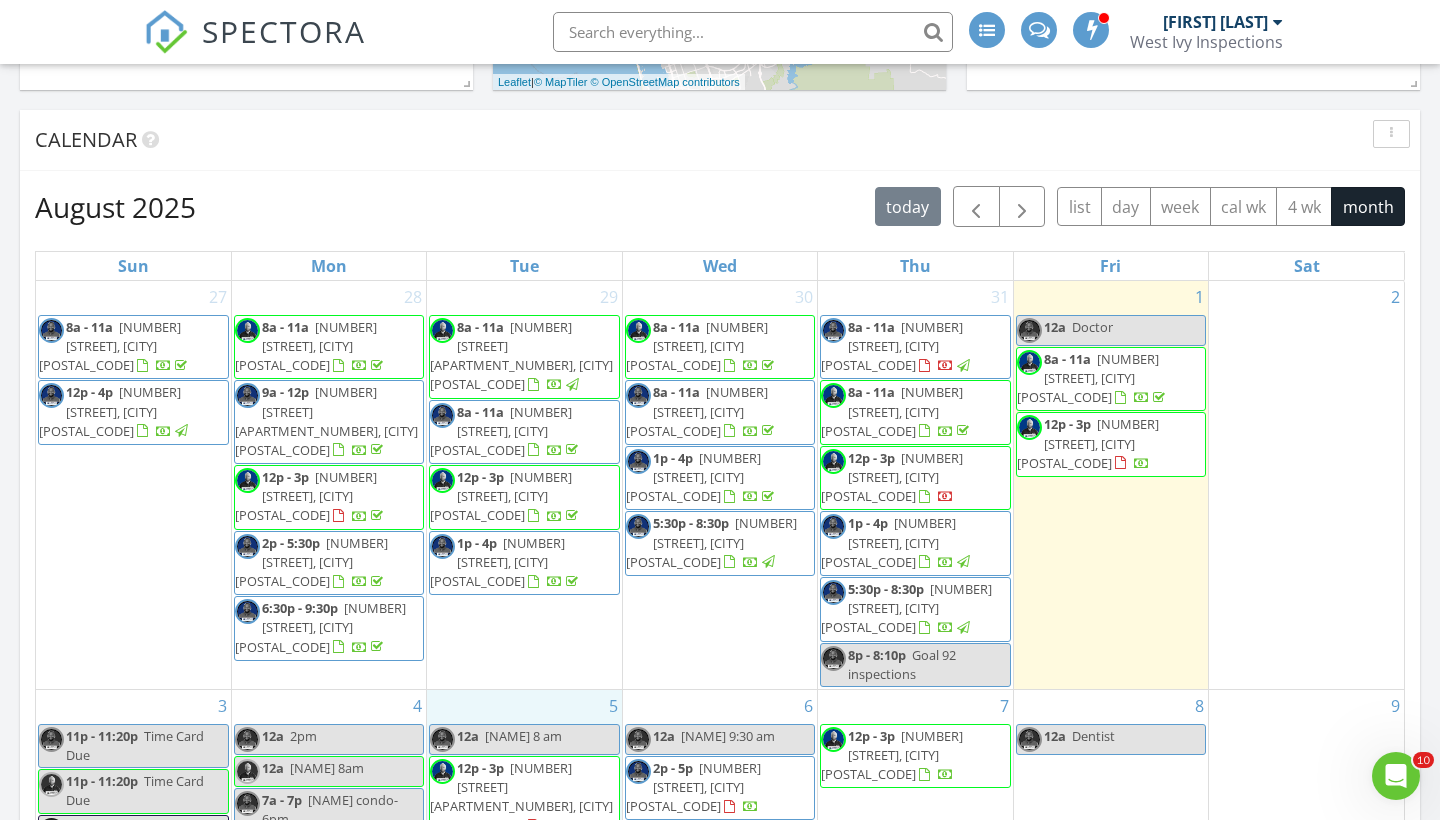 scroll, scrollTop: 791, scrollLeft: 0, axis: vertical 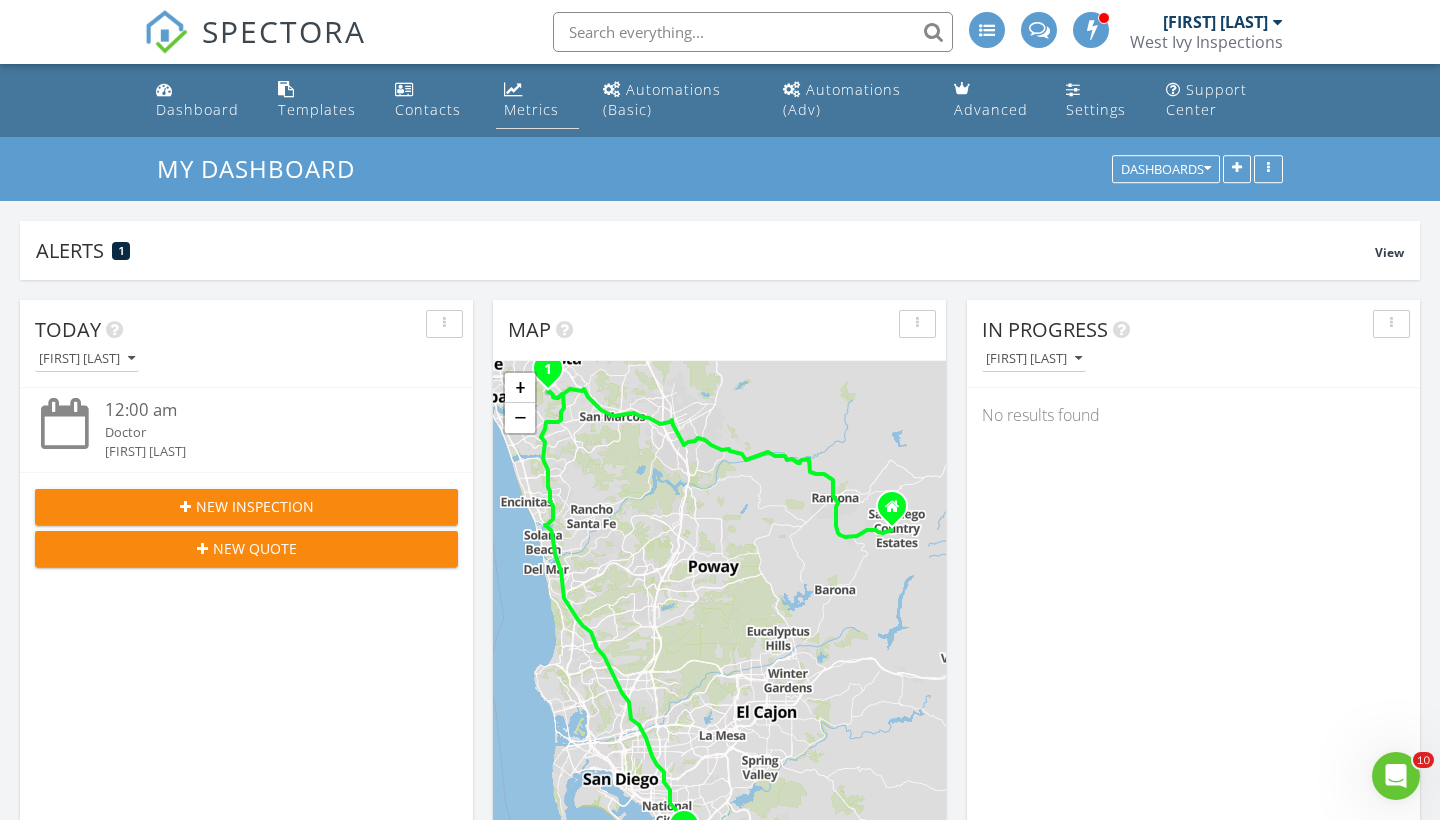 click at bounding box center (513, 89) 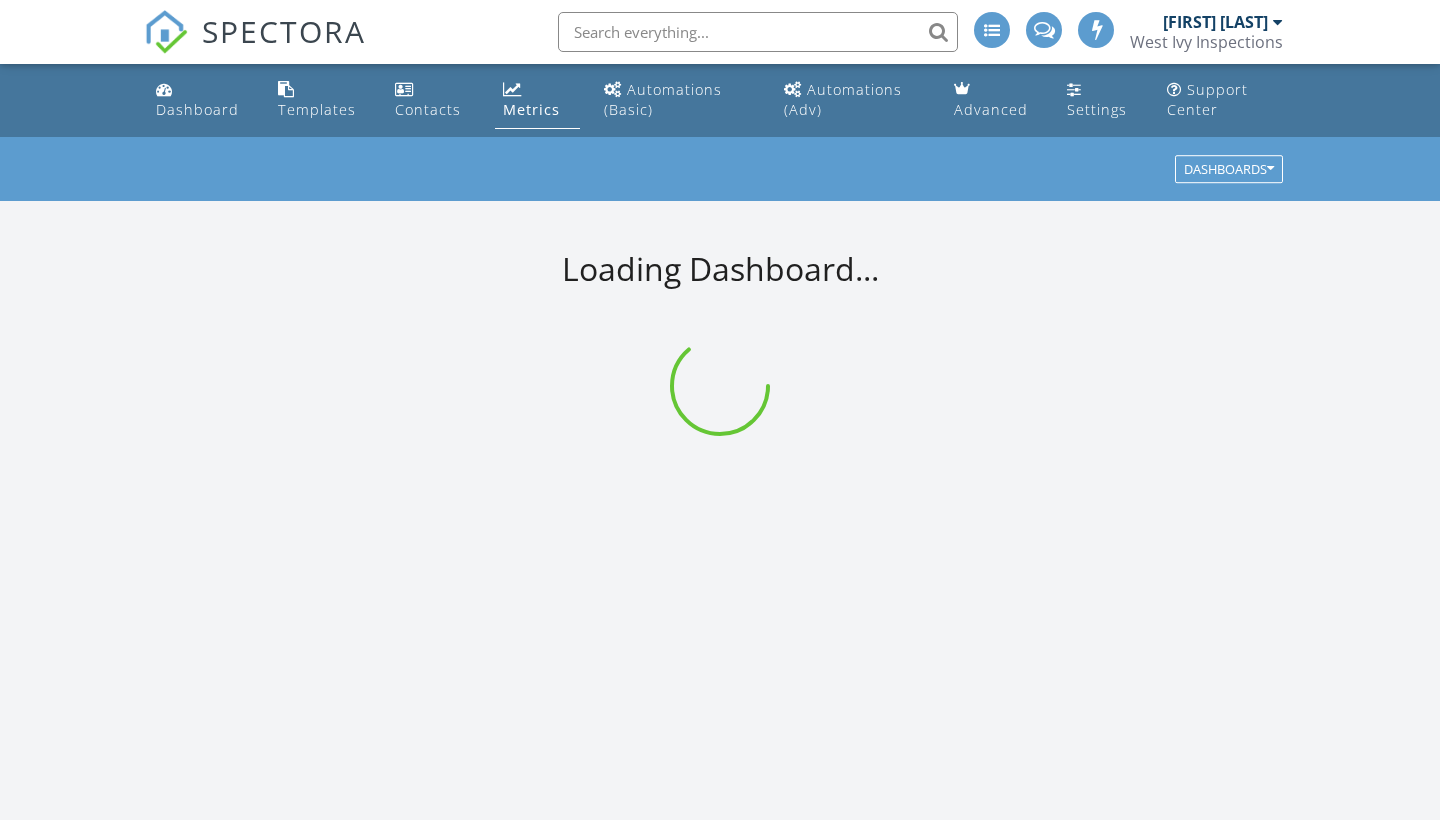 scroll, scrollTop: 0, scrollLeft: 0, axis: both 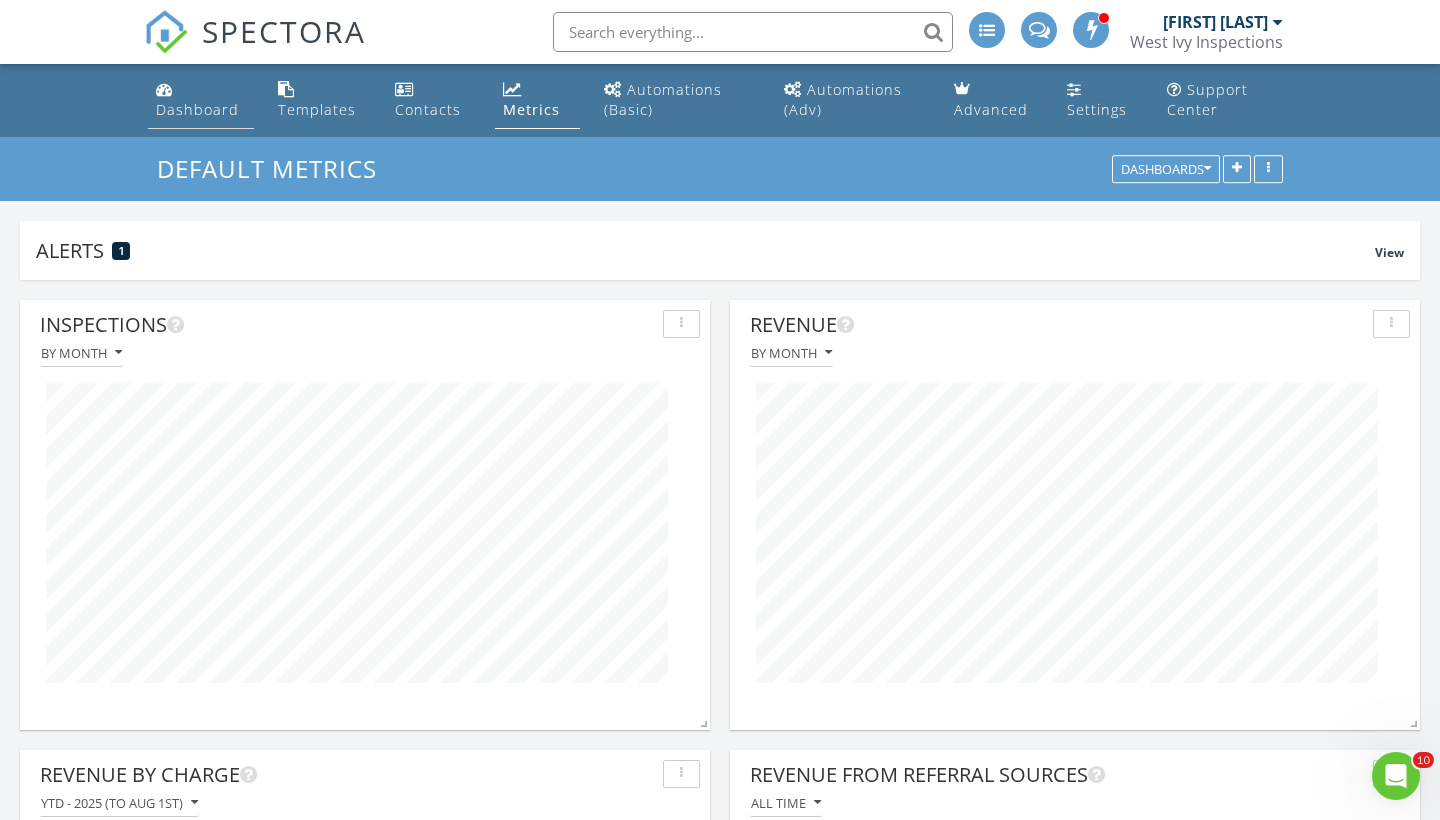 click on "Dashboard" at bounding box center (201, 100) 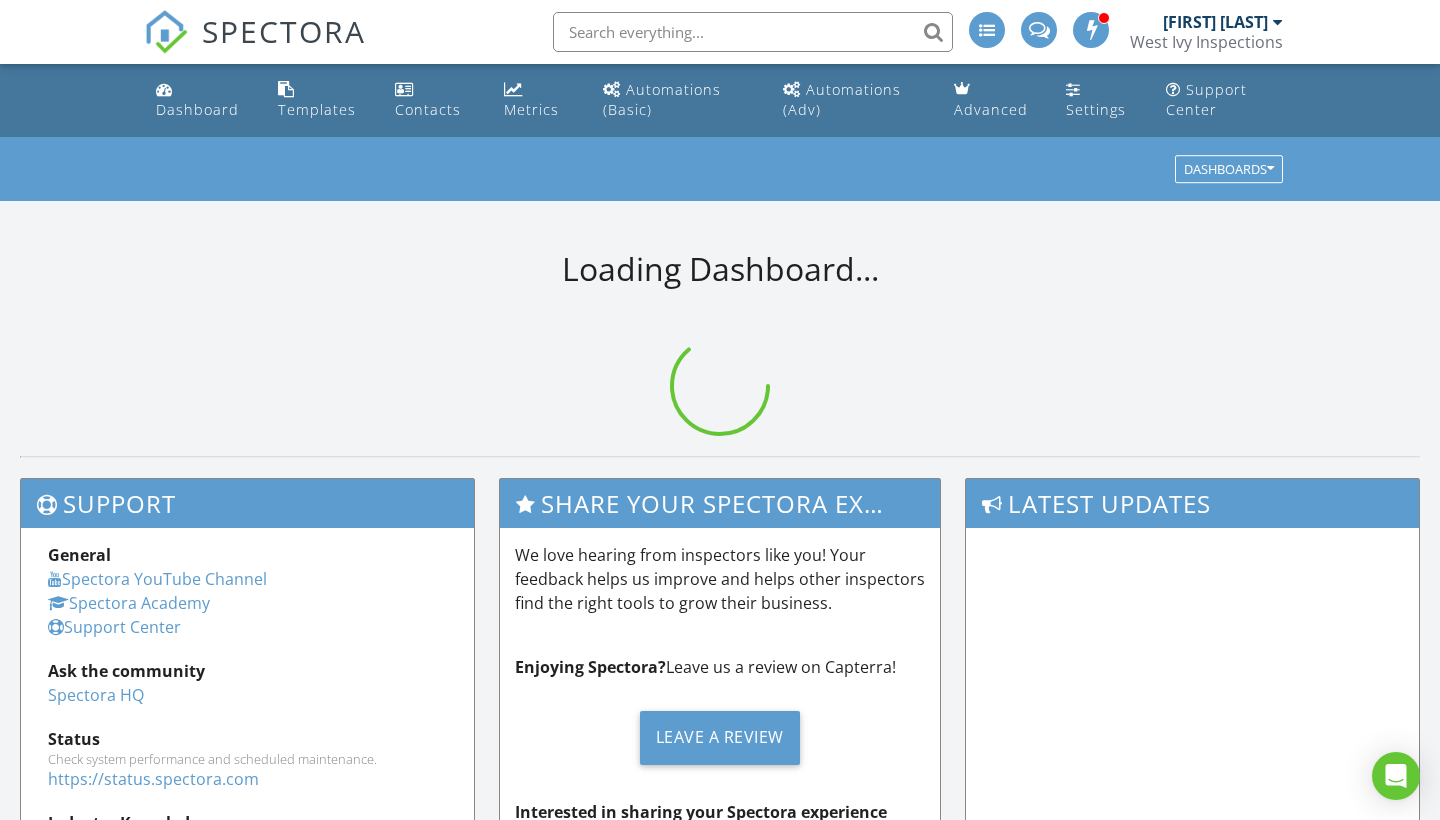 scroll, scrollTop: 0, scrollLeft: 0, axis: both 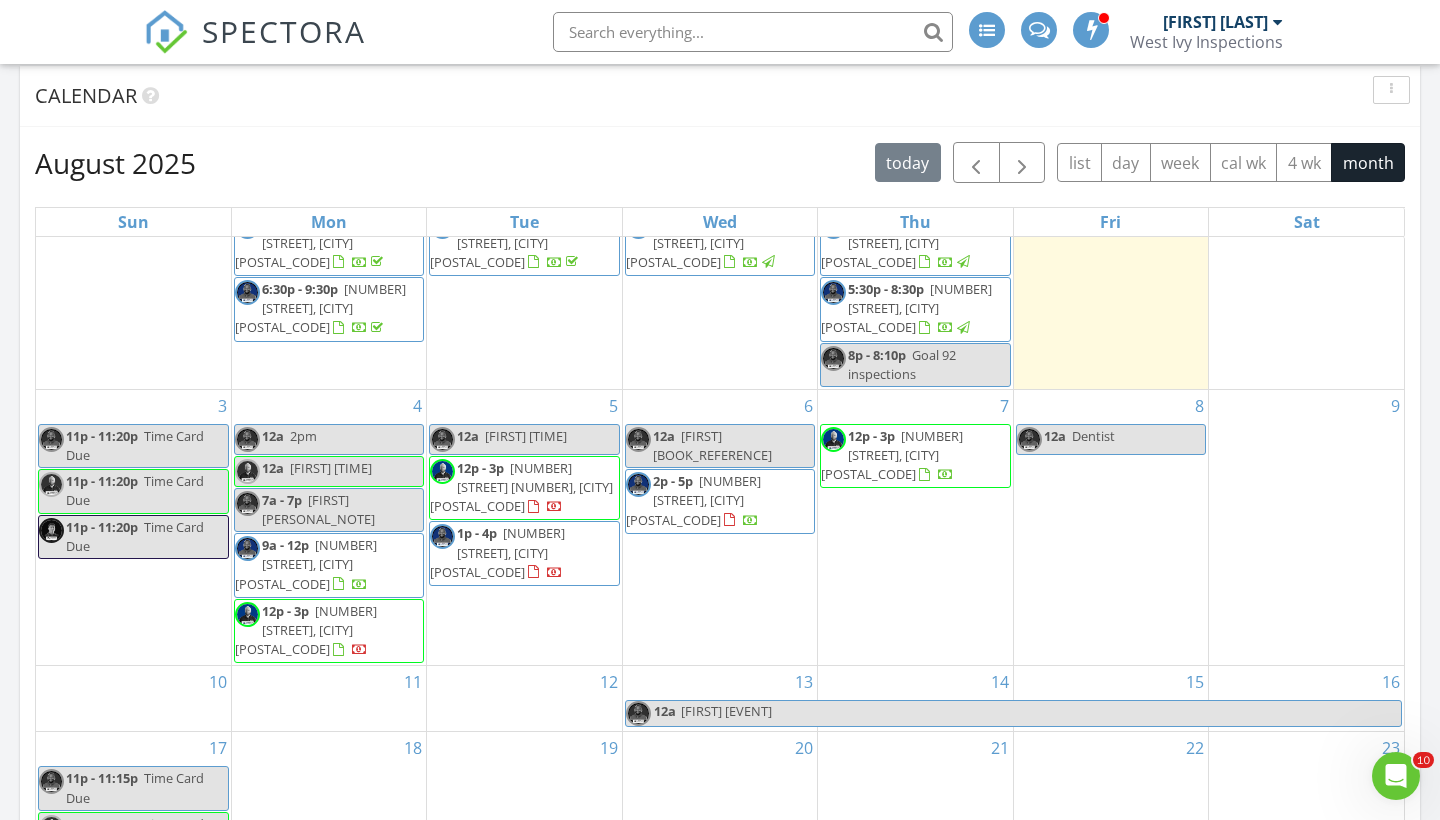 click on "4
12a
2pm
12a
Sam 8am
7a - 7p
Angela condo-6pm
9a - 12p
46079 Galaxy Ct, Temecula 92592
12p - 3p
2122 March Pl, San Diego 92110" at bounding box center [329, 527] 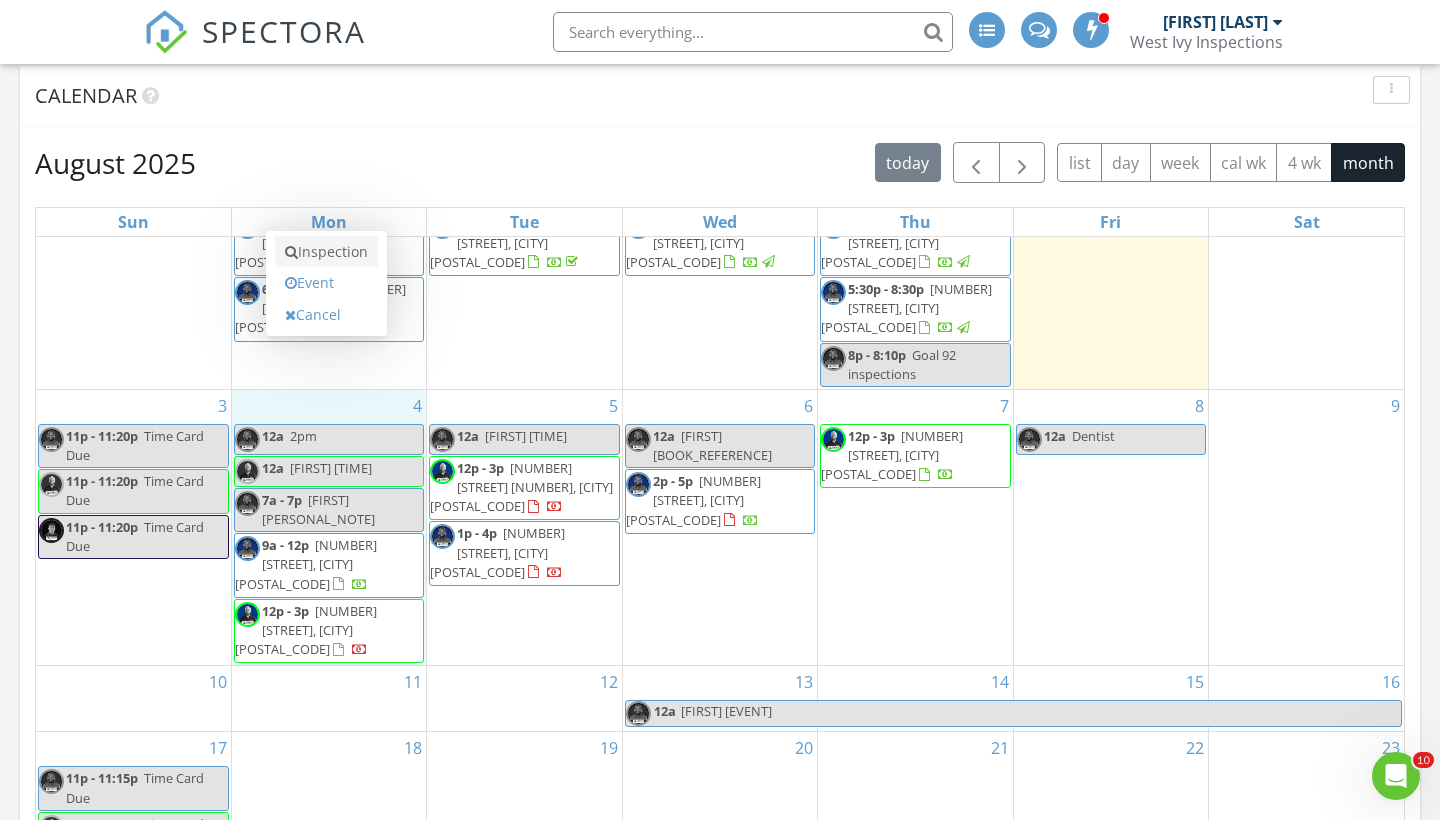 click on "Inspection" at bounding box center [326, 252] 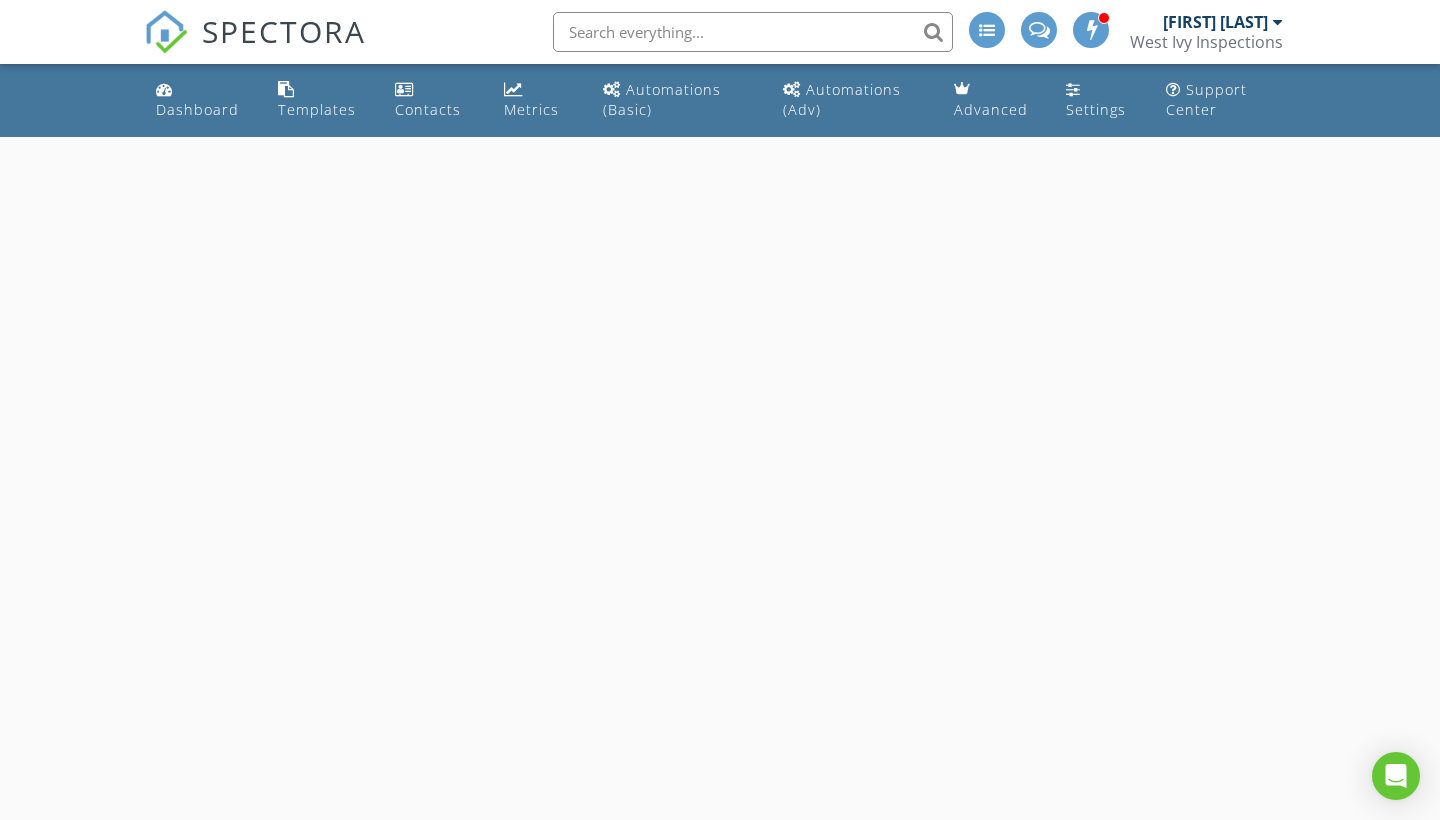 scroll, scrollTop: 0, scrollLeft: 0, axis: both 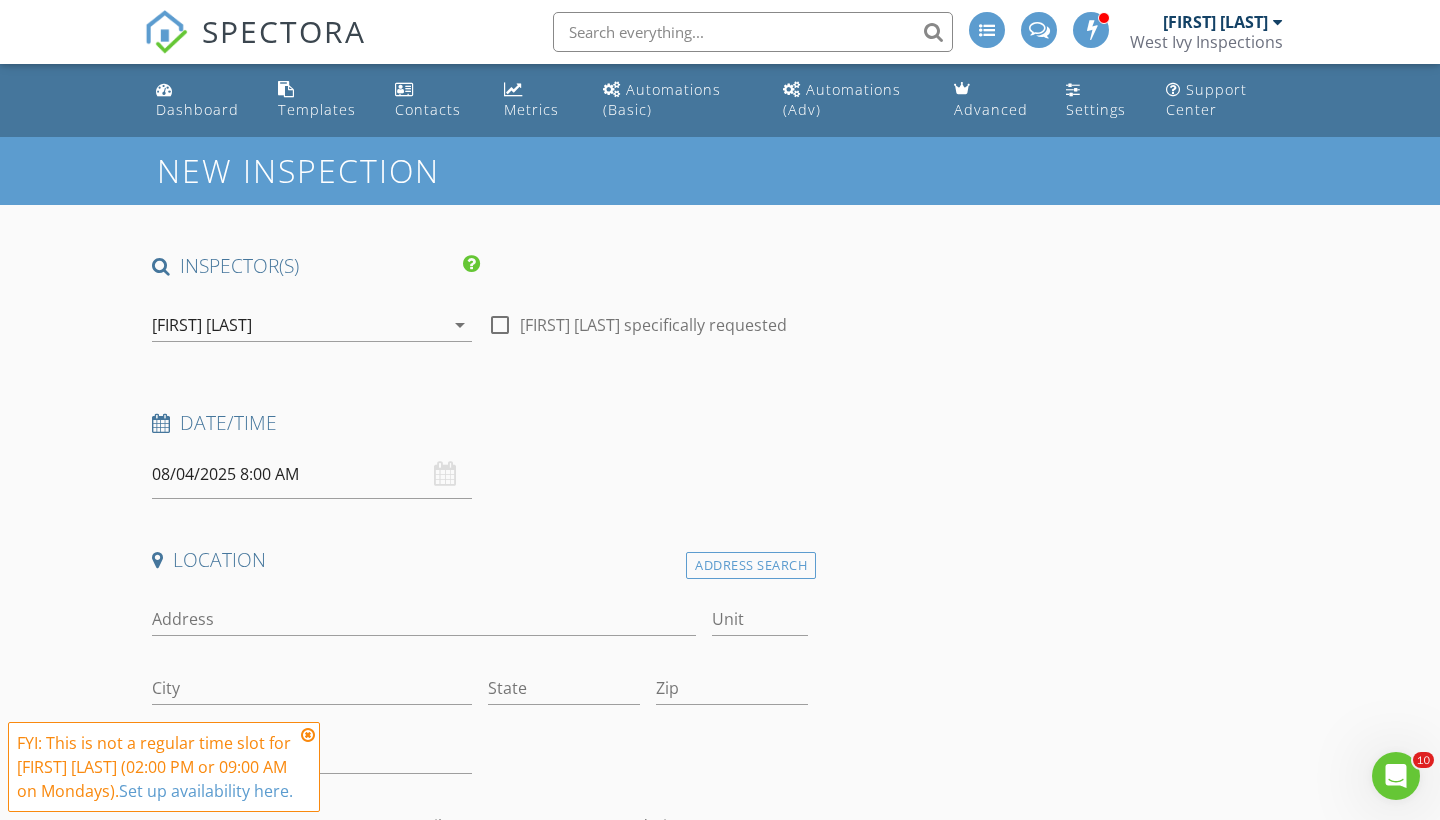 click on "08/04/2025 8:00 AM" at bounding box center [312, 474] 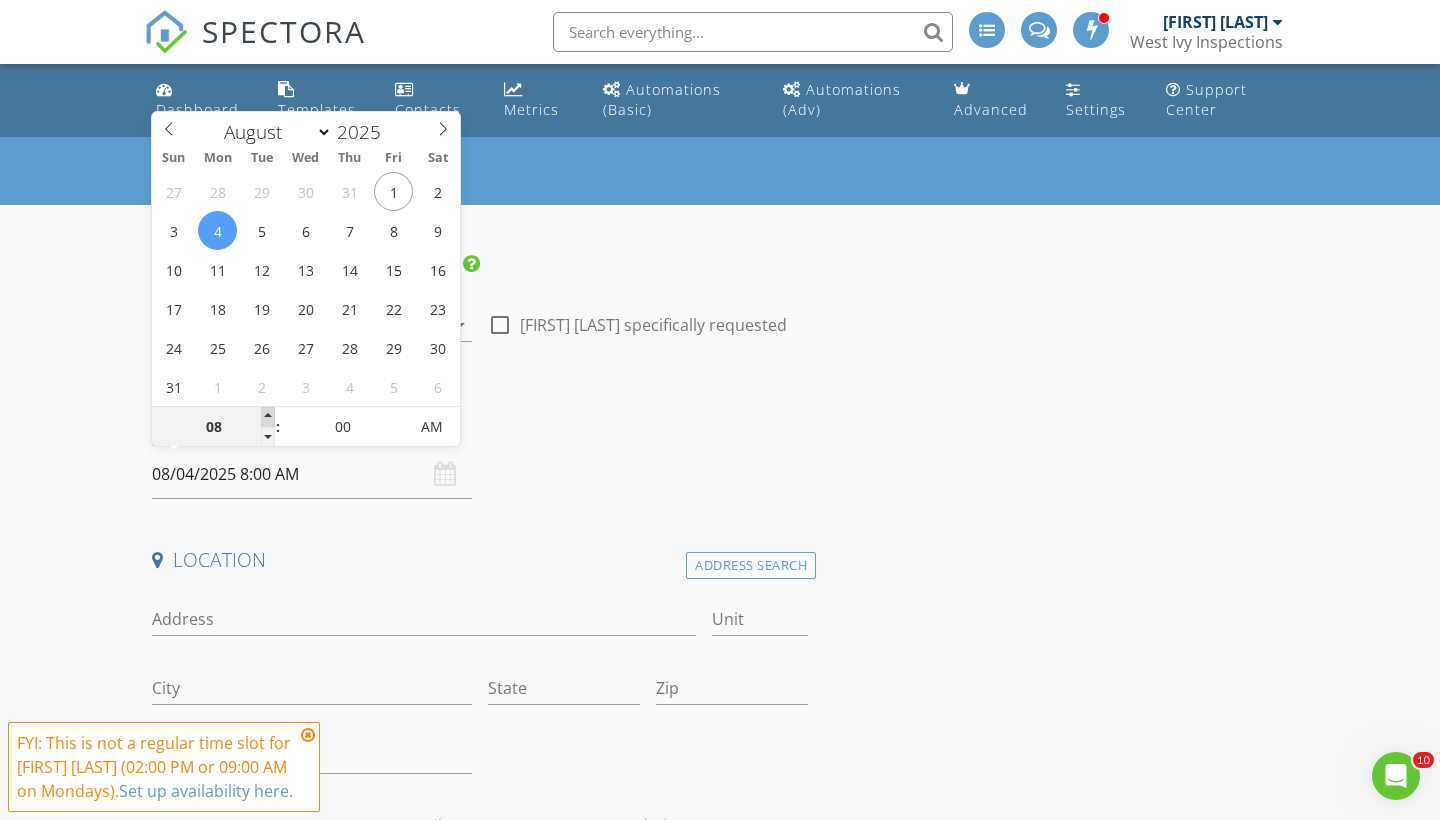 type on "09" 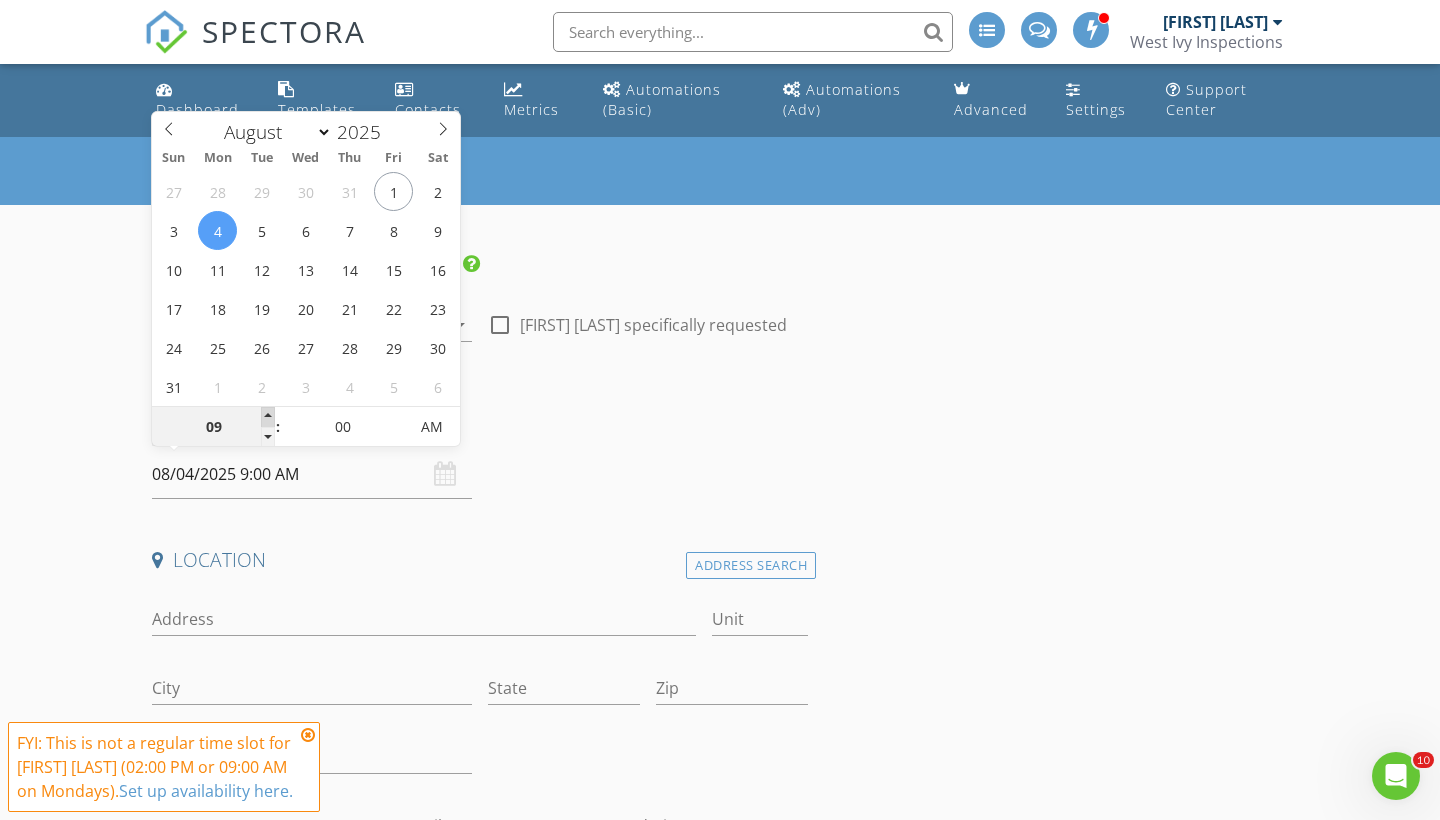 click at bounding box center (268, 417) 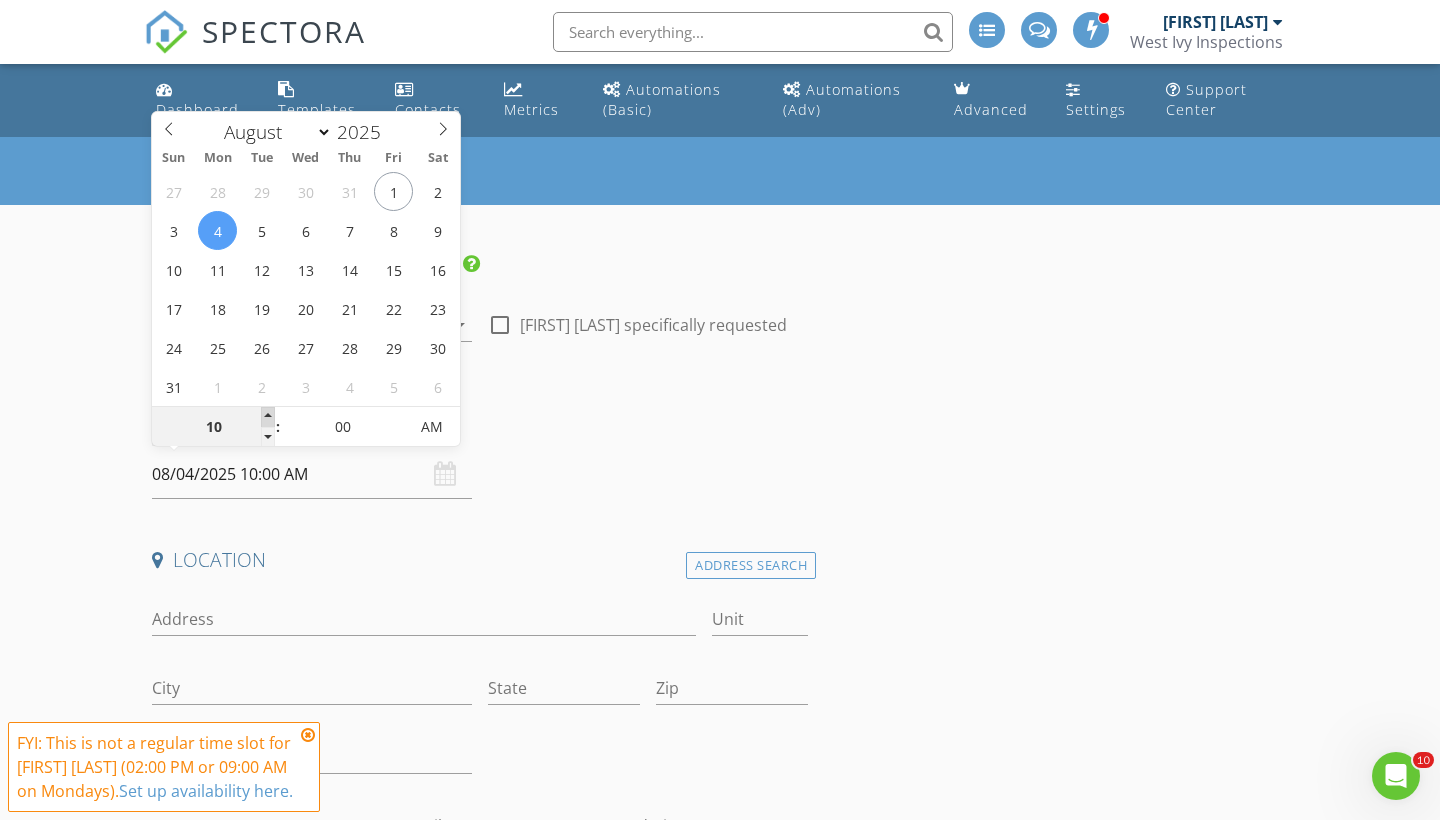 click at bounding box center (268, 417) 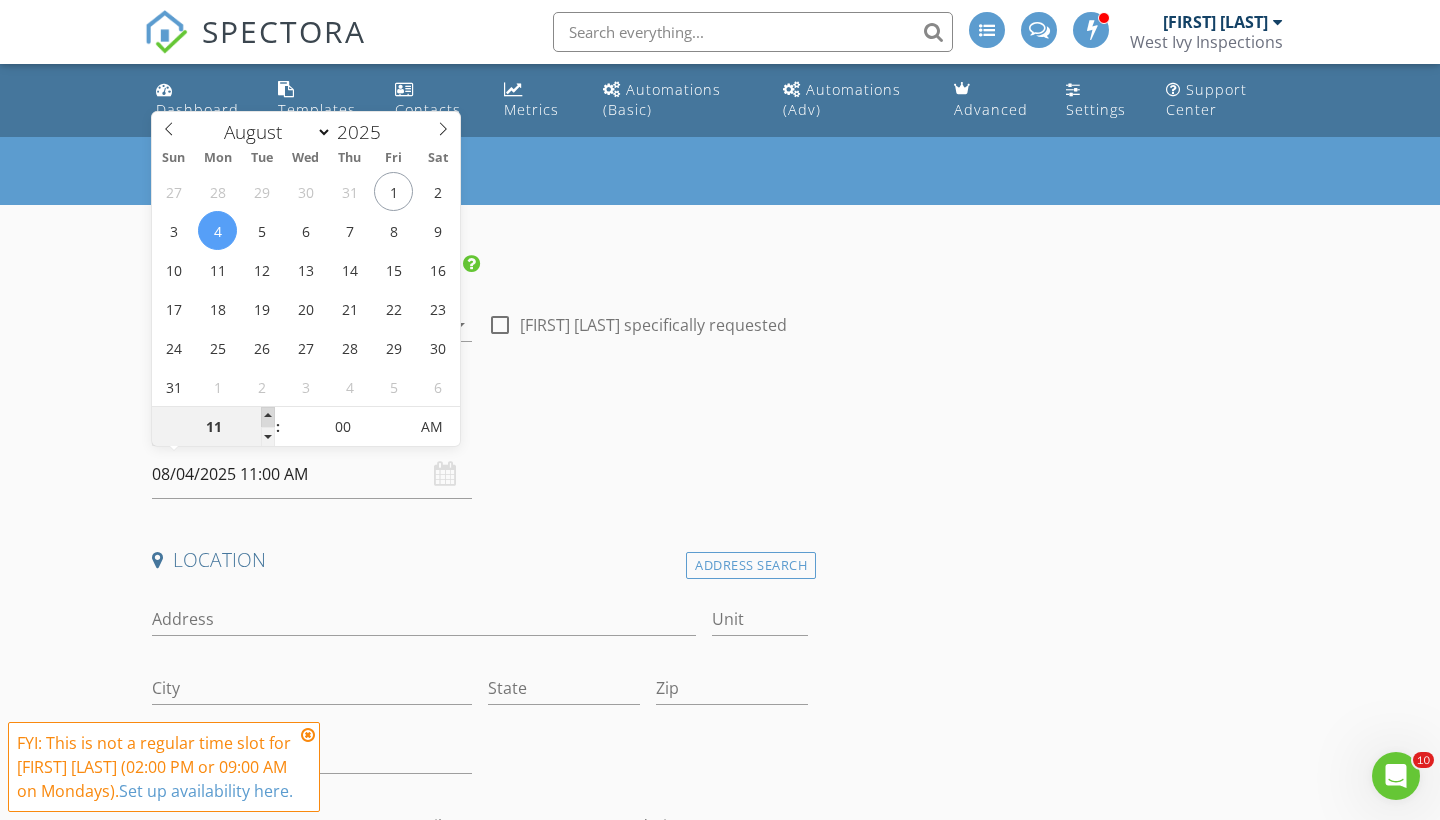 click at bounding box center (268, 417) 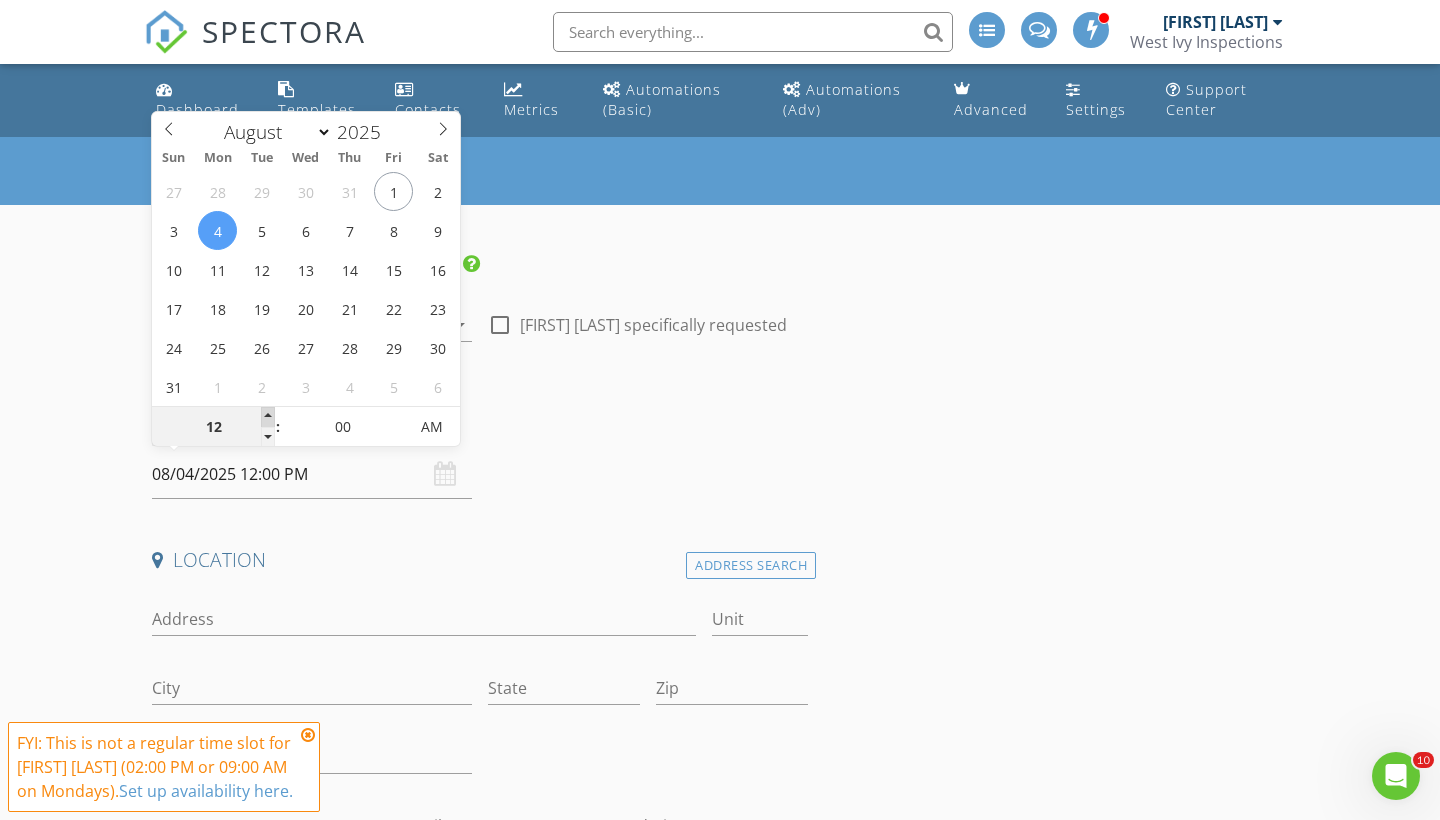 click at bounding box center [268, 417] 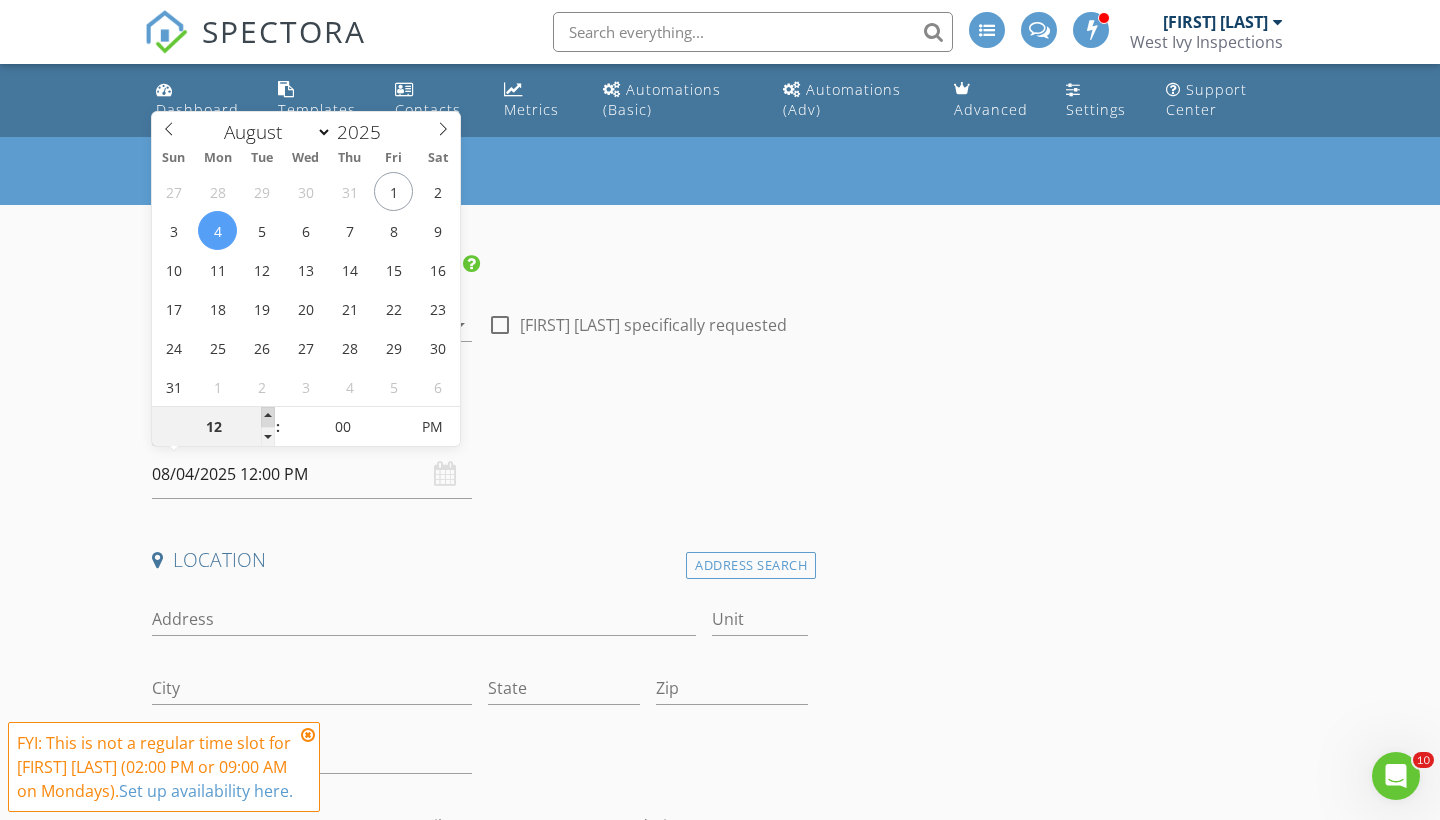 type on "01" 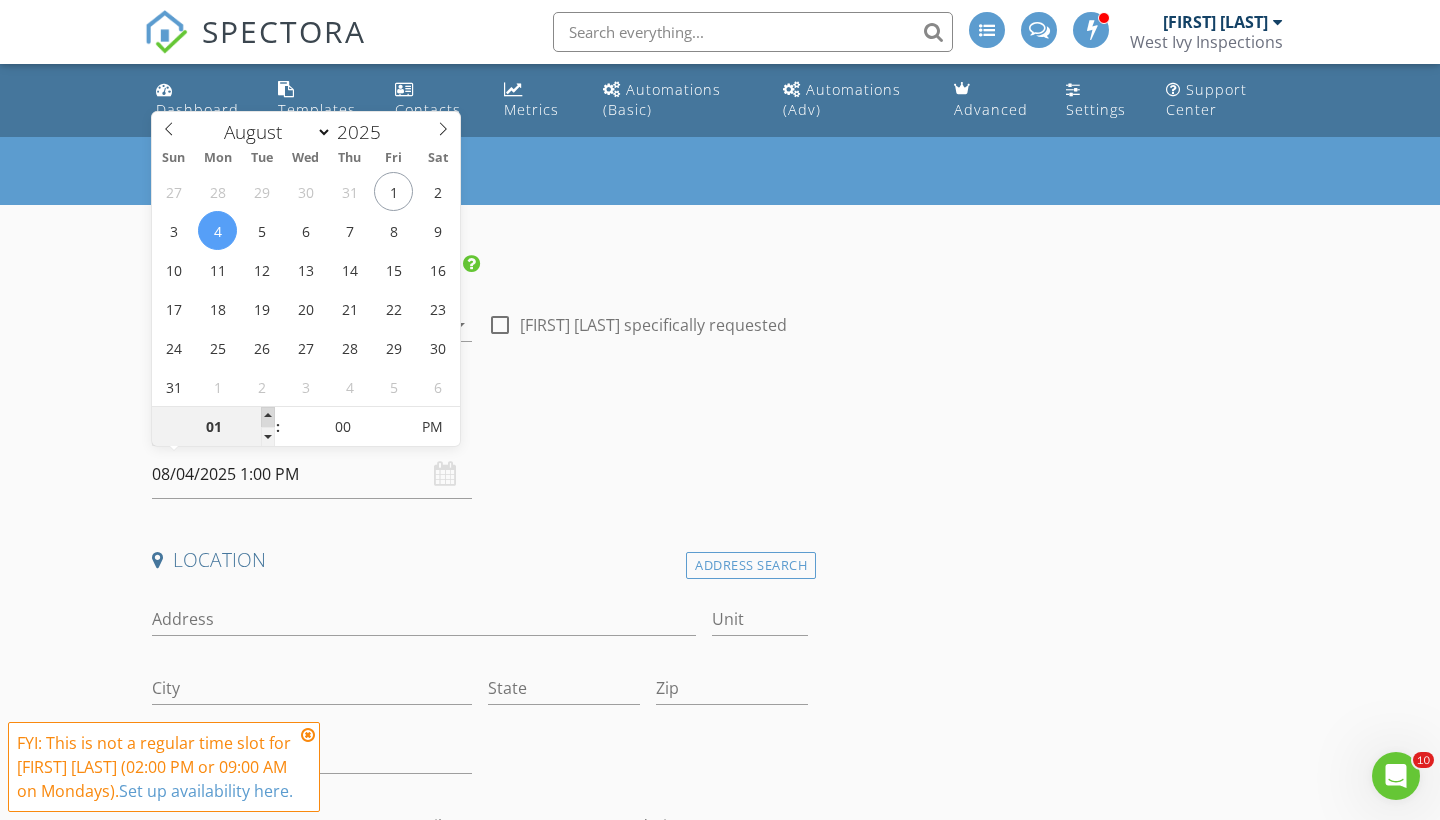 click at bounding box center (268, 417) 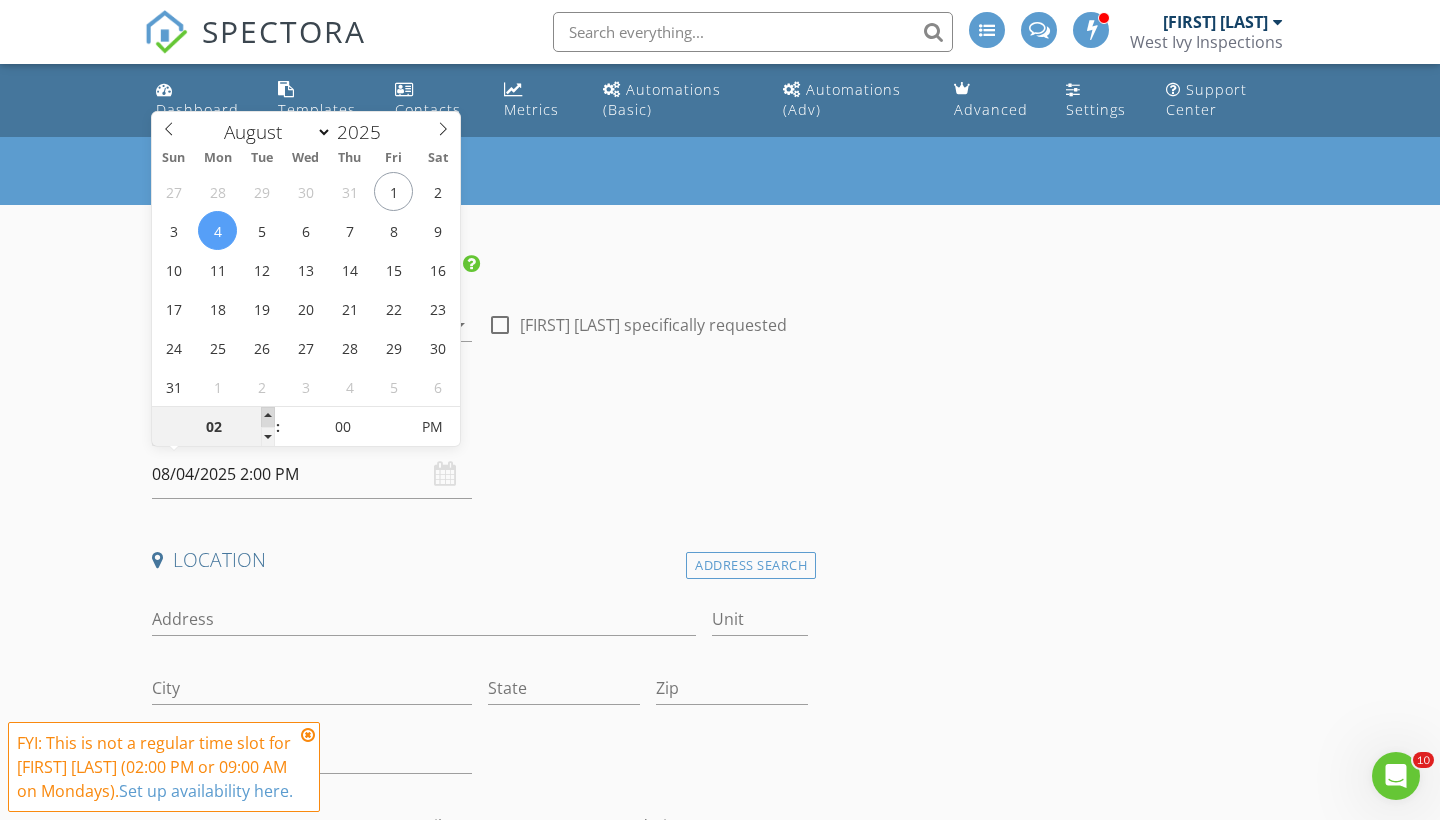 click at bounding box center [268, 417] 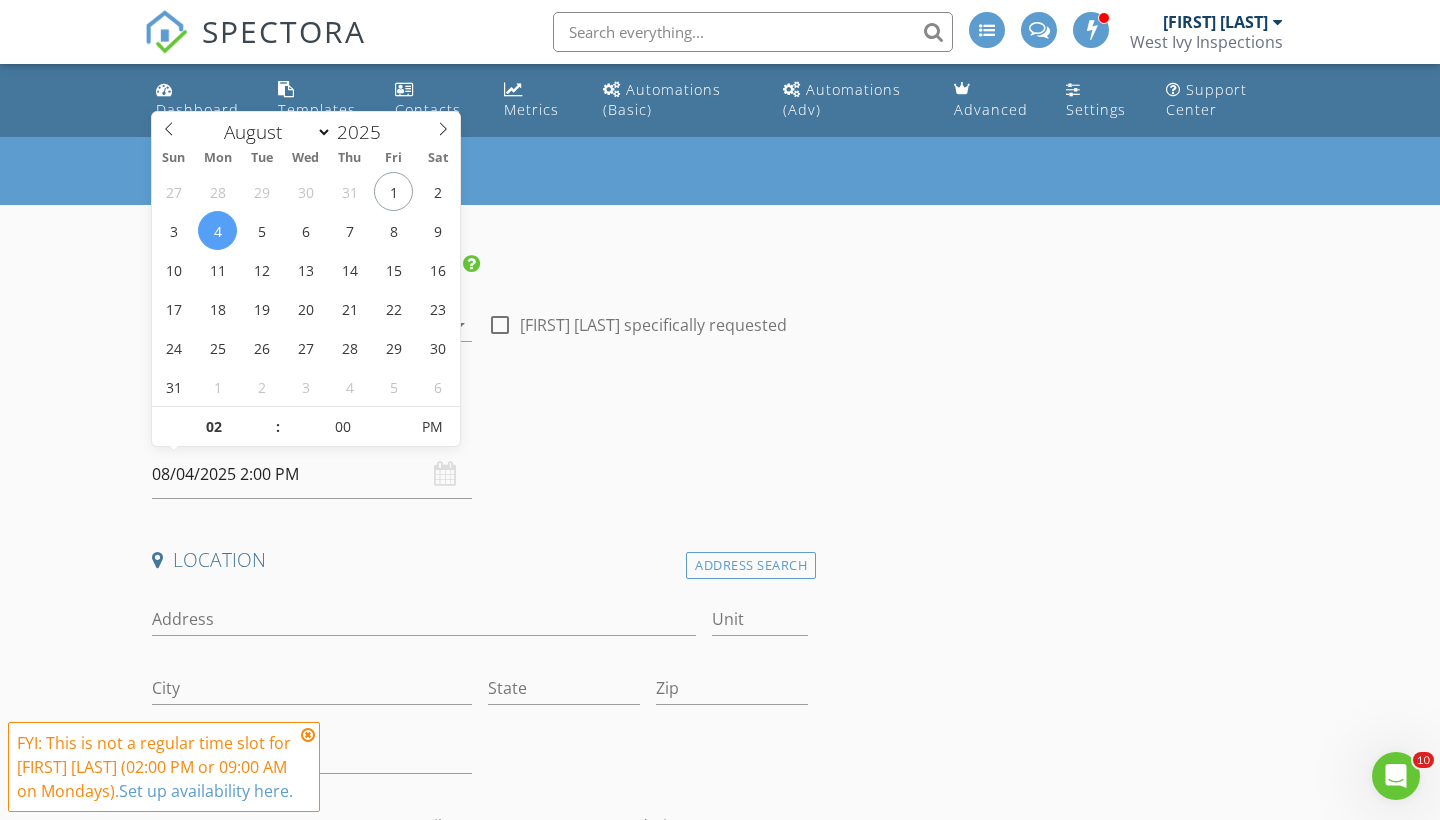 click on "Date/Time
08/04/2025 2:00 PM" at bounding box center (480, 454) 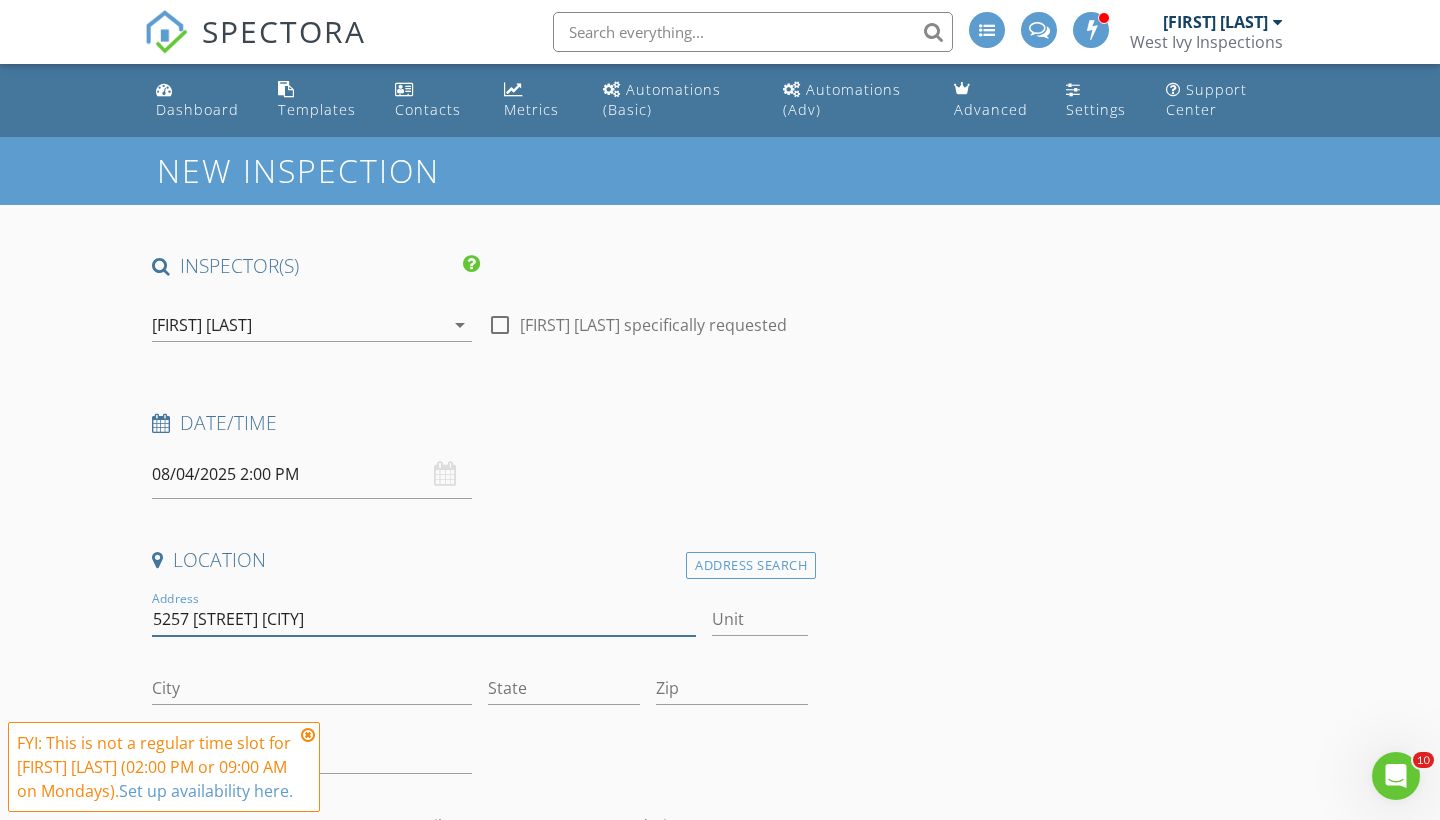 type on "5257 Beachfront cv" 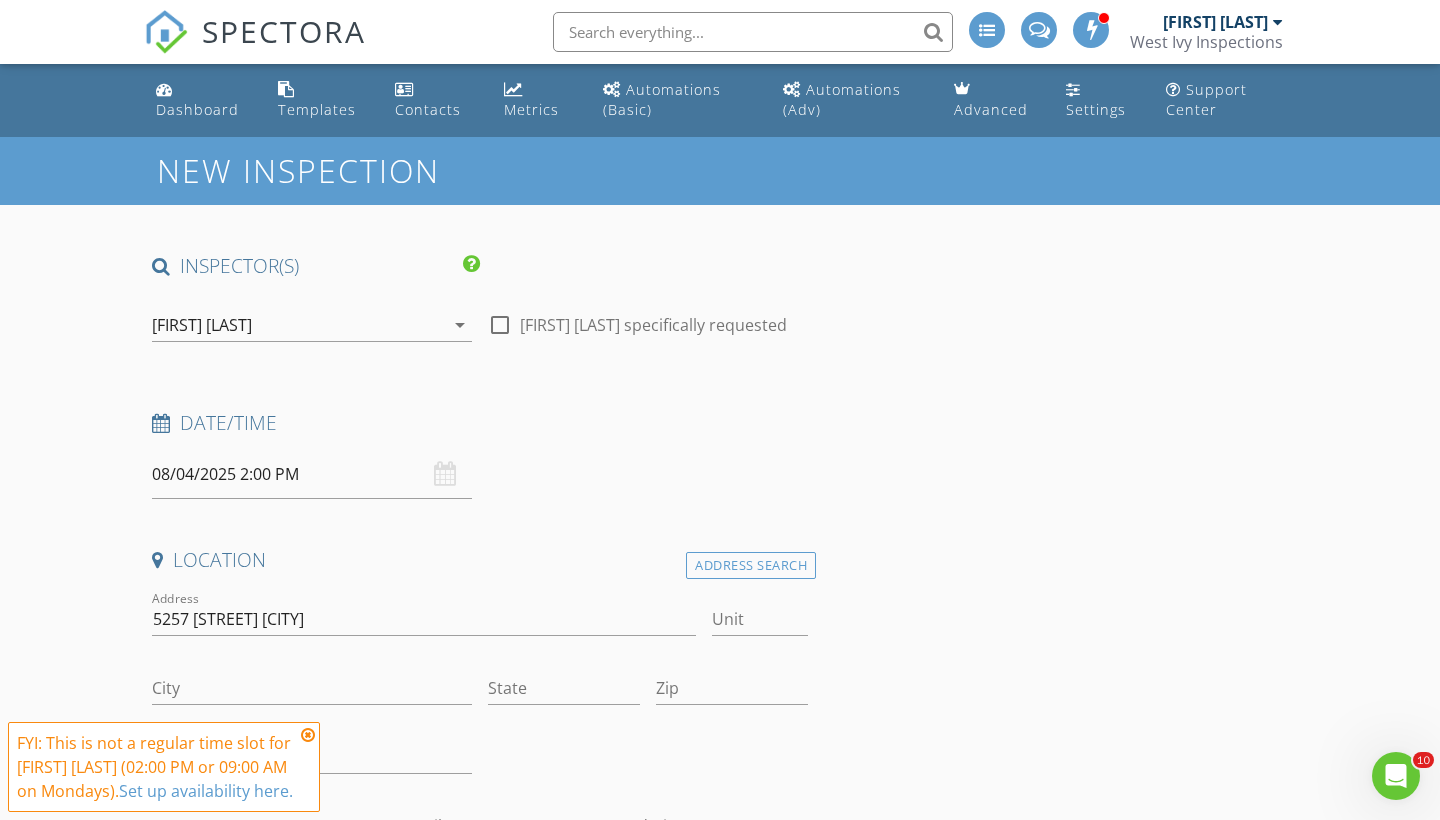click at bounding box center [308, 735] 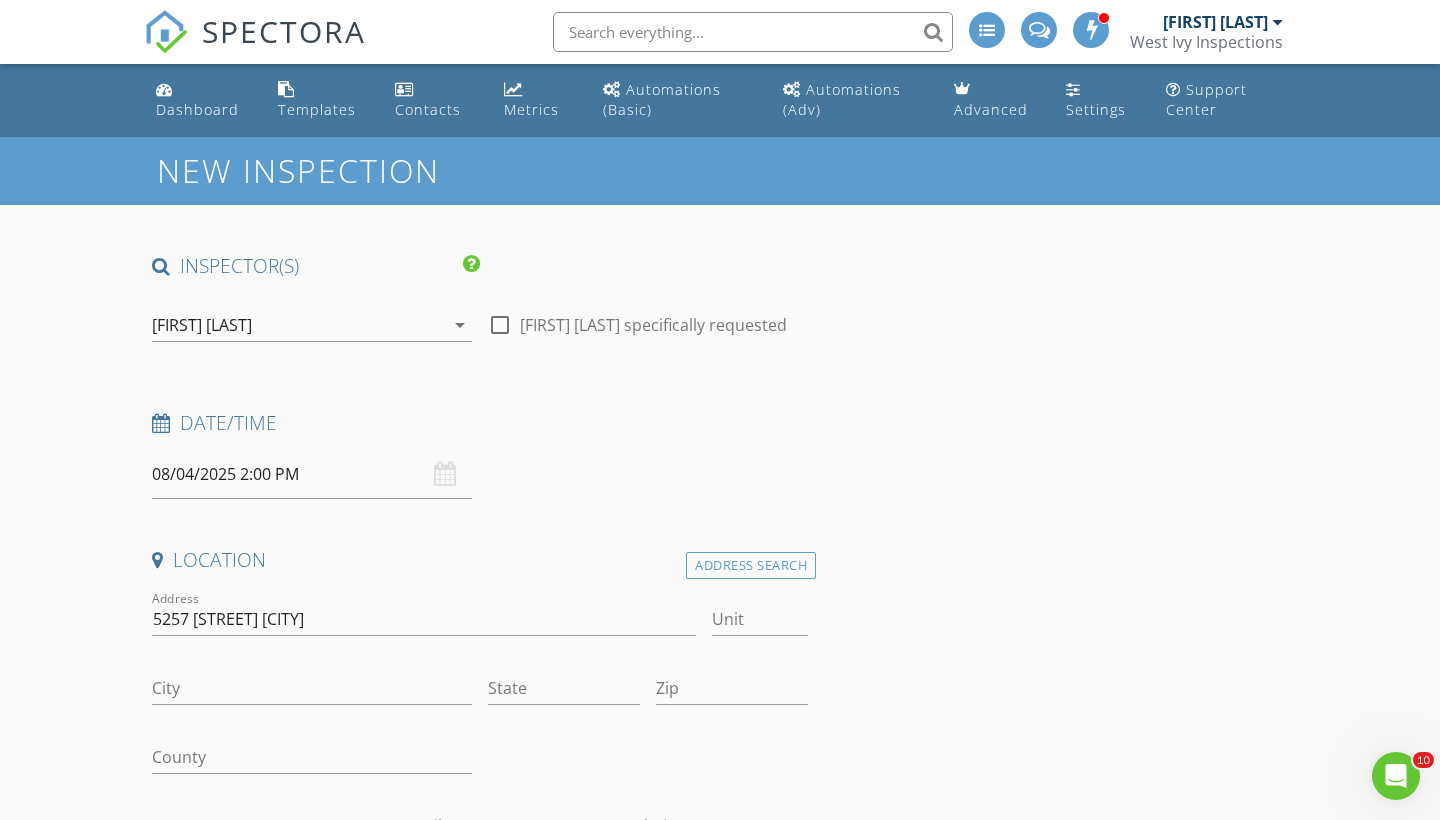 click on "Address 5257 Beachfront cv" at bounding box center [424, 621] 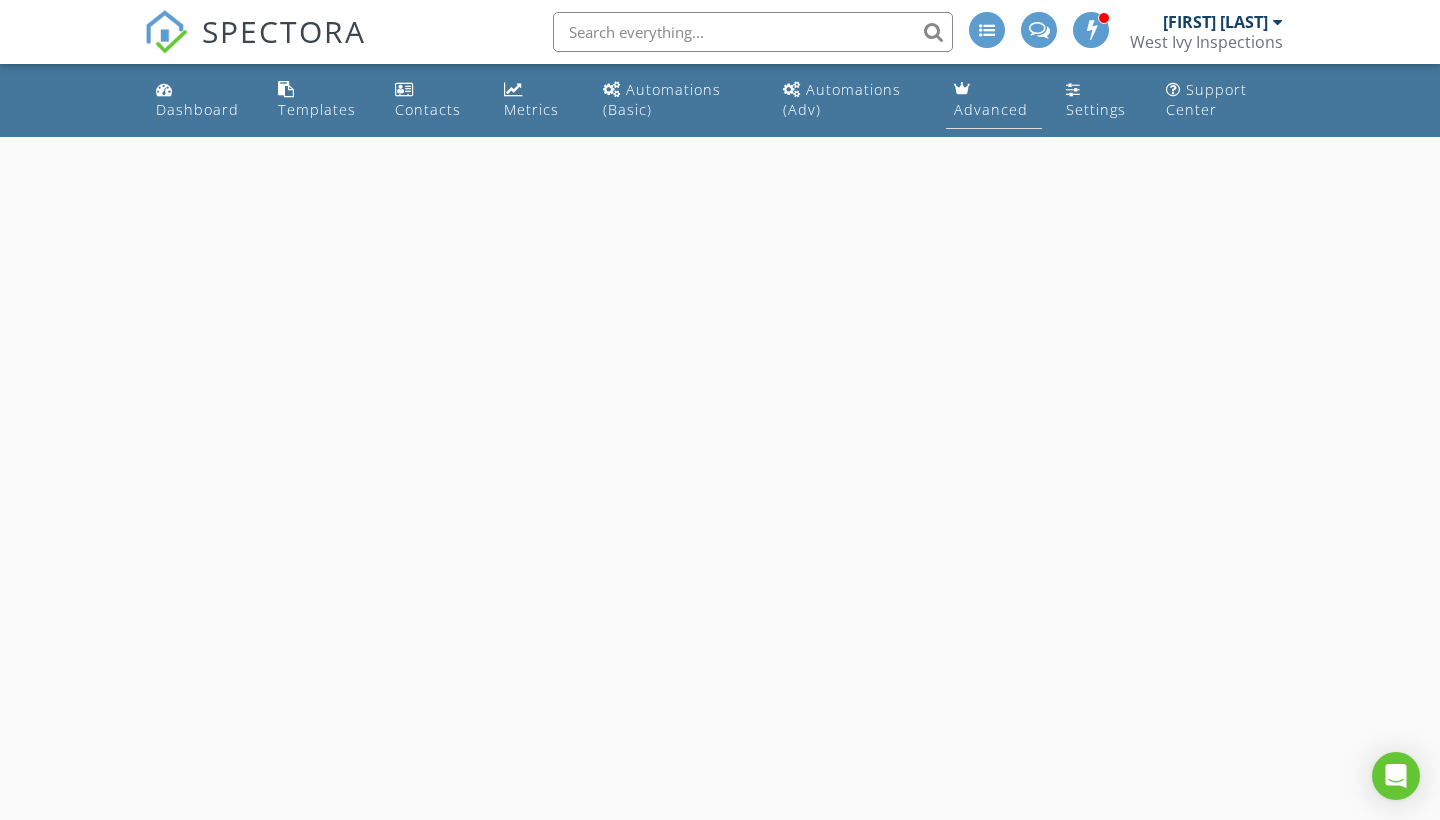 scroll, scrollTop: 0, scrollLeft: 0, axis: both 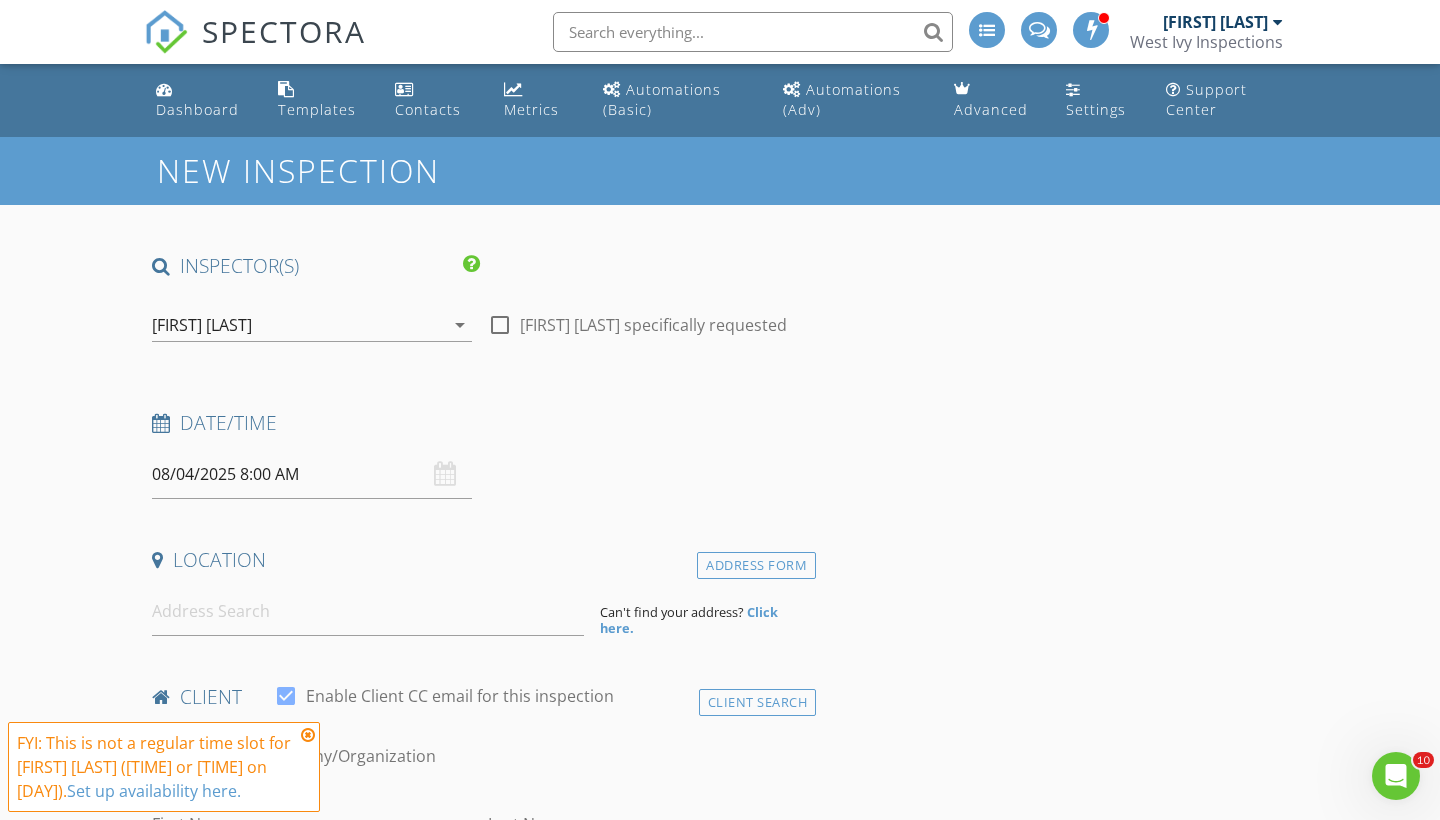 click on "08/04/2025 8:00 AM" at bounding box center [312, 474] 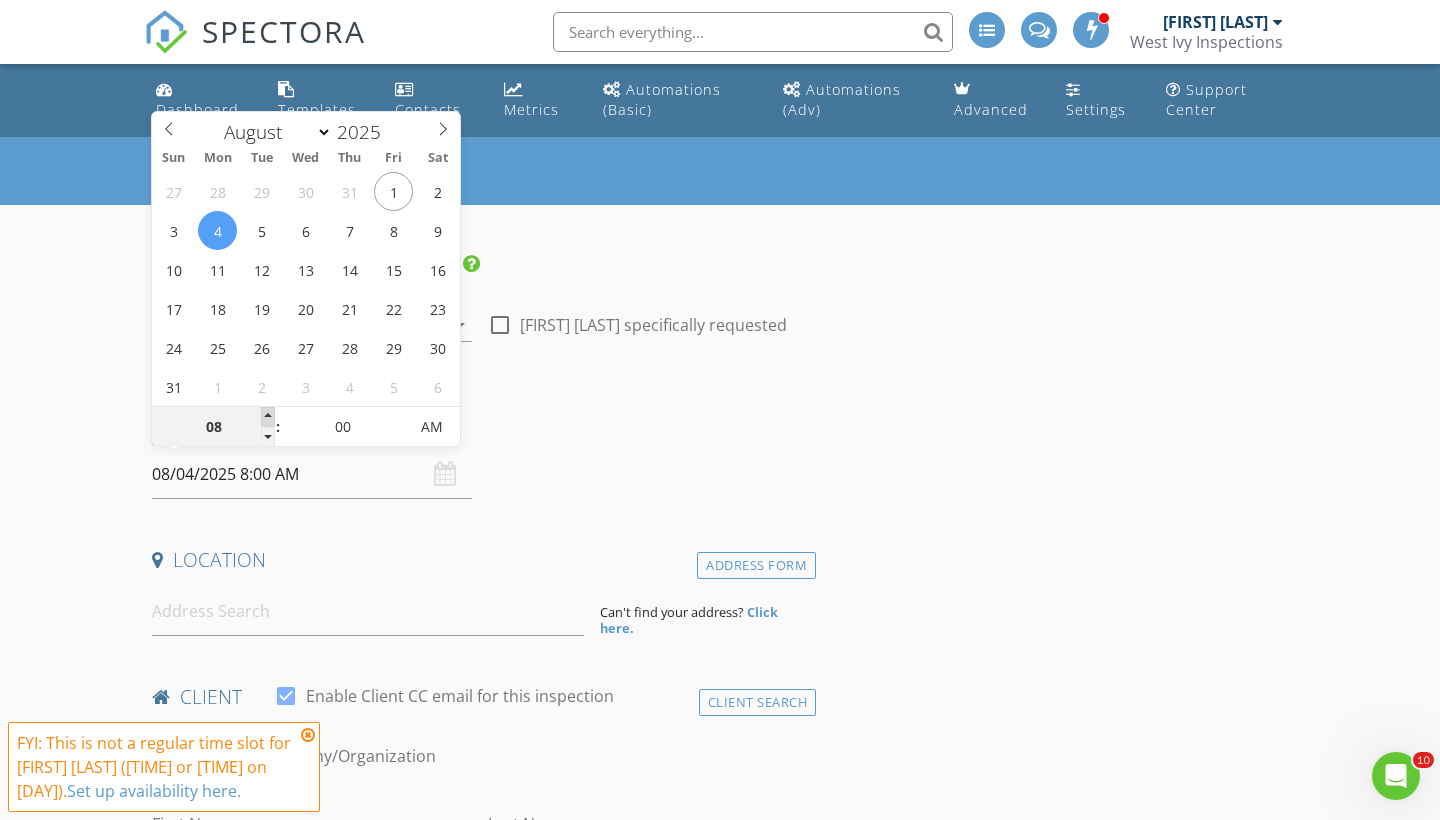 type on "09" 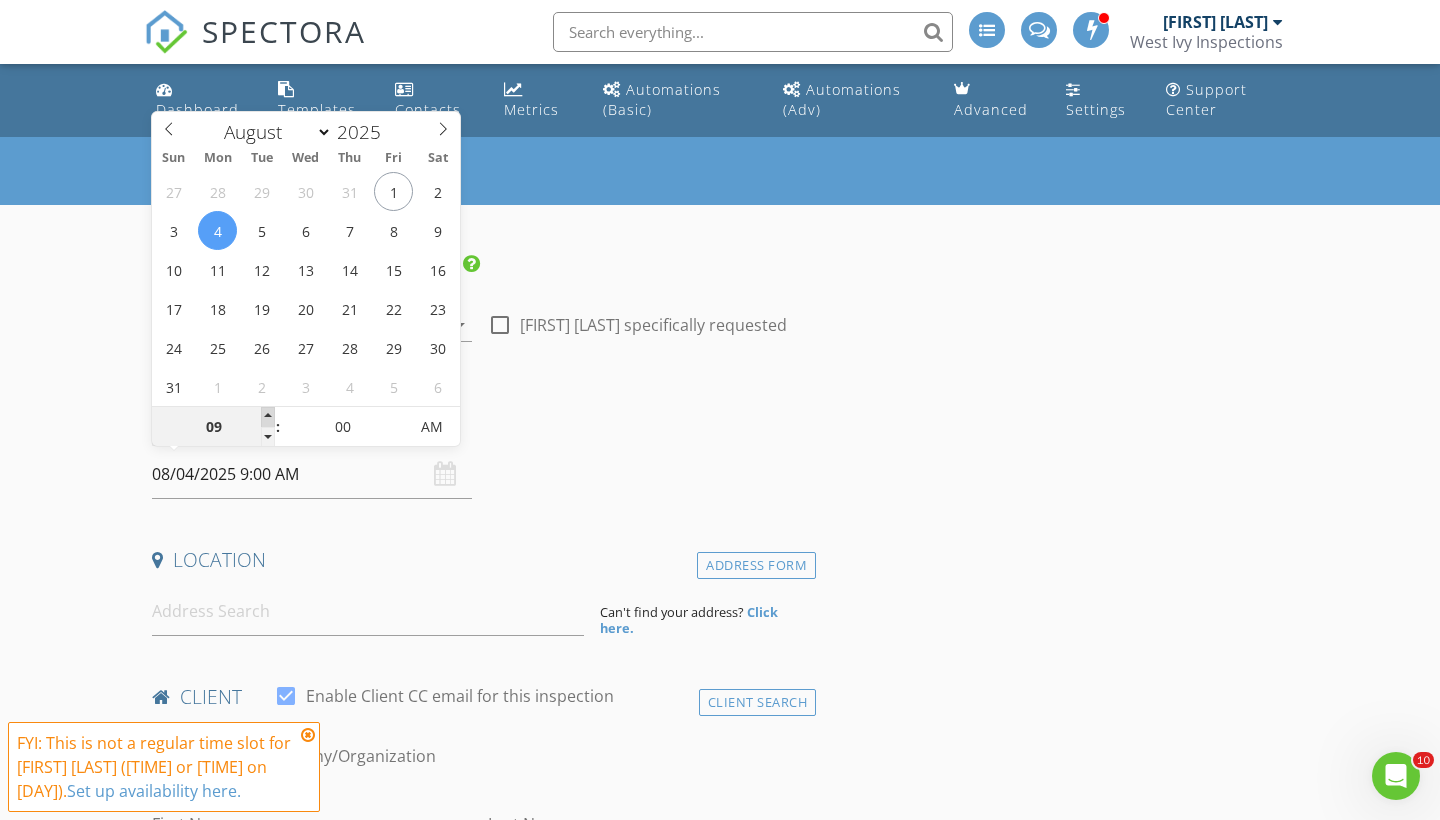 click at bounding box center (268, 417) 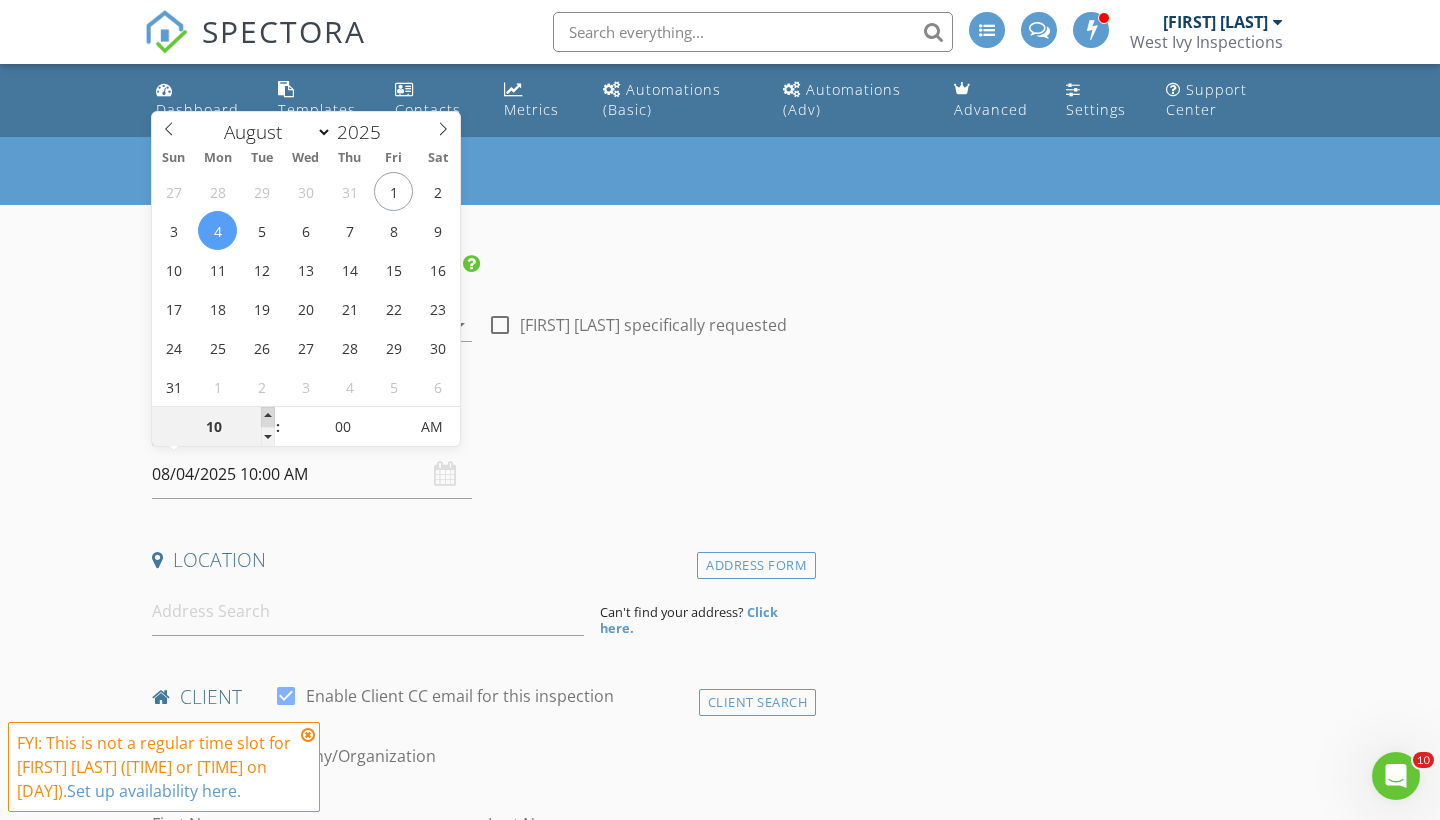 click at bounding box center [268, 417] 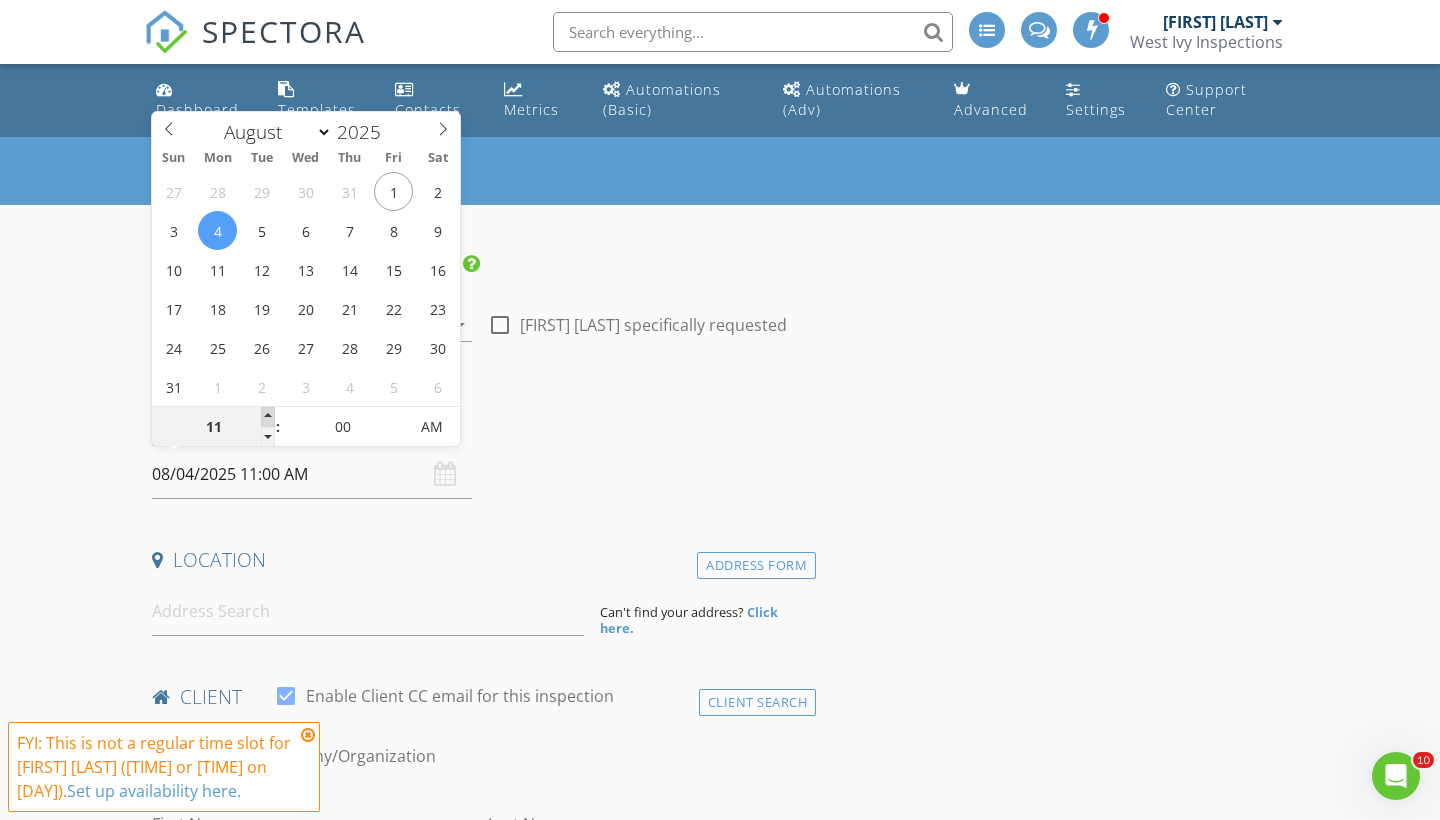 click at bounding box center (268, 417) 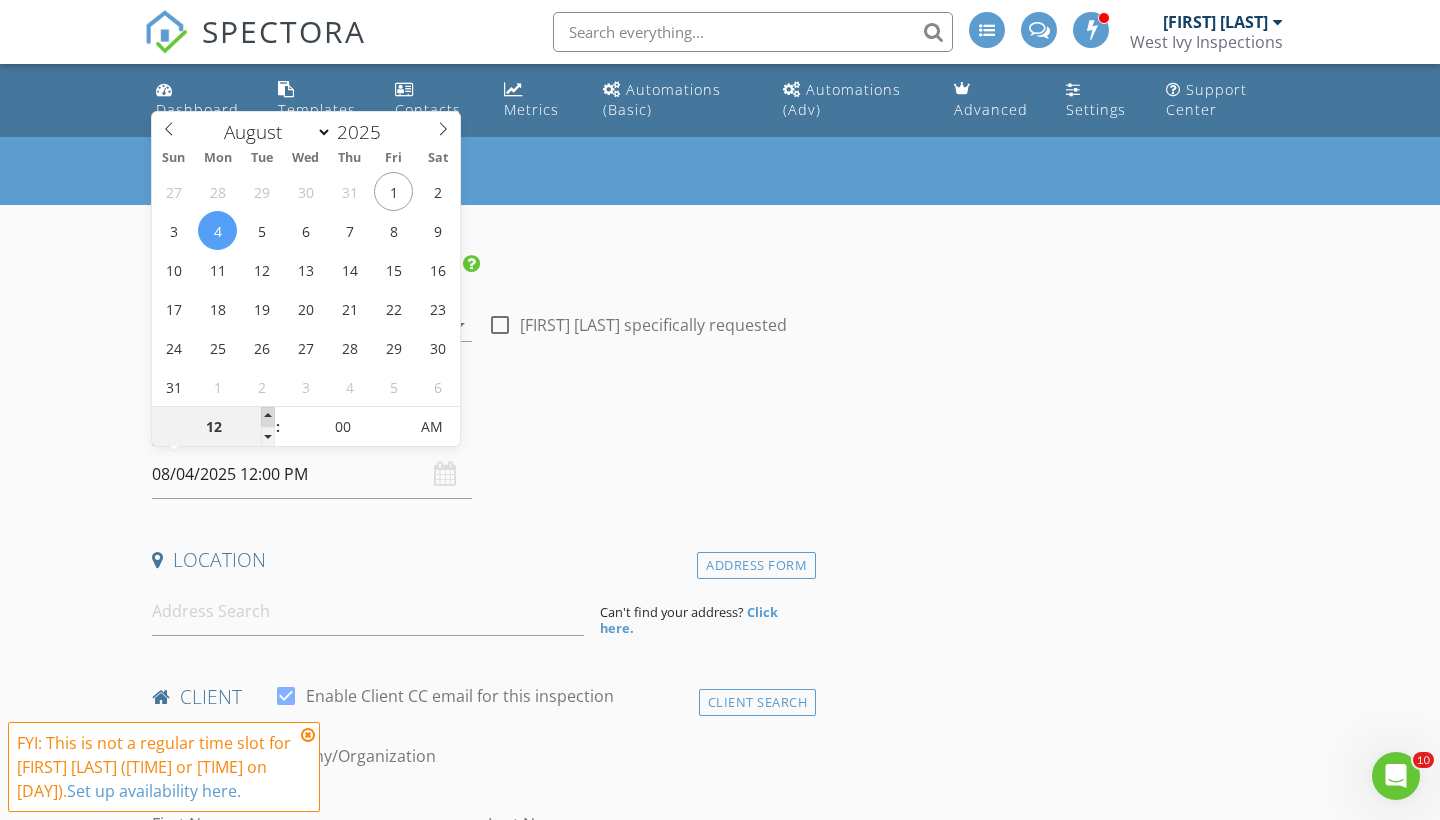 click at bounding box center [268, 417] 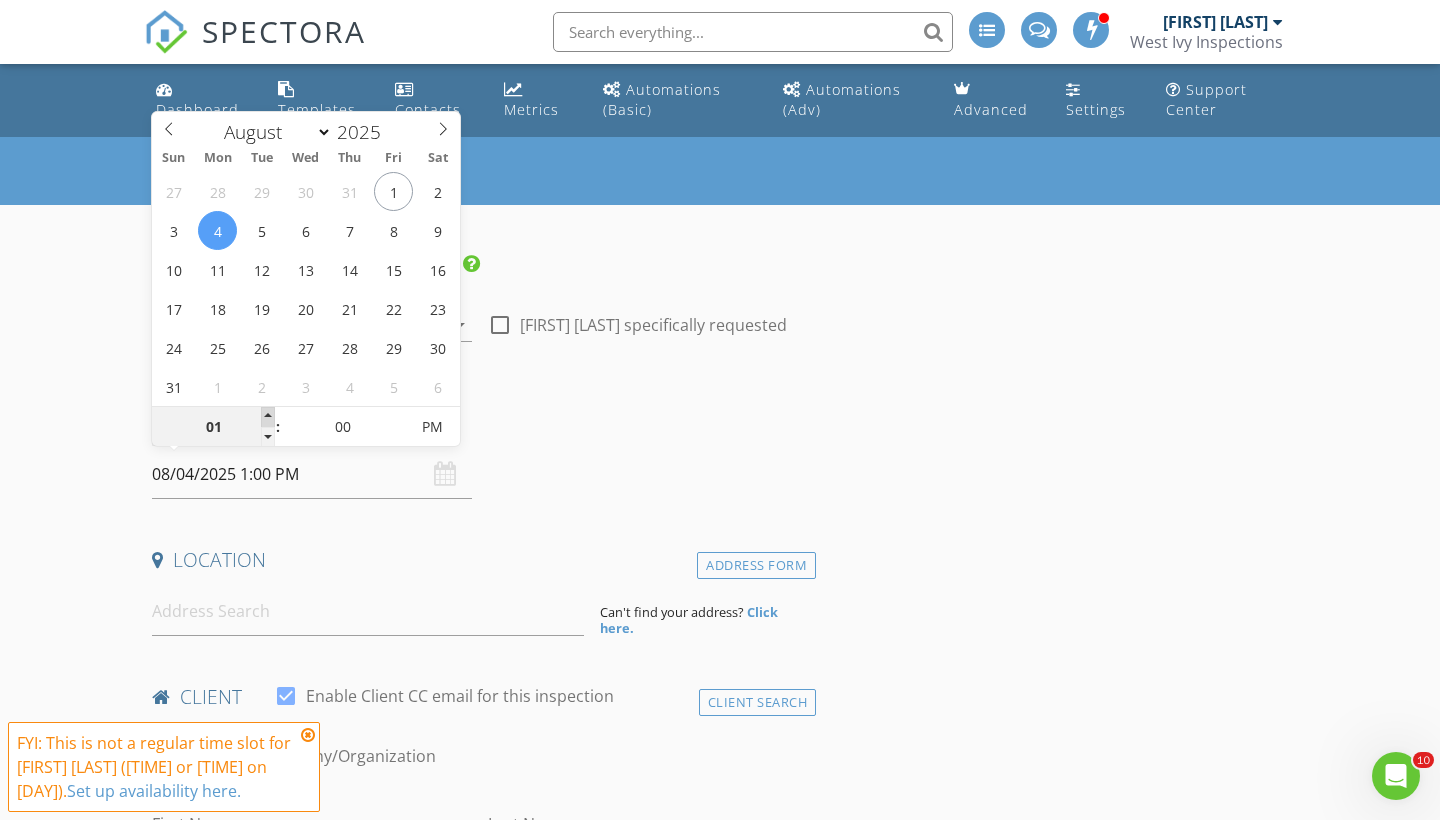click at bounding box center (268, 417) 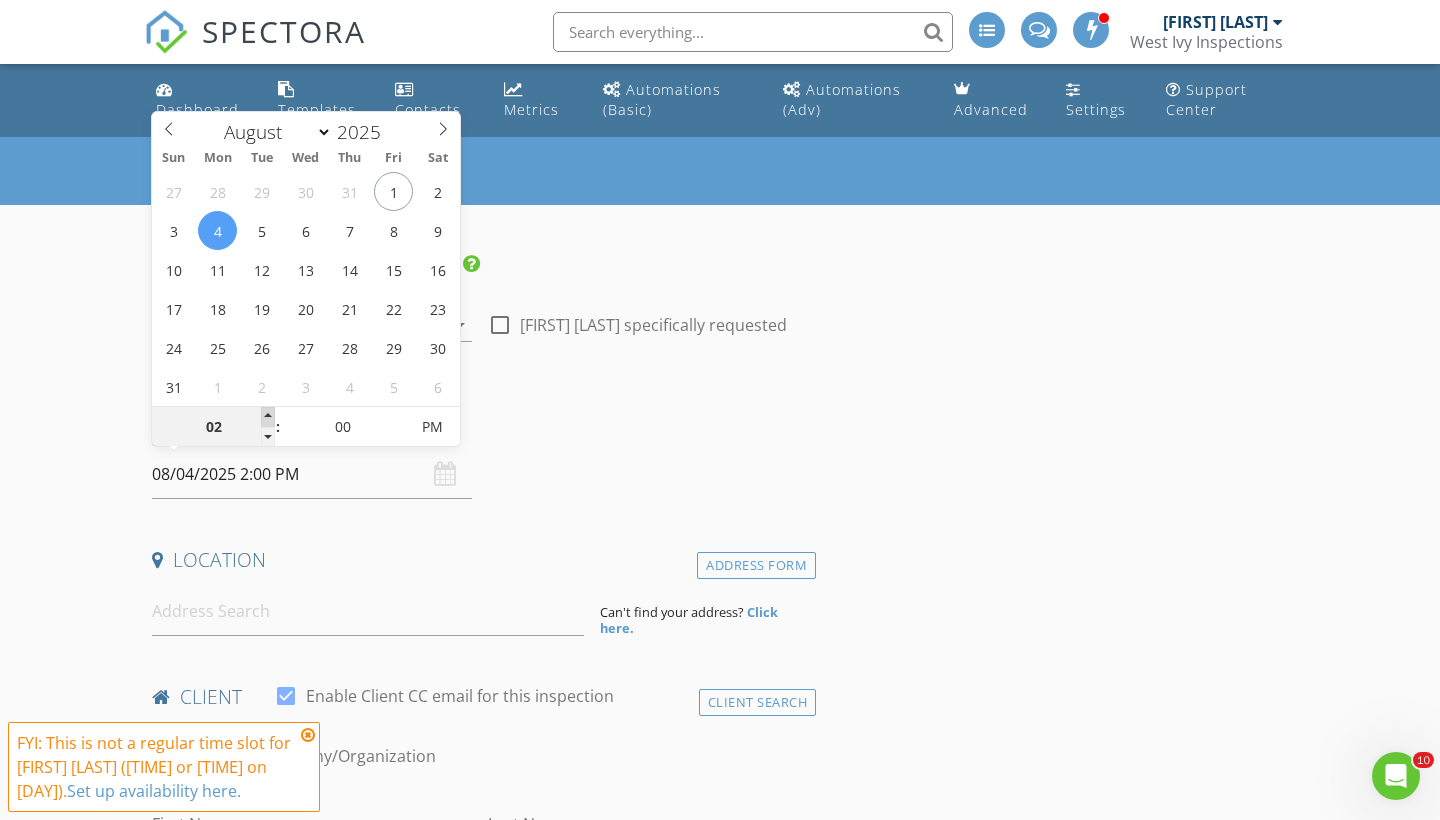 click at bounding box center (268, 417) 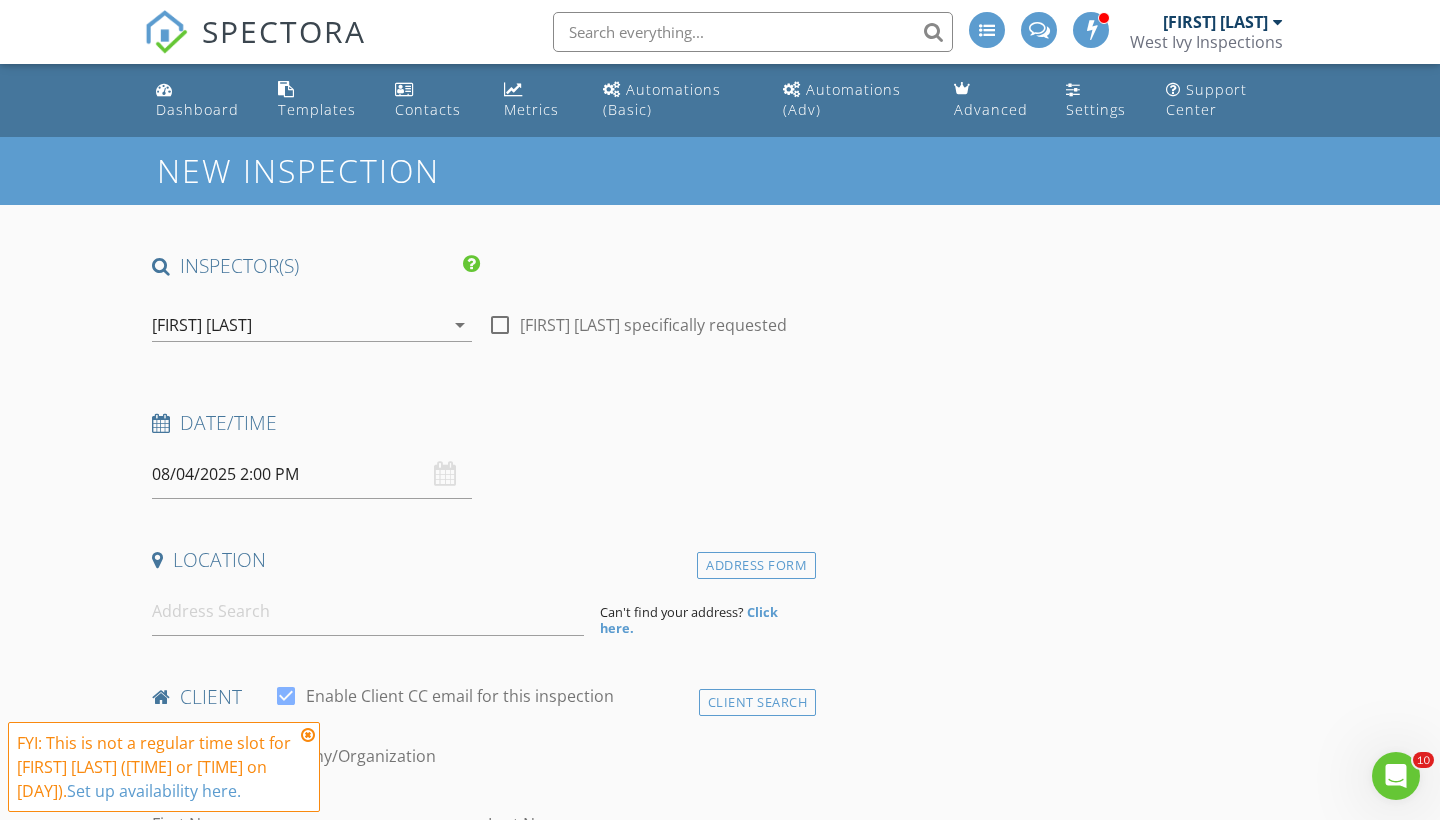 click on "Location" at bounding box center (480, 560) 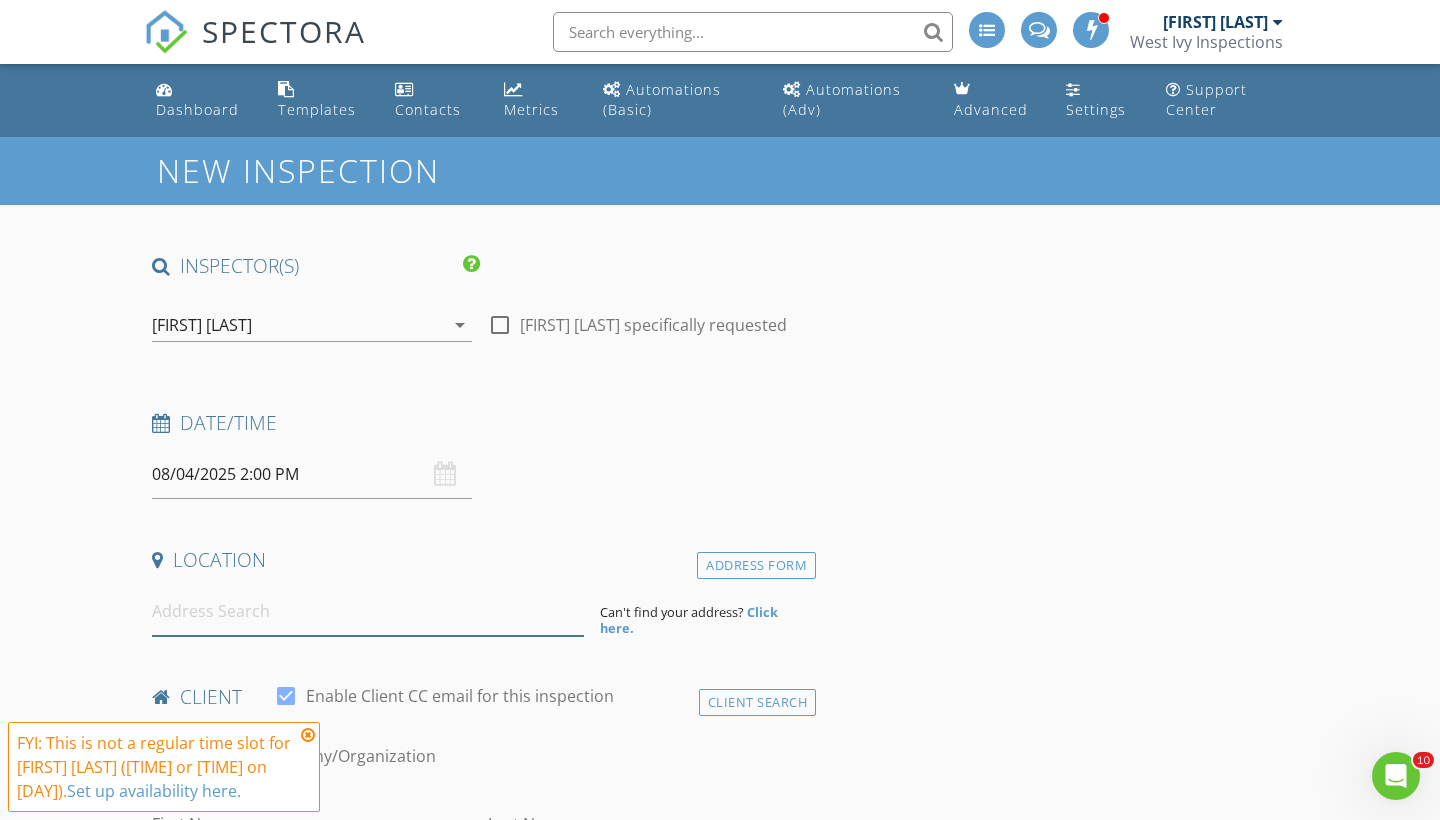 click at bounding box center (368, 611) 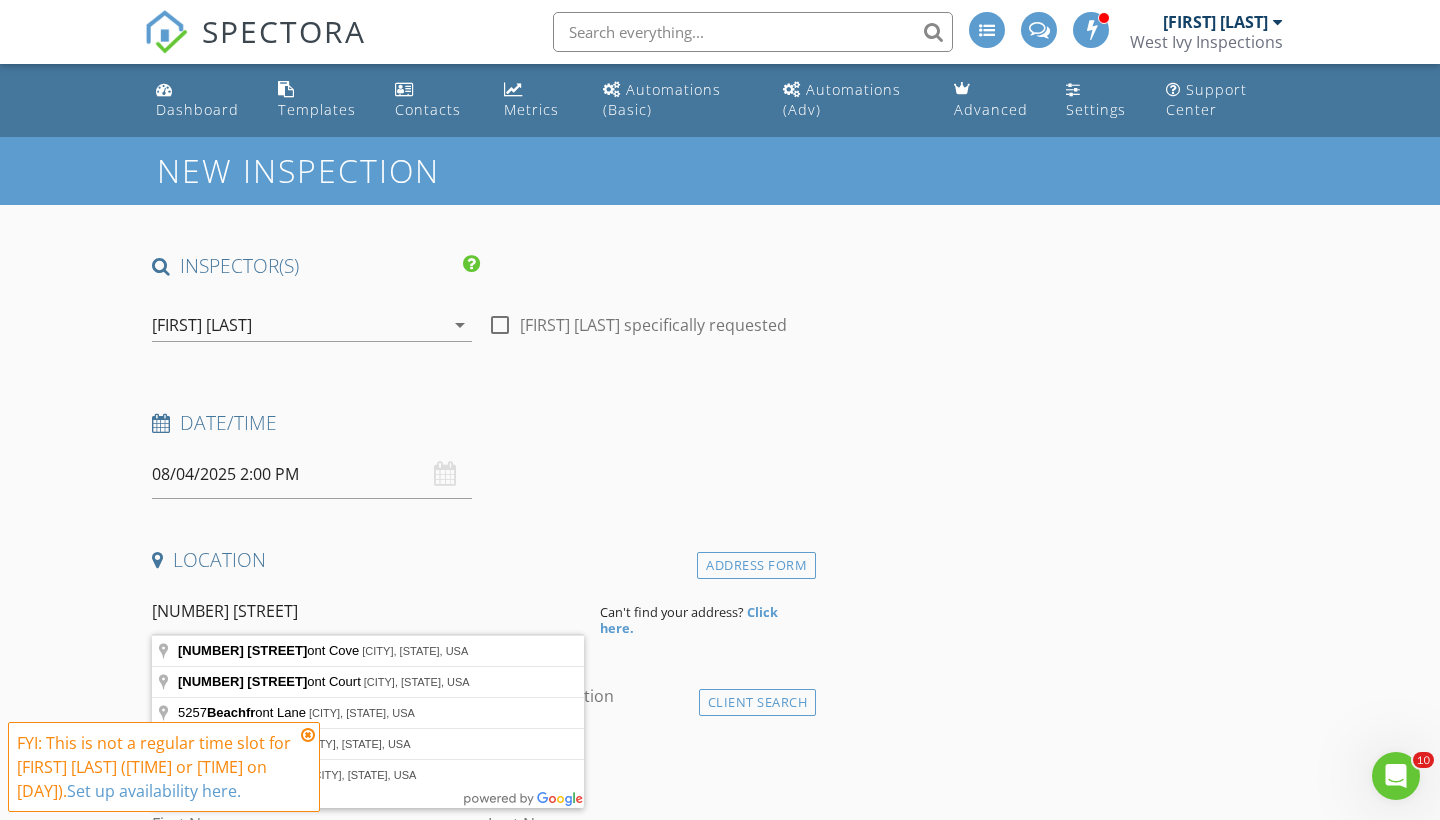 type on "5257 Beachfront Cove, San Diego, CA, USA" 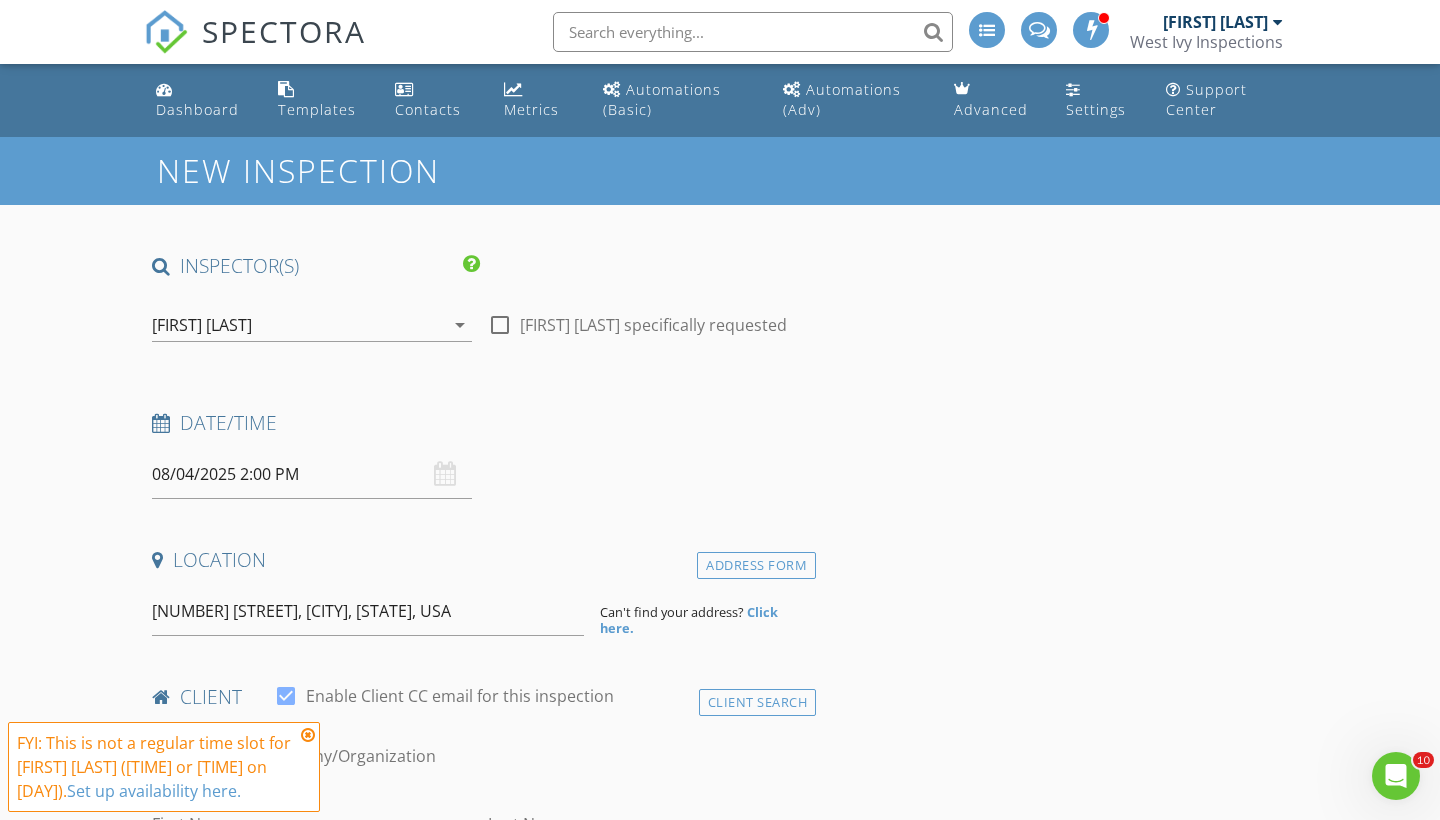 drag, startPoint x: 308, startPoint y: 602, endPoint x: 296, endPoint y: 655, distance: 54.34151 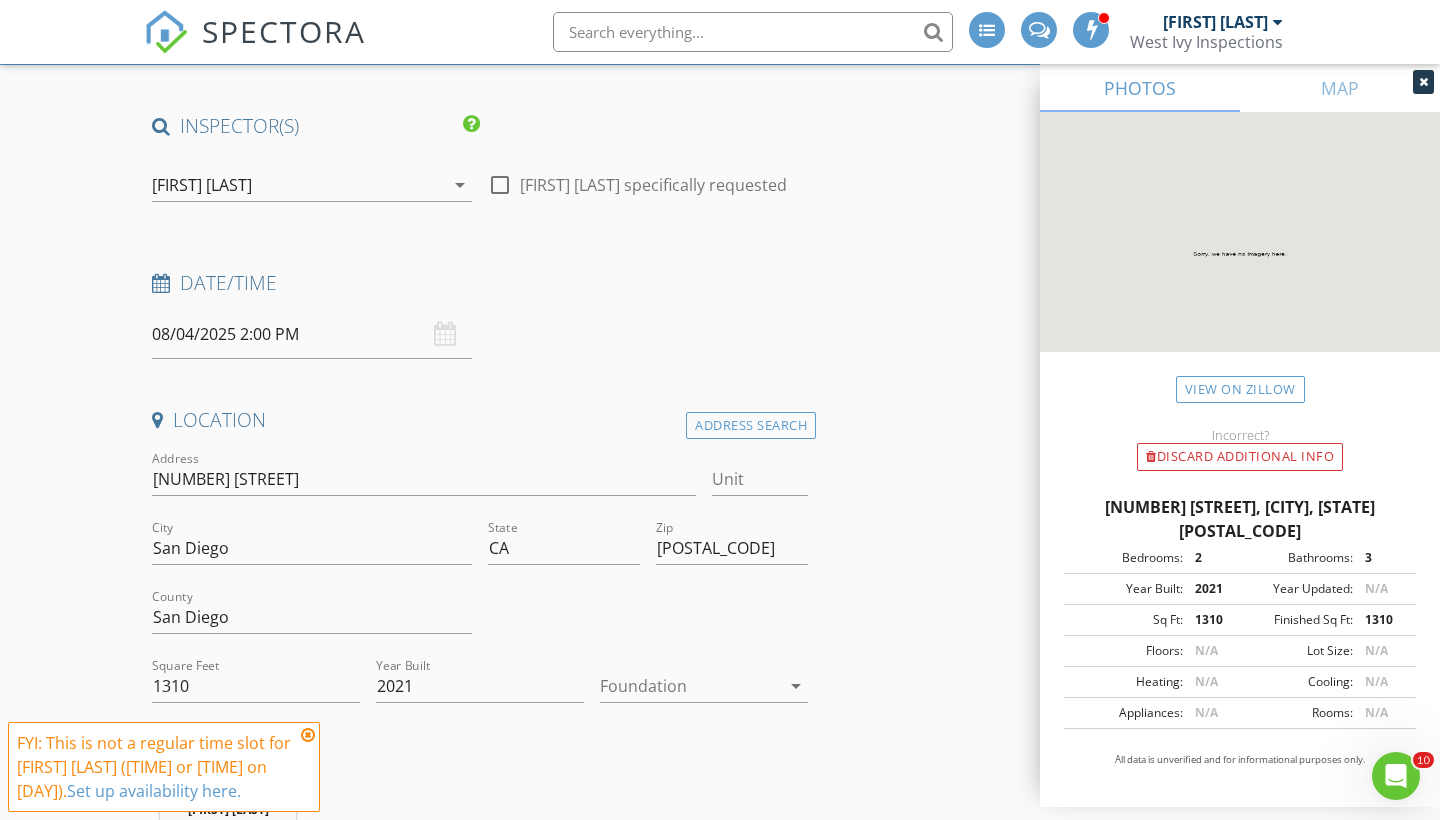 scroll, scrollTop: 146, scrollLeft: 0, axis: vertical 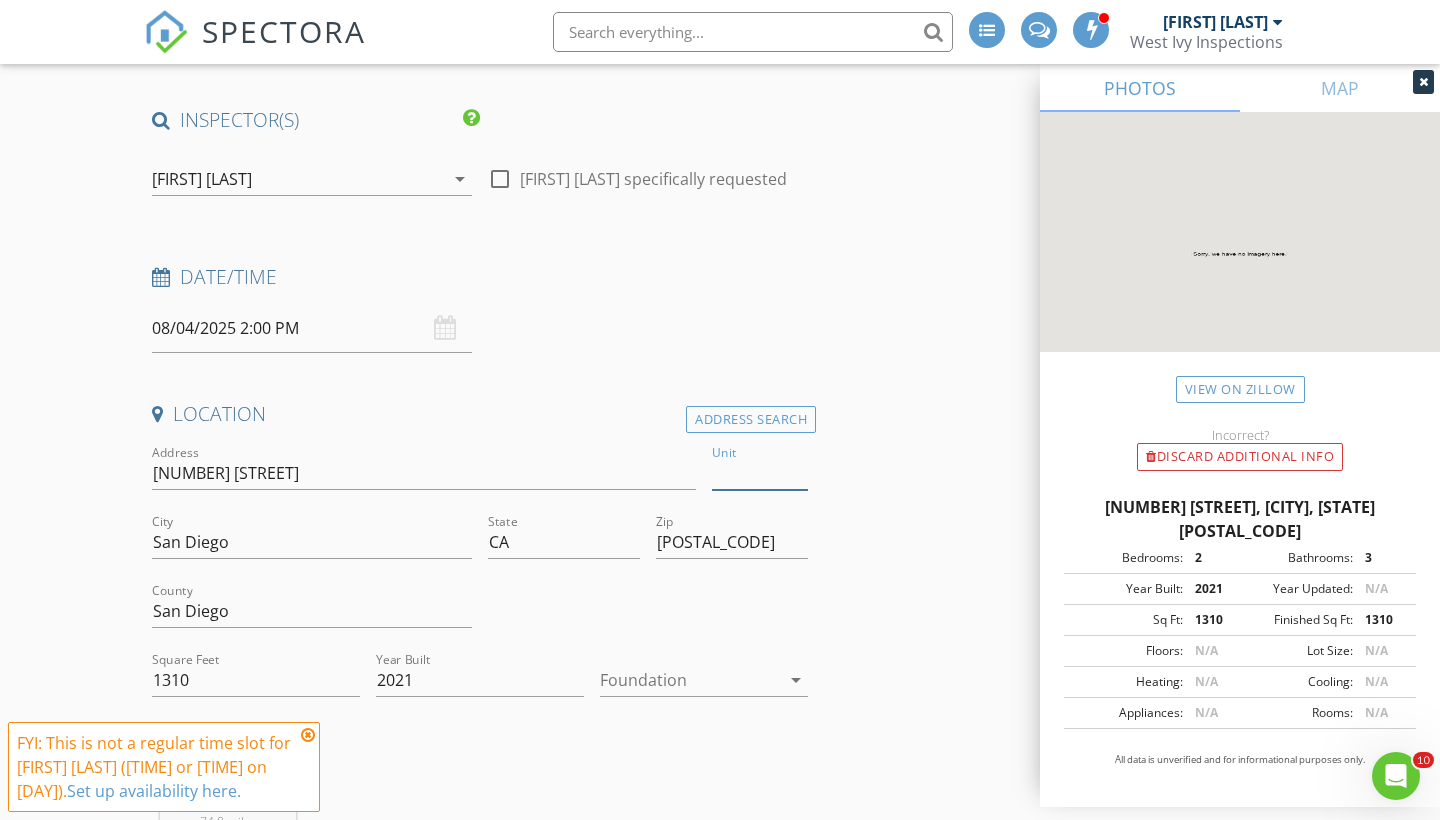 click on "Unit" at bounding box center [760, 473] 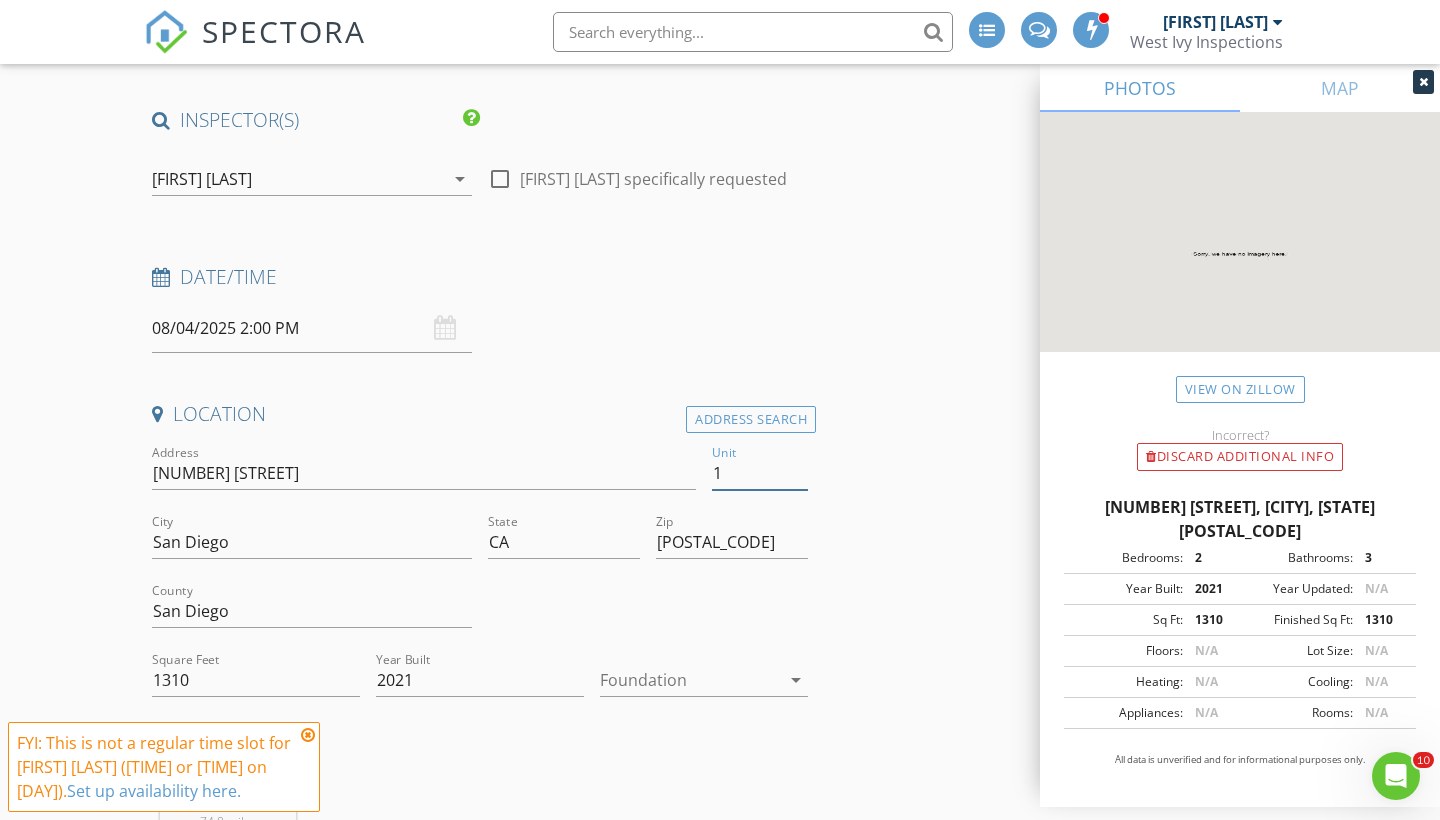 type 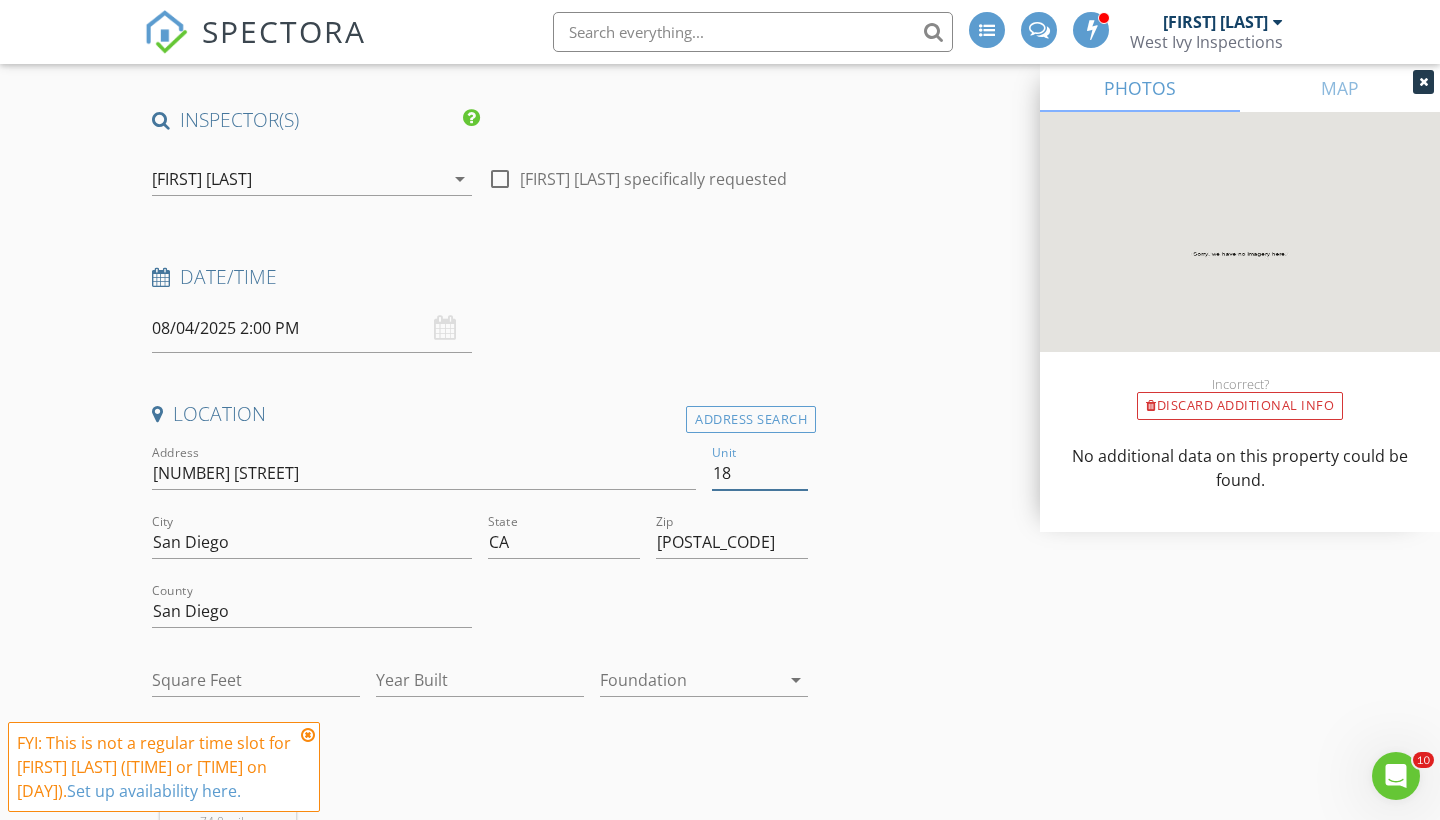 type on "181" 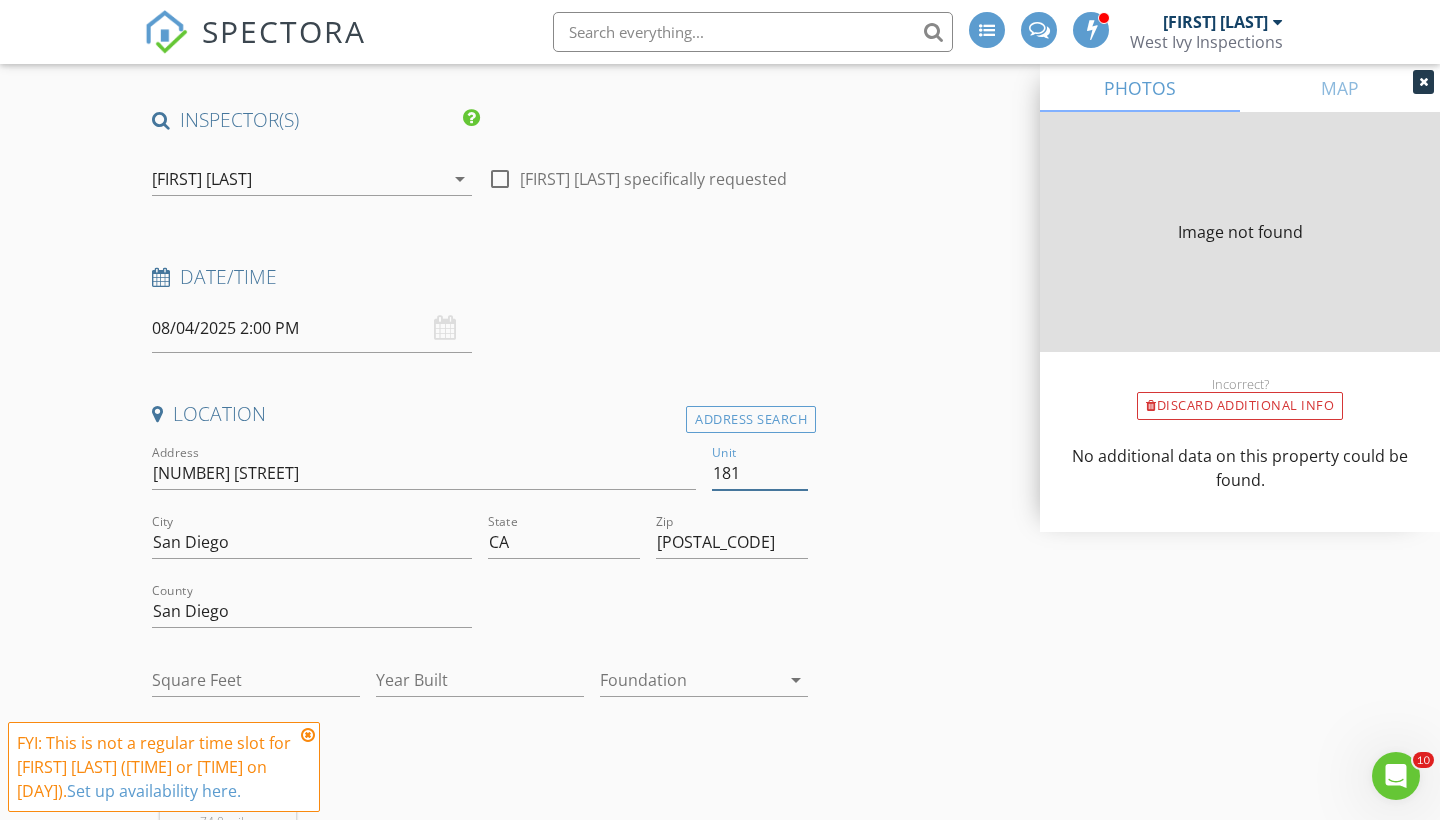 type on "1310" 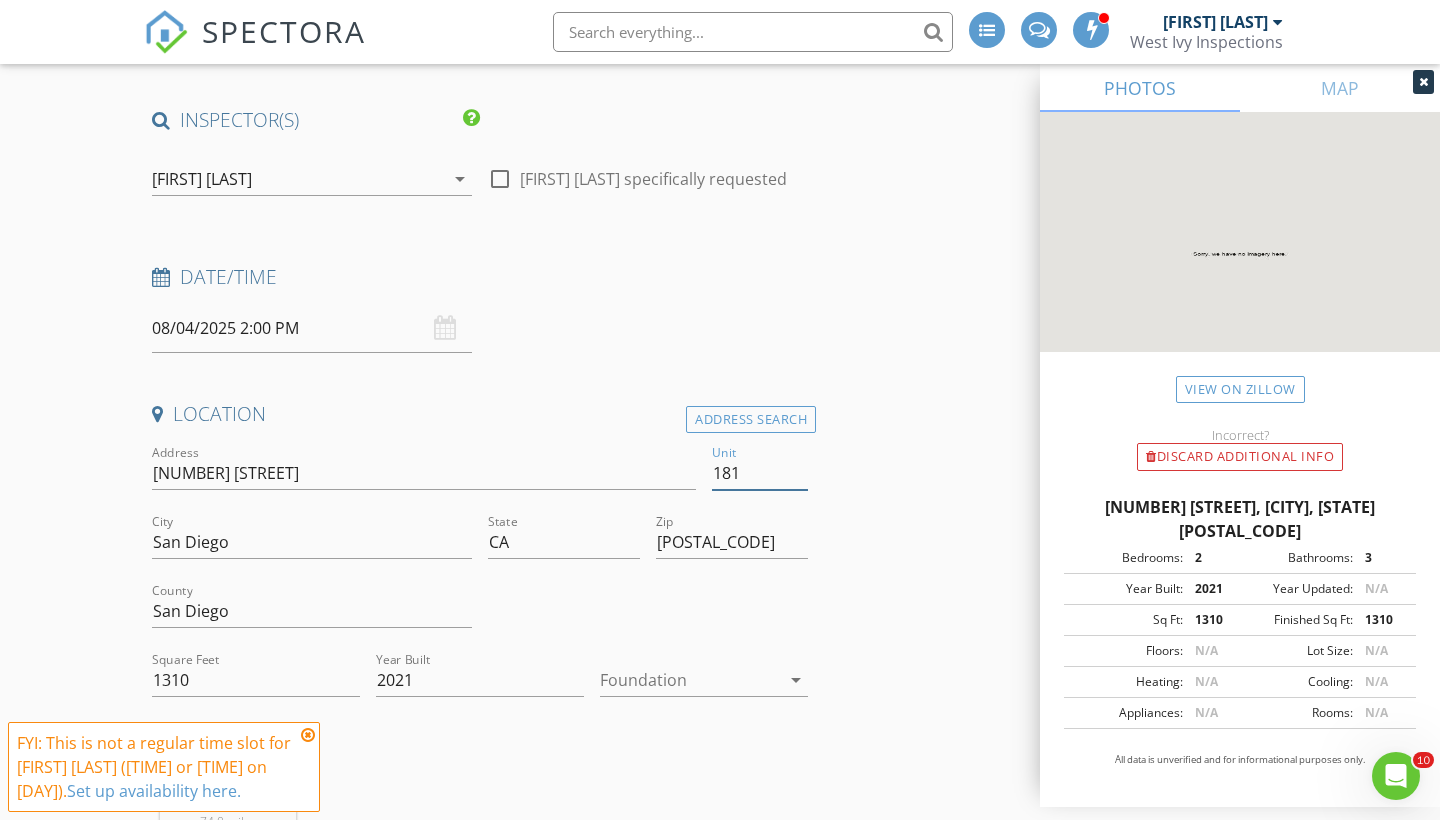 type on "181" 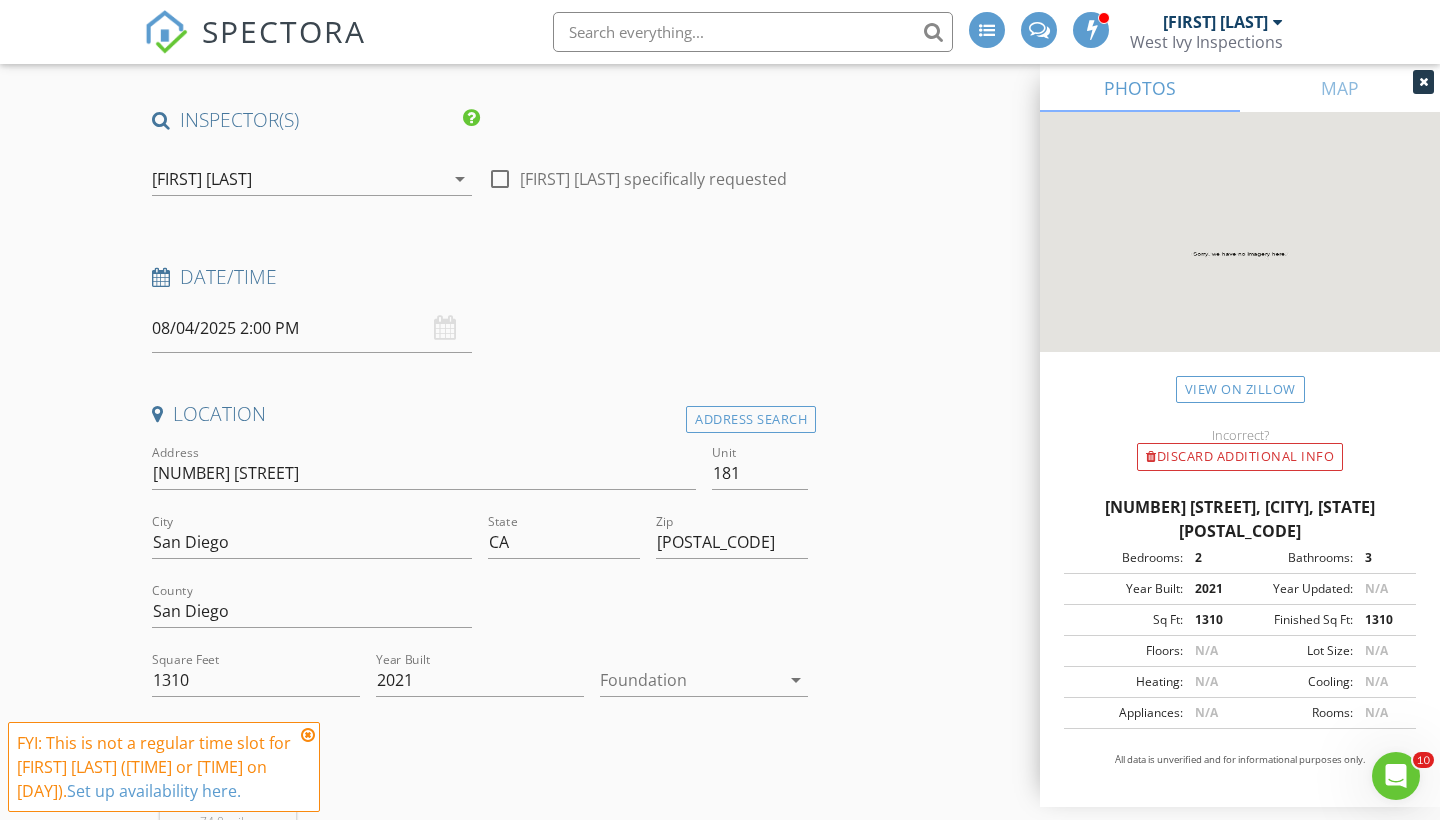 click at bounding box center (648, 613) 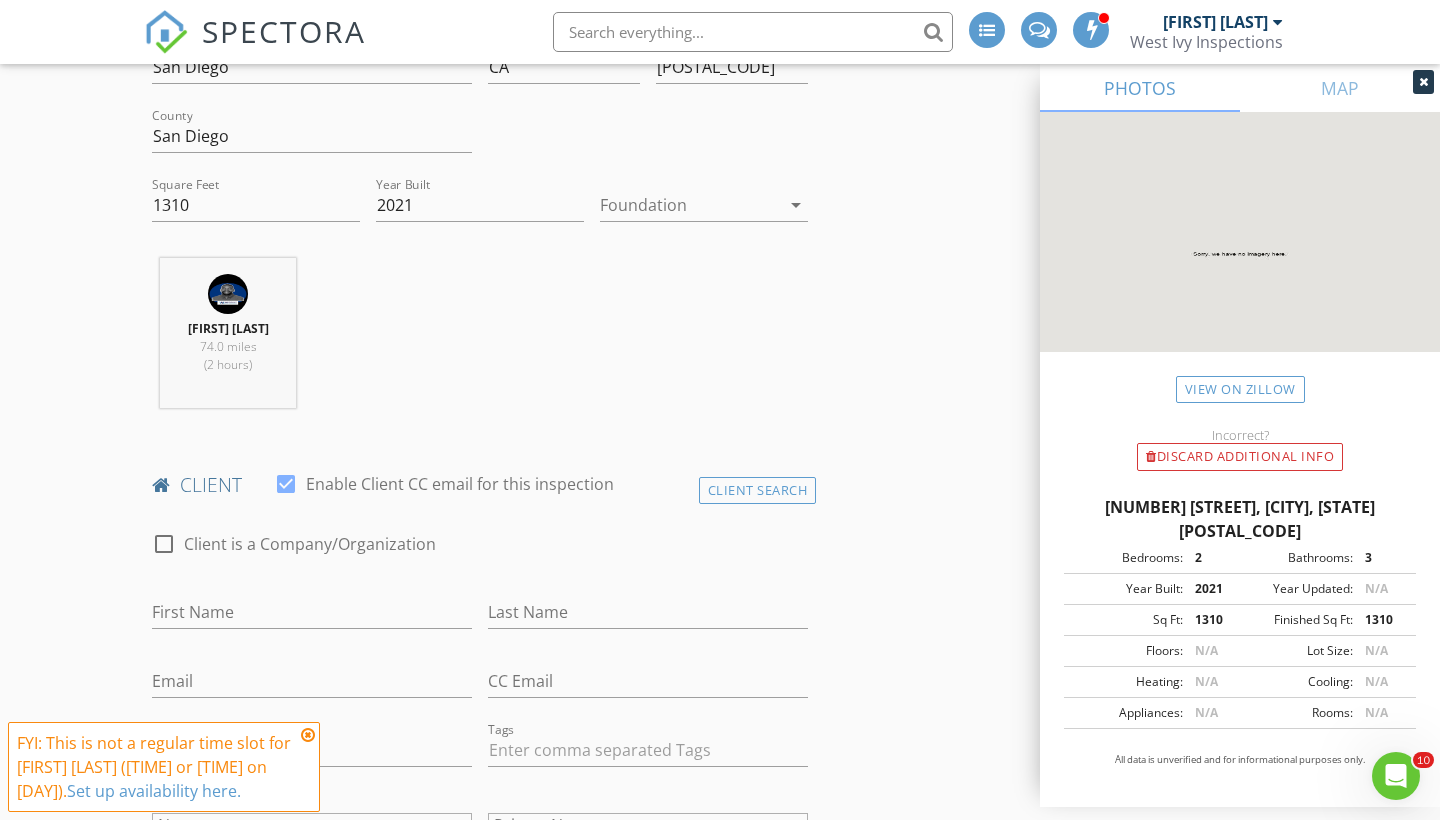 scroll, scrollTop: 623, scrollLeft: 0, axis: vertical 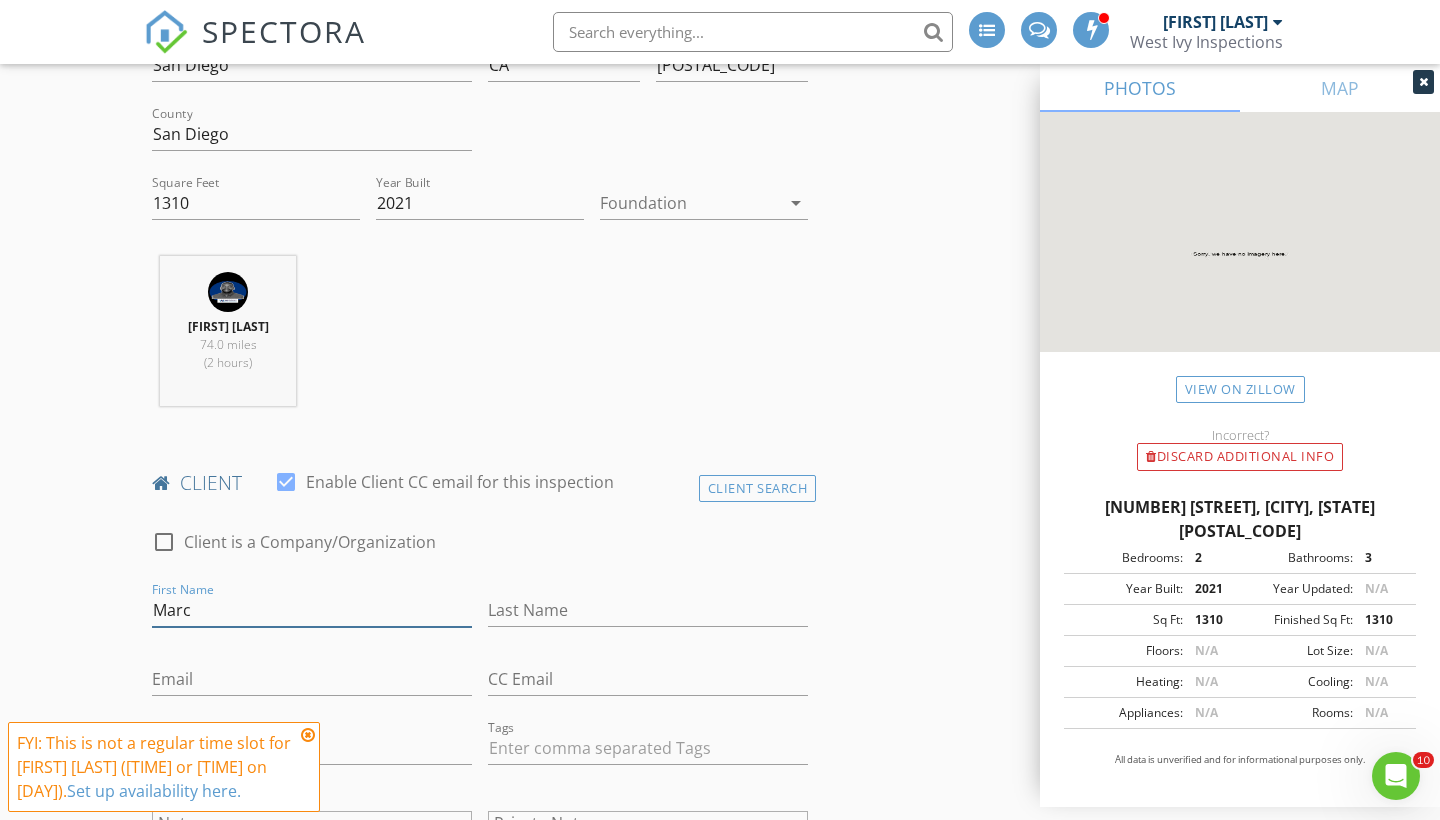 type on "Marc" 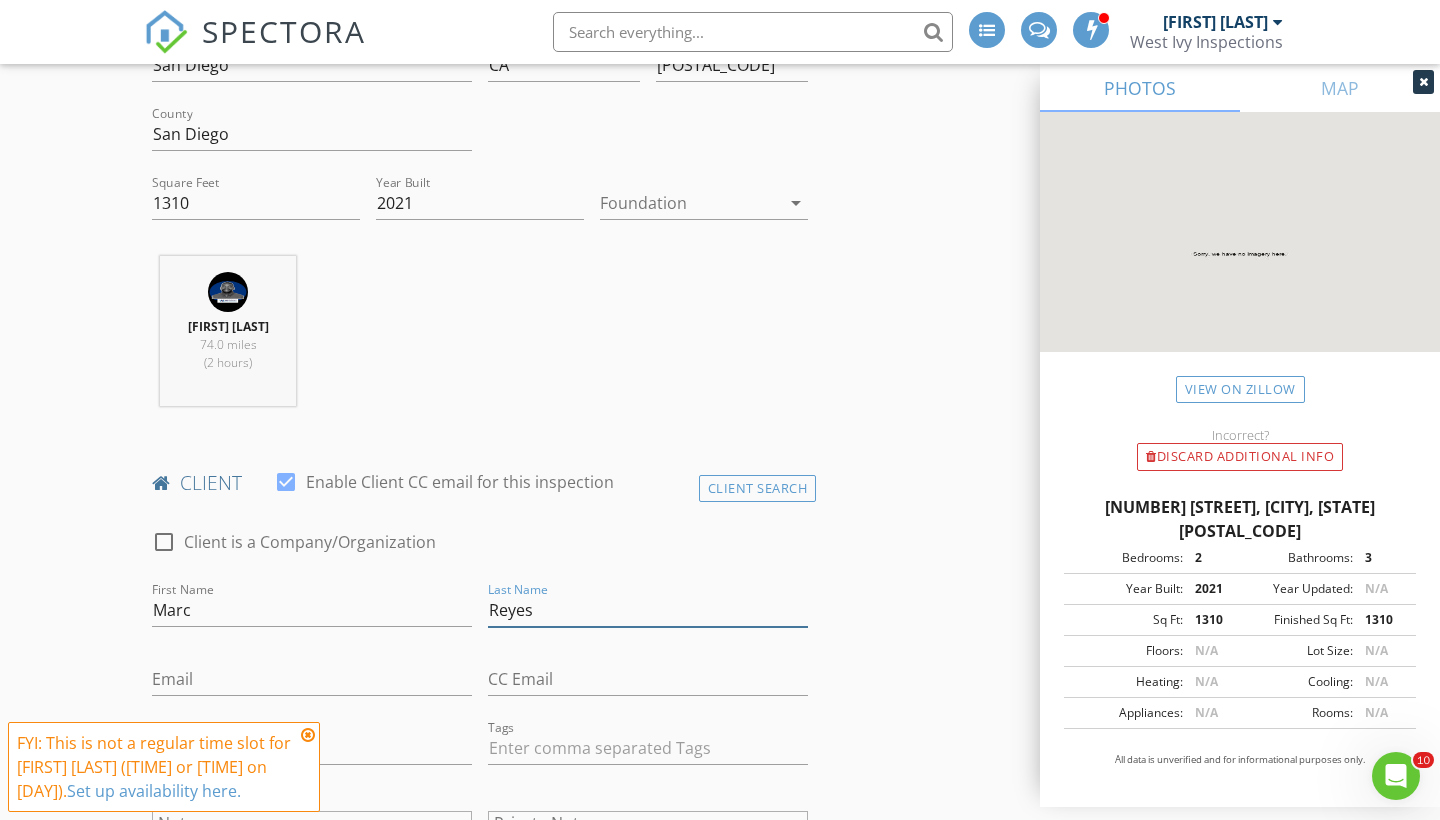 type on "Reyes" 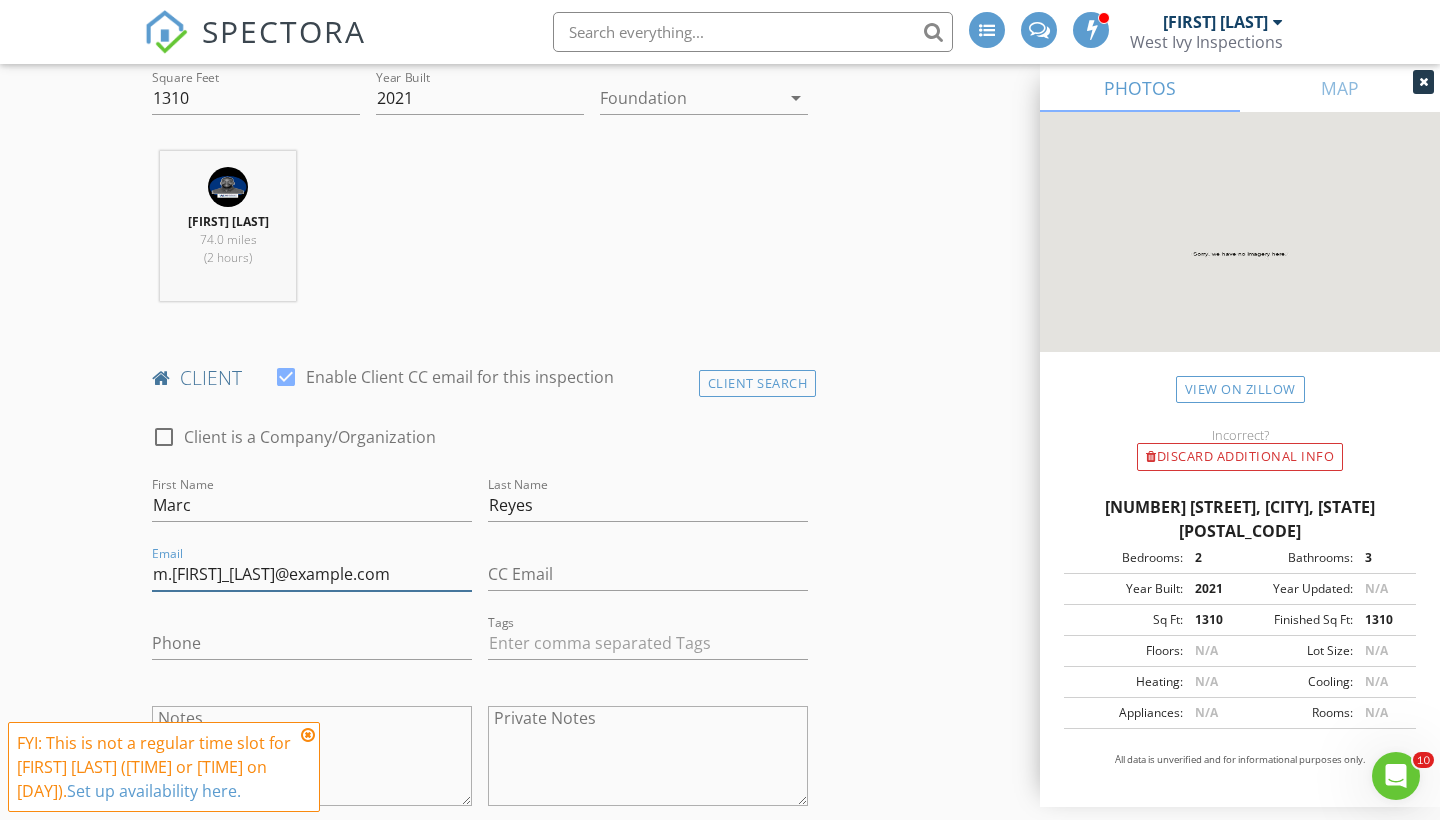 scroll, scrollTop: 734, scrollLeft: 0, axis: vertical 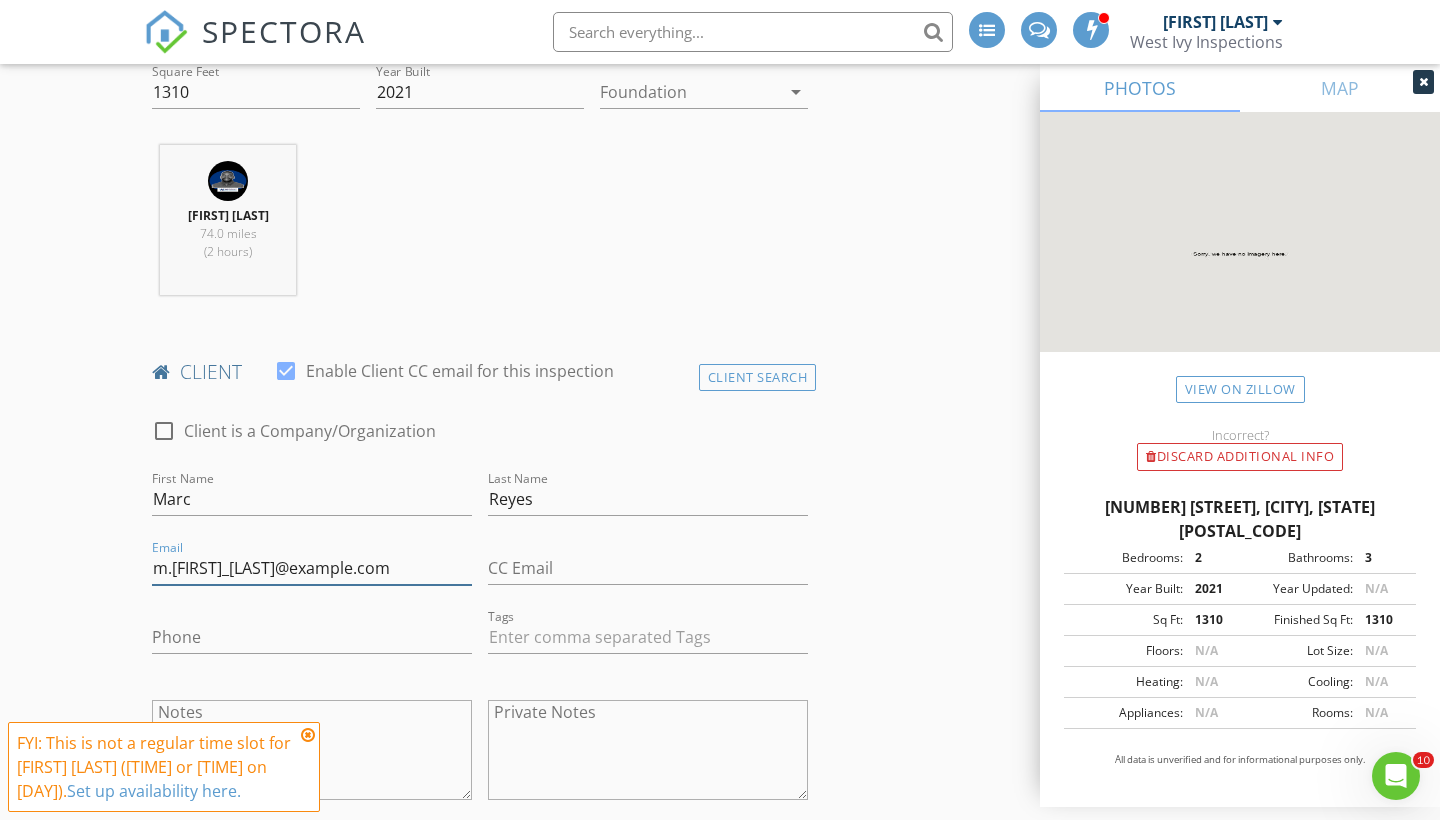 type on "m.chris_reyes@yahoo.com" 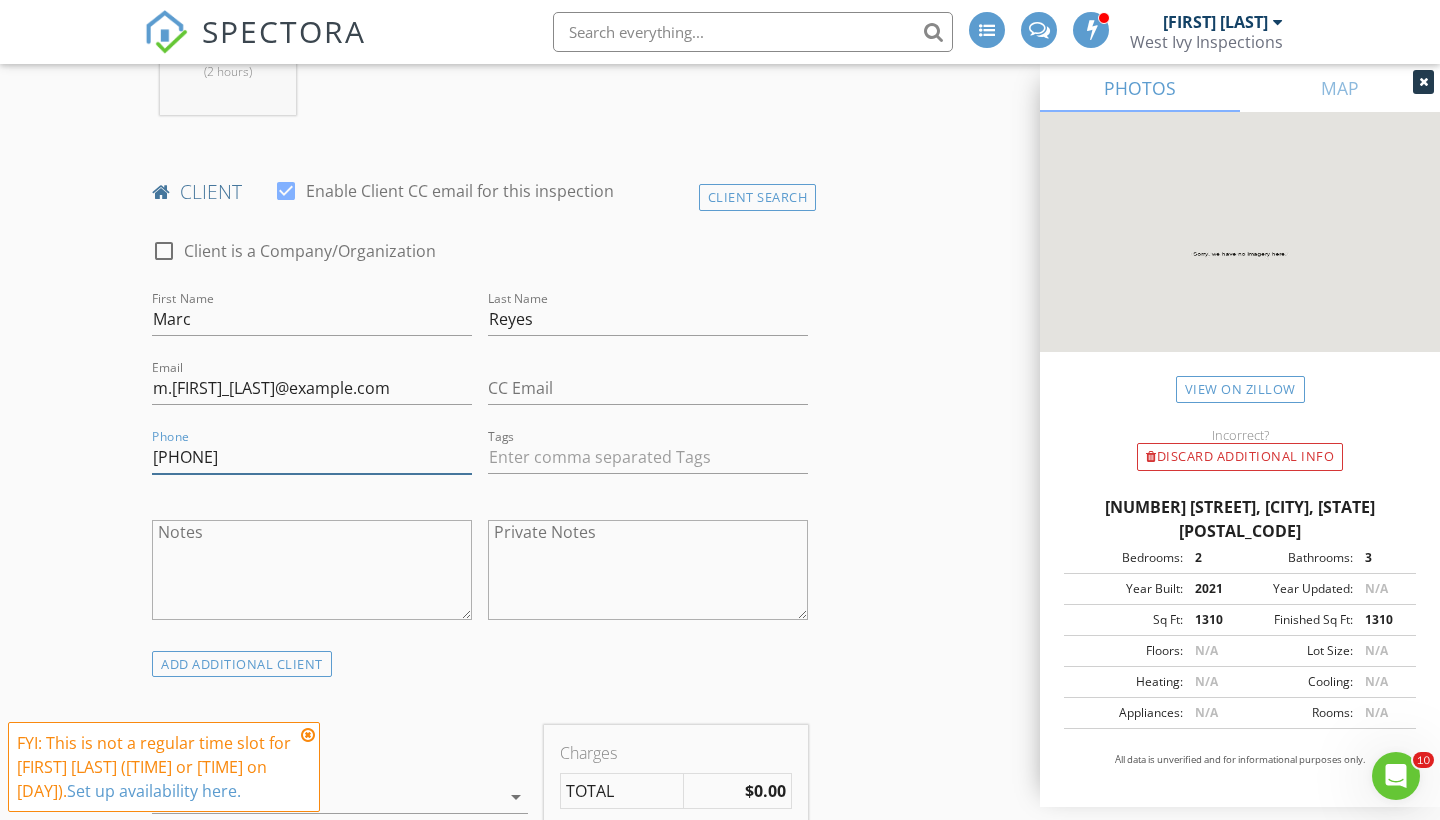 scroll, scrollTop: 915, scrollLeft: 0, axis: vertical 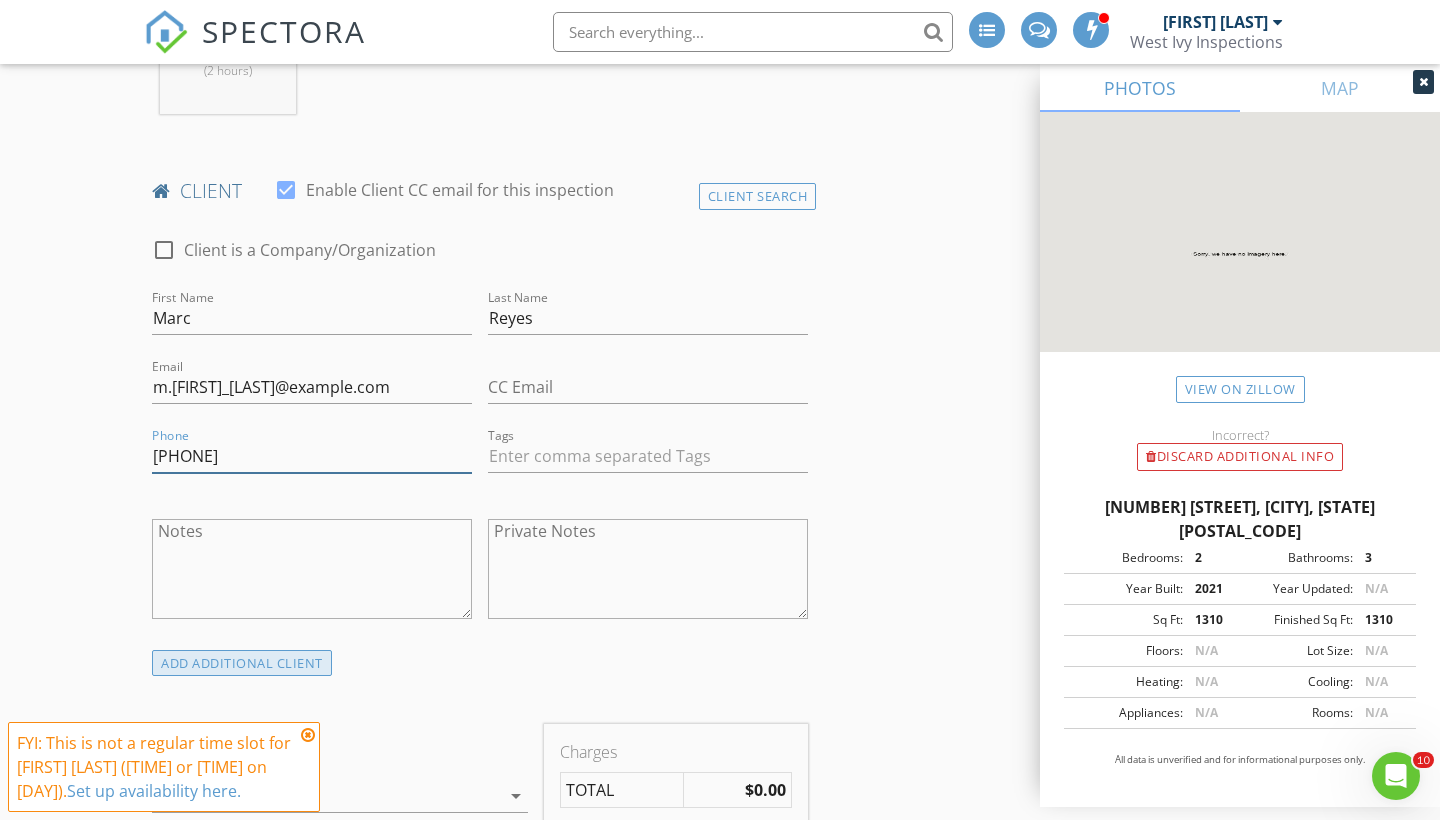 type on "415-517-0466" 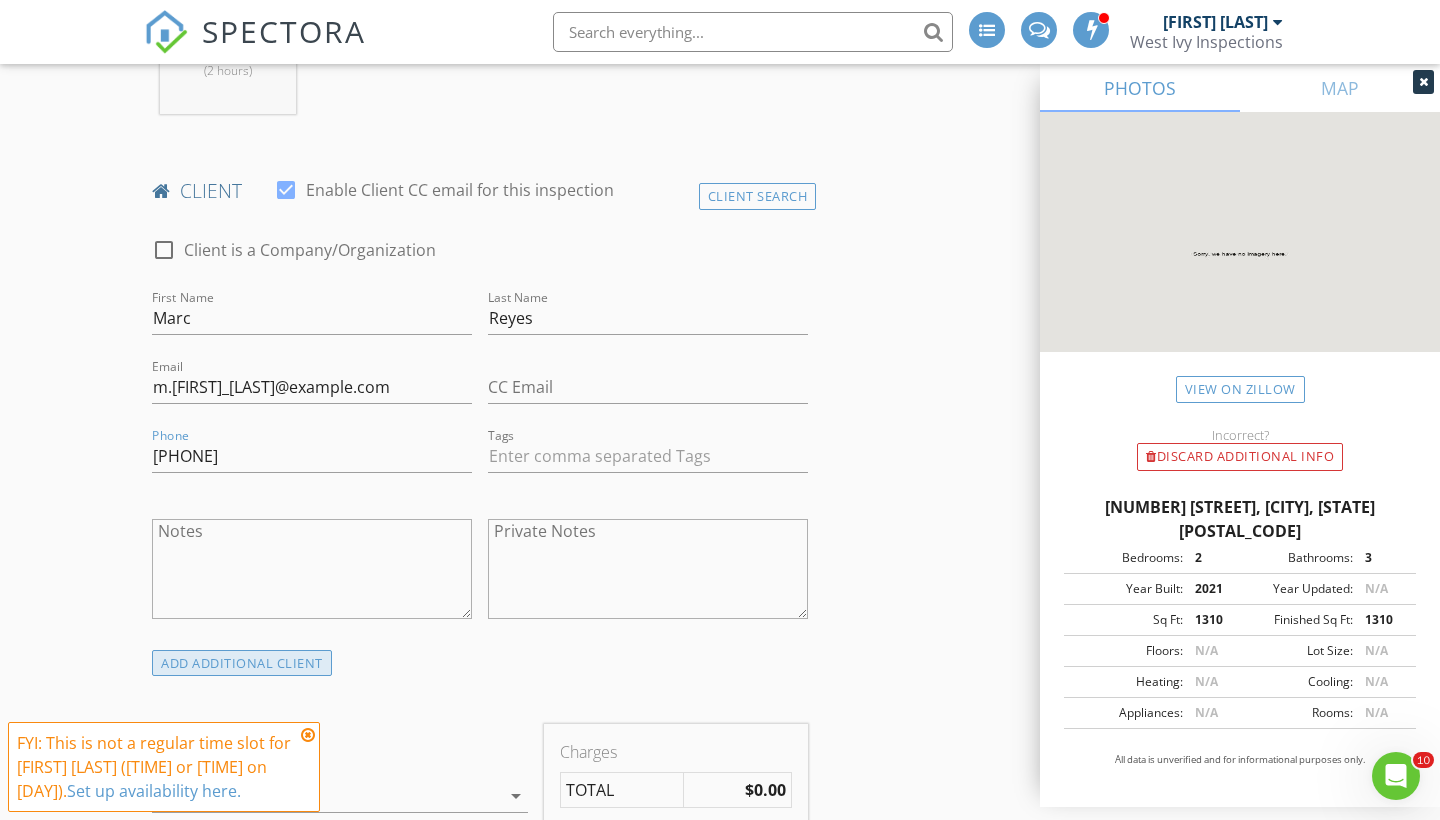 click on "ADD ADDITIONAL client" at bounding box center [242, 663] 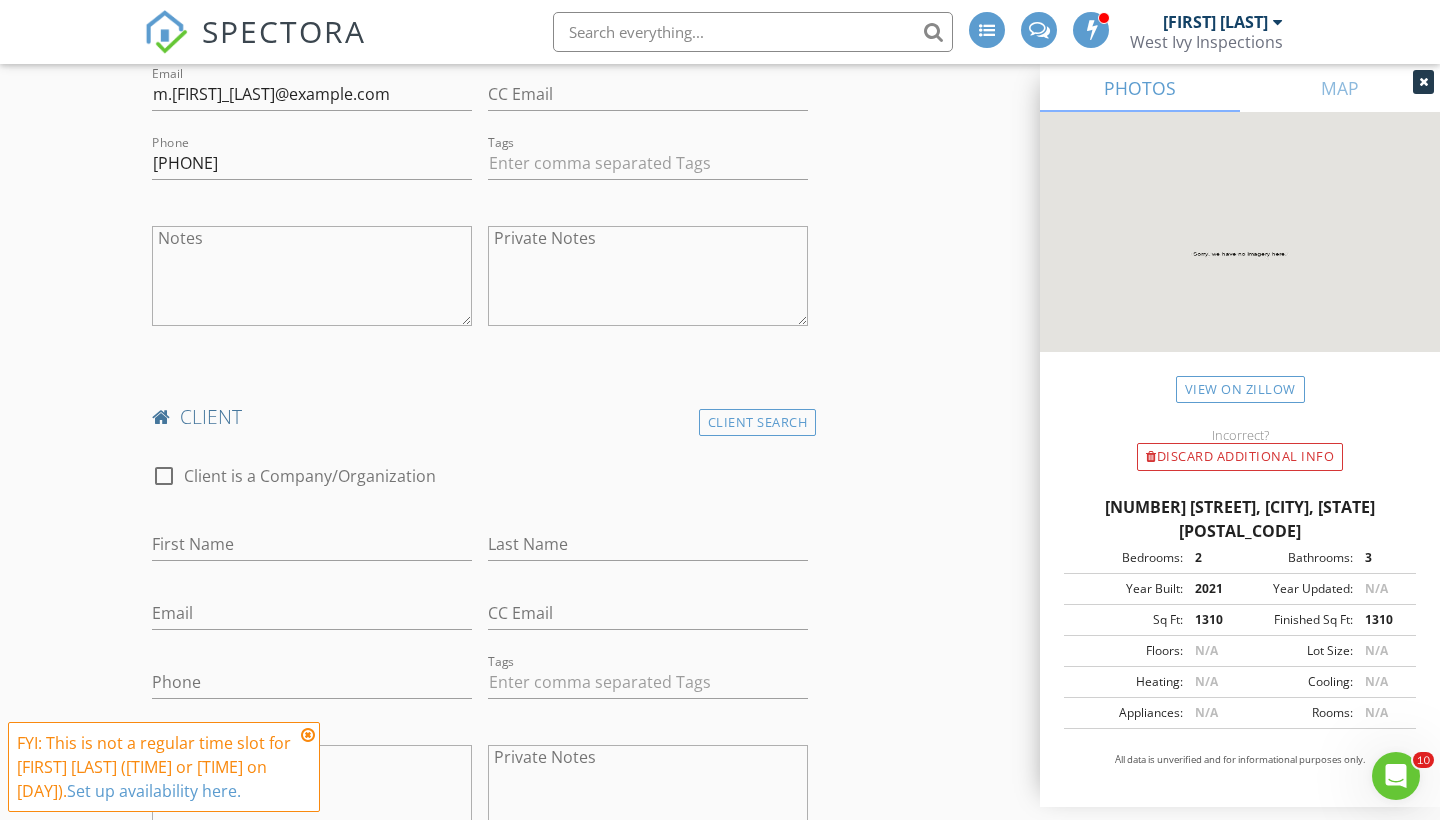 scroll, scrollTop: 1210, scrollLeft: 0, axis: vertical 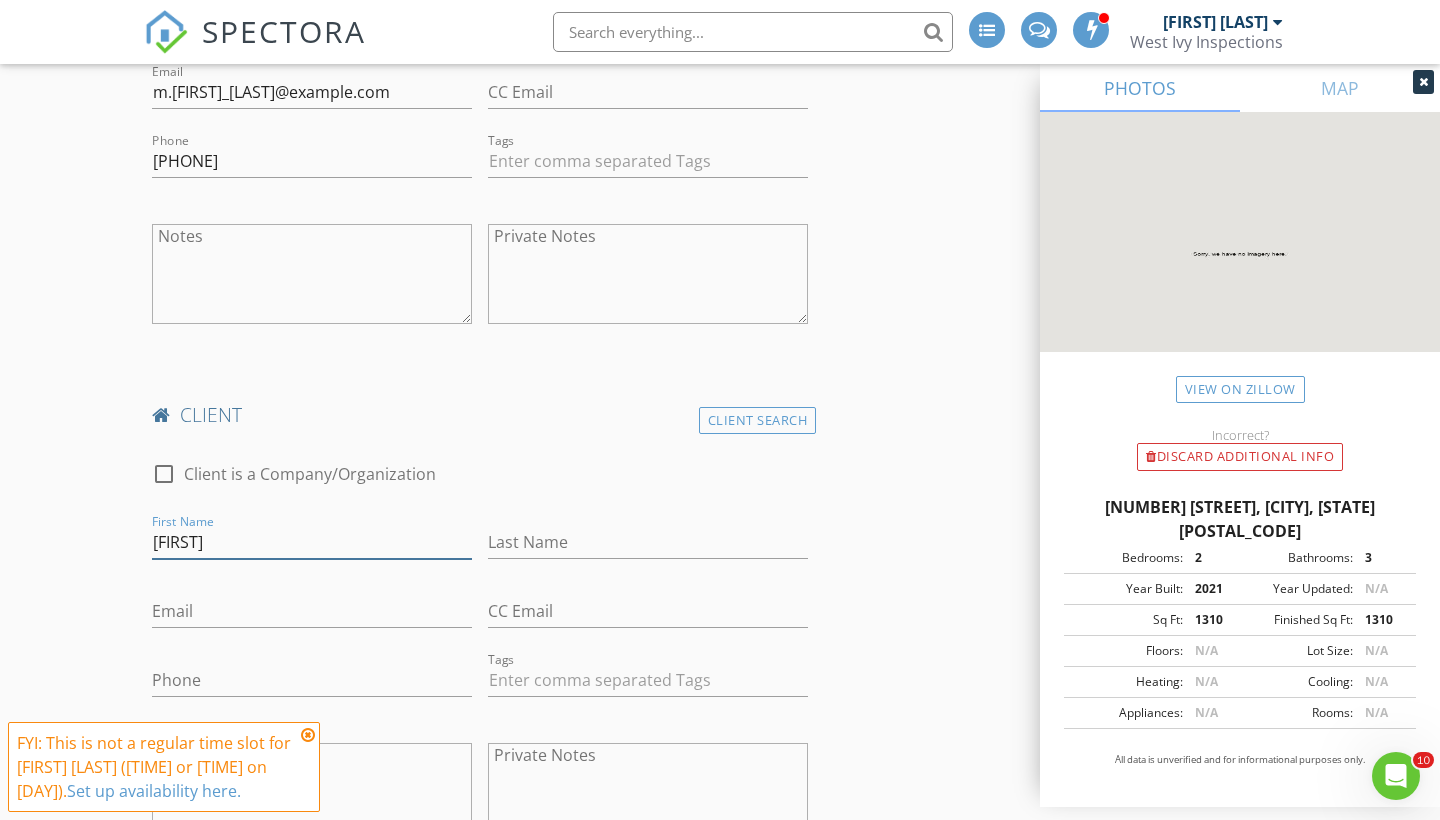 type on "Trisha" 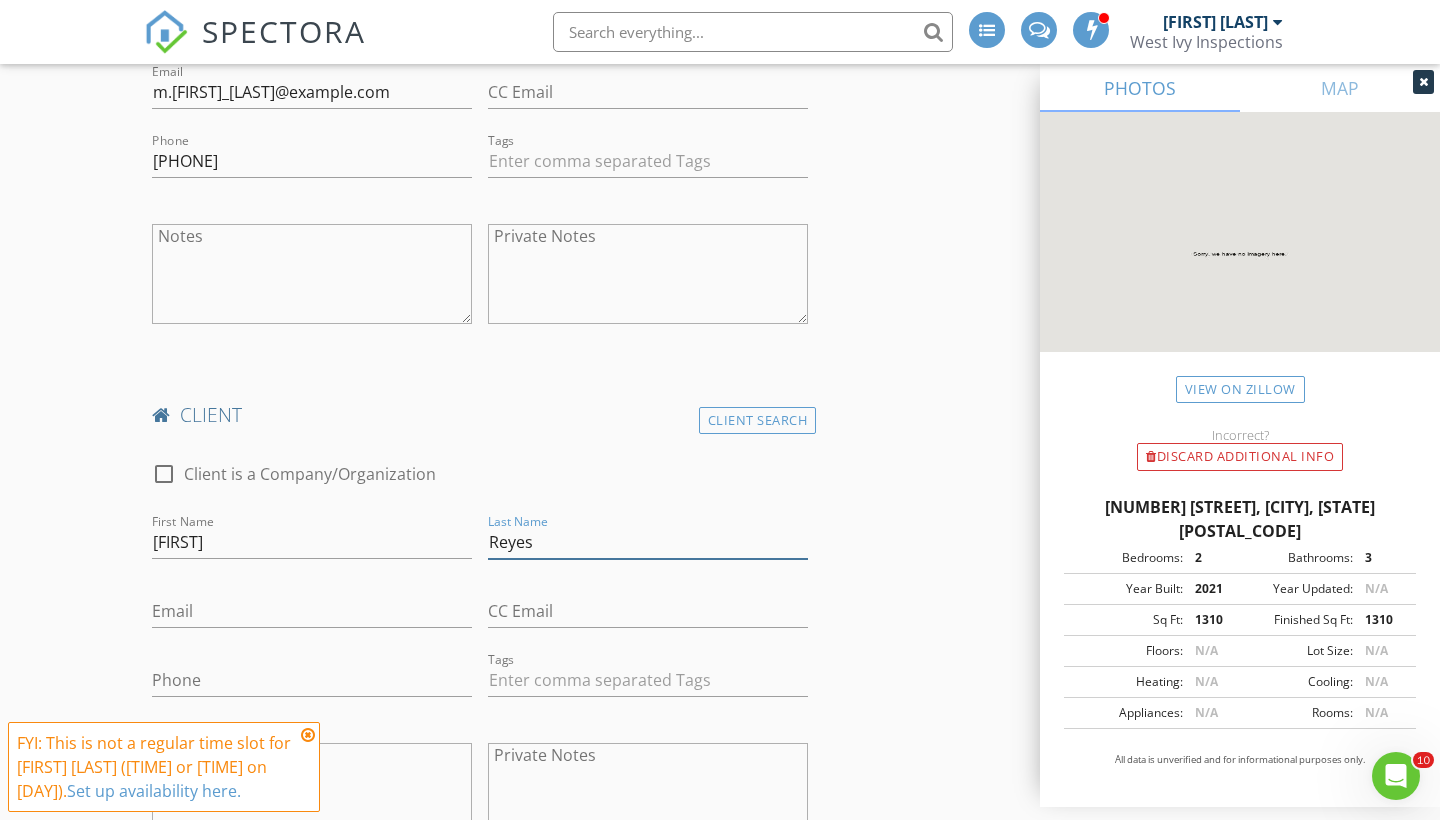 type on "Reyes" 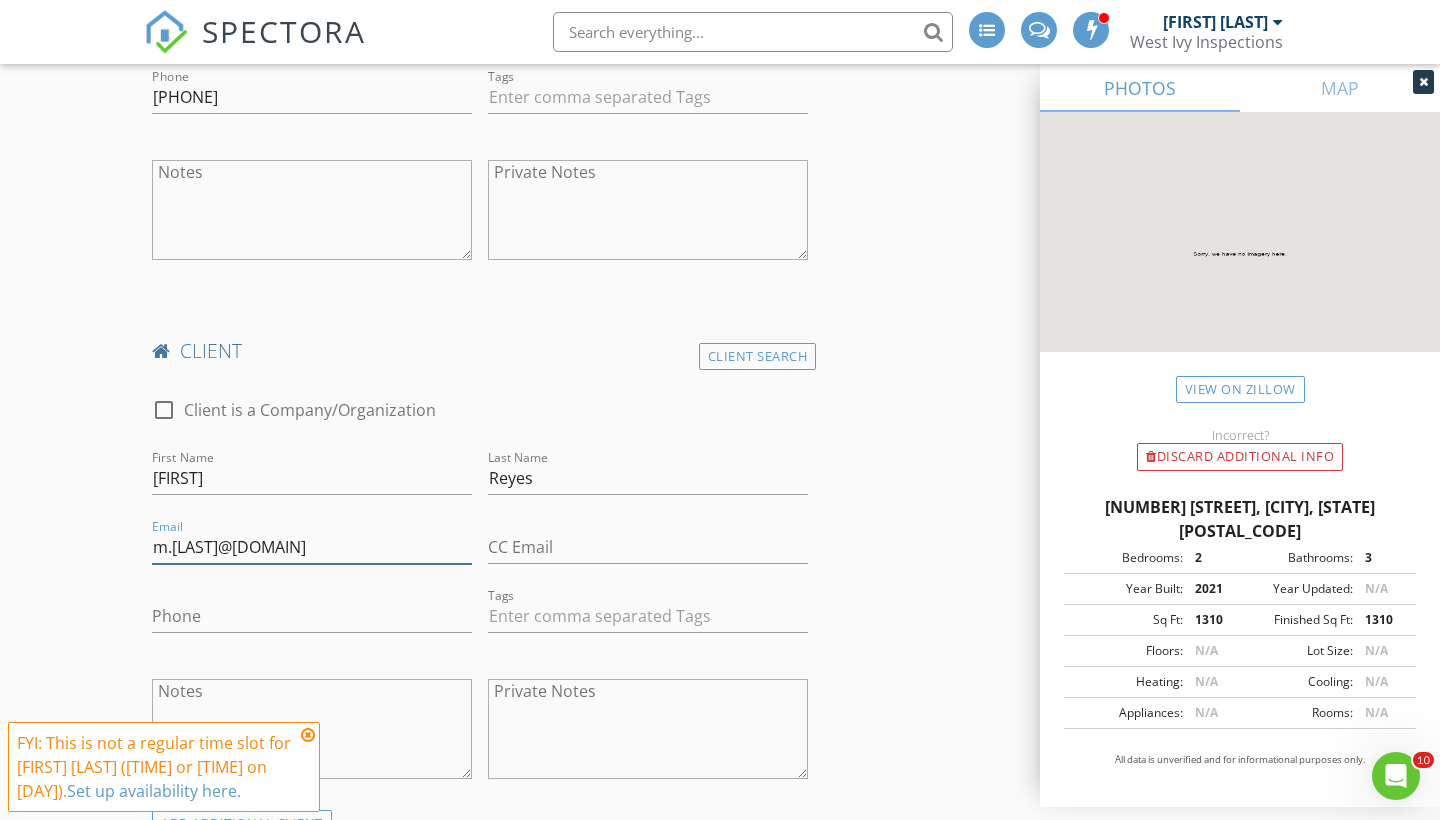scroll, scrollTop: 1277, scrollLeft: 0, axis: vertical 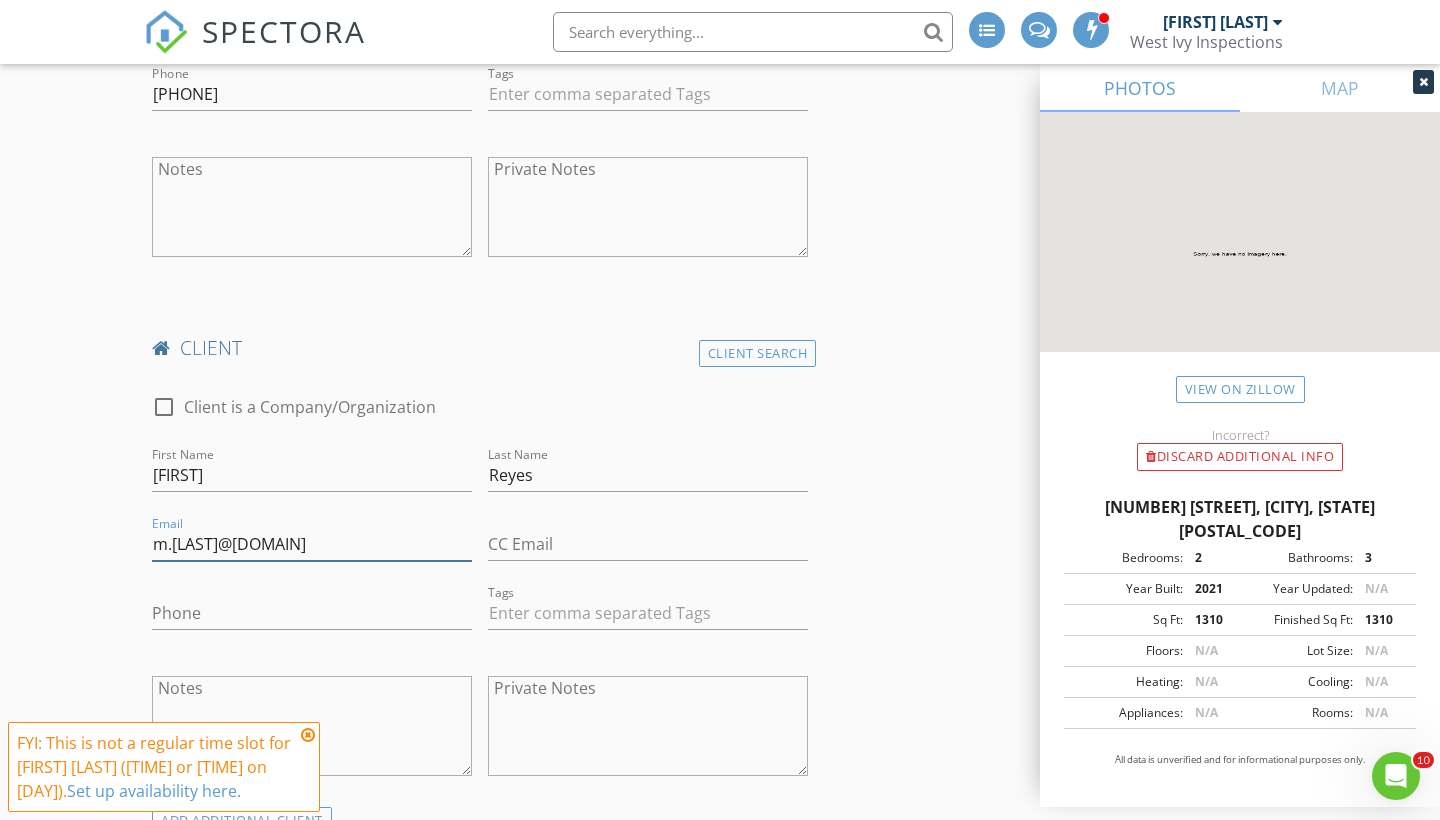 type on "marctrishreyes@gmail.com" 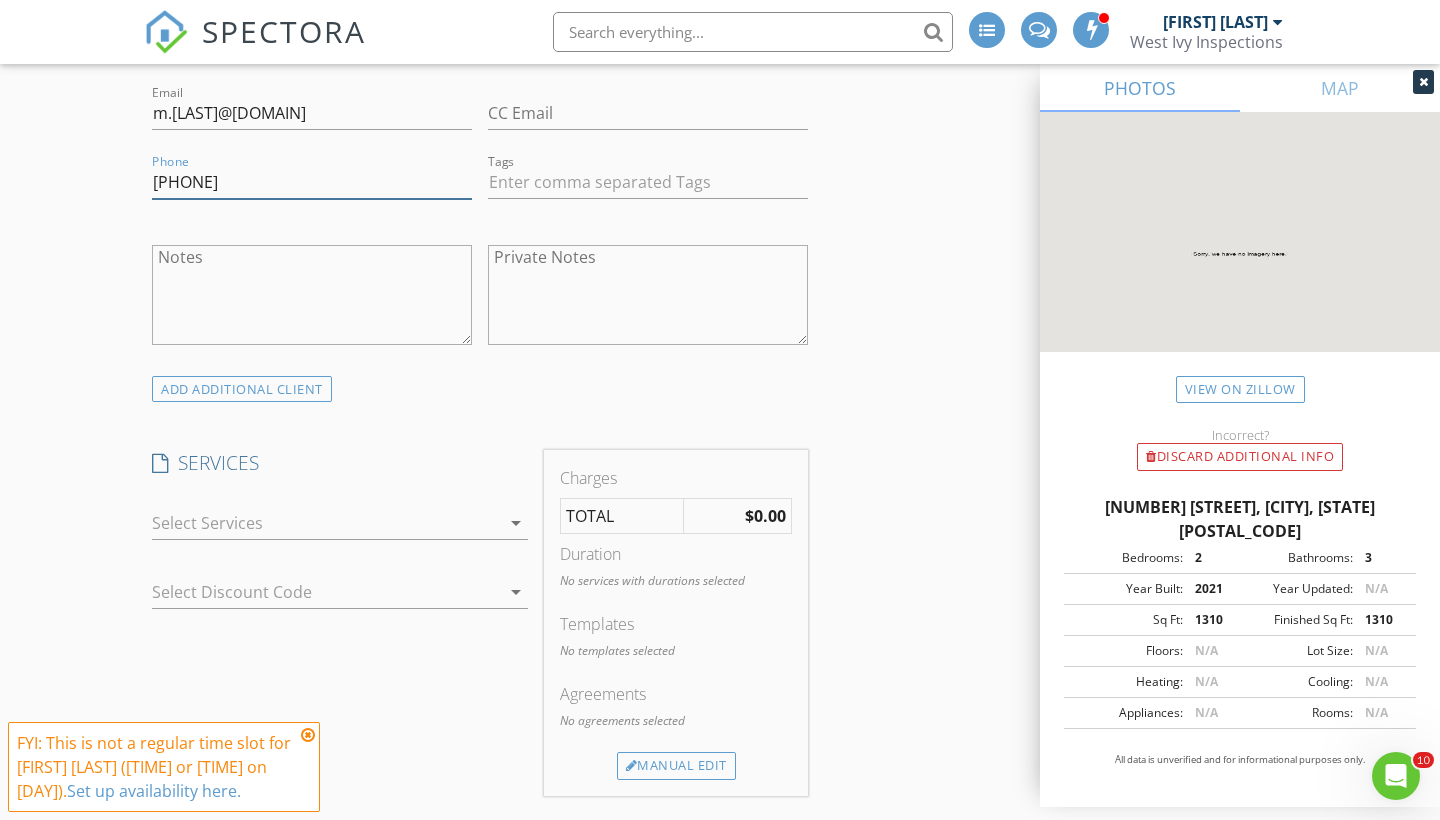 scroll, scrollTop: 1709, scrollLeft: 0, axis: vertical 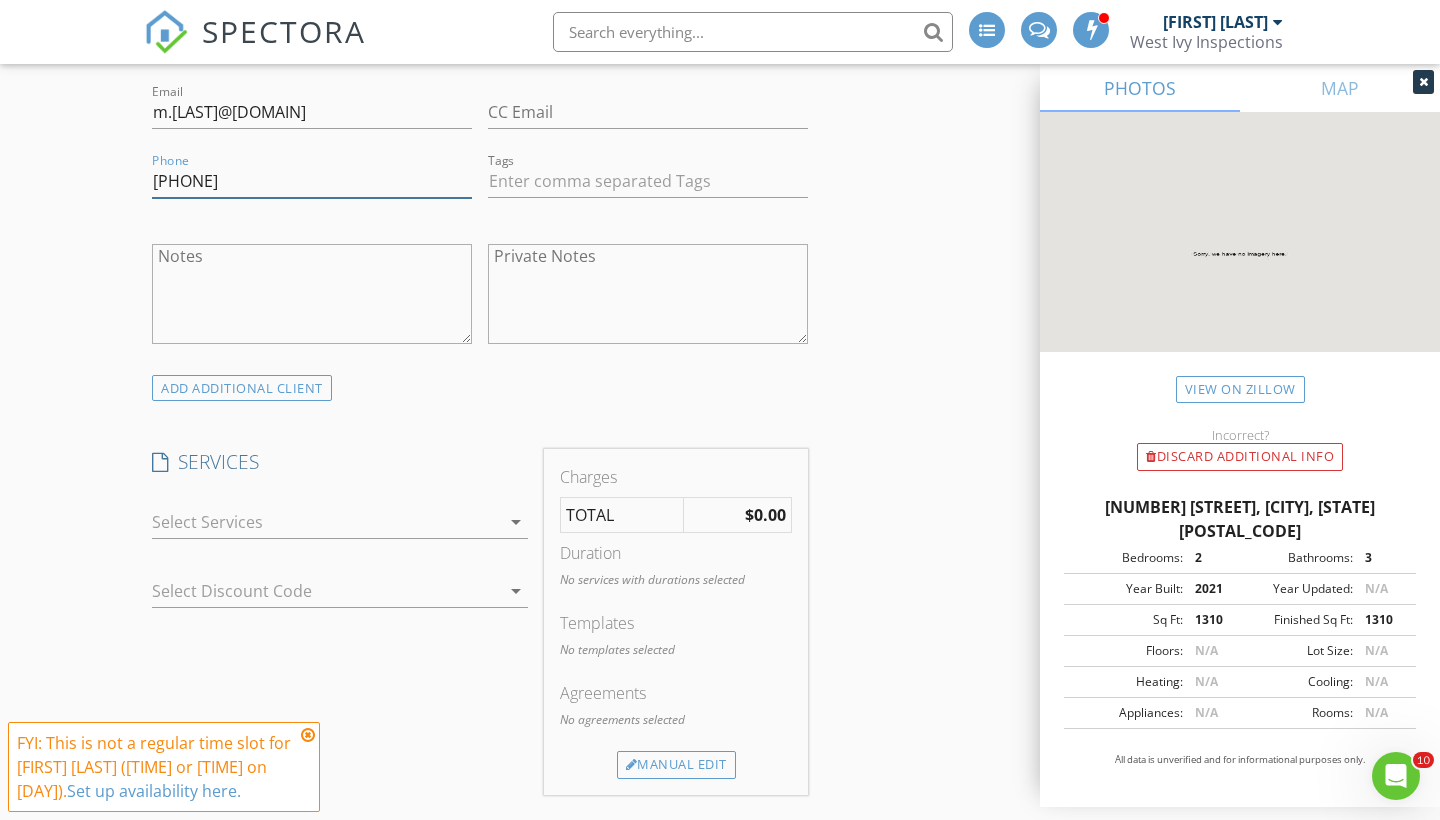 type on "[PHONE]" 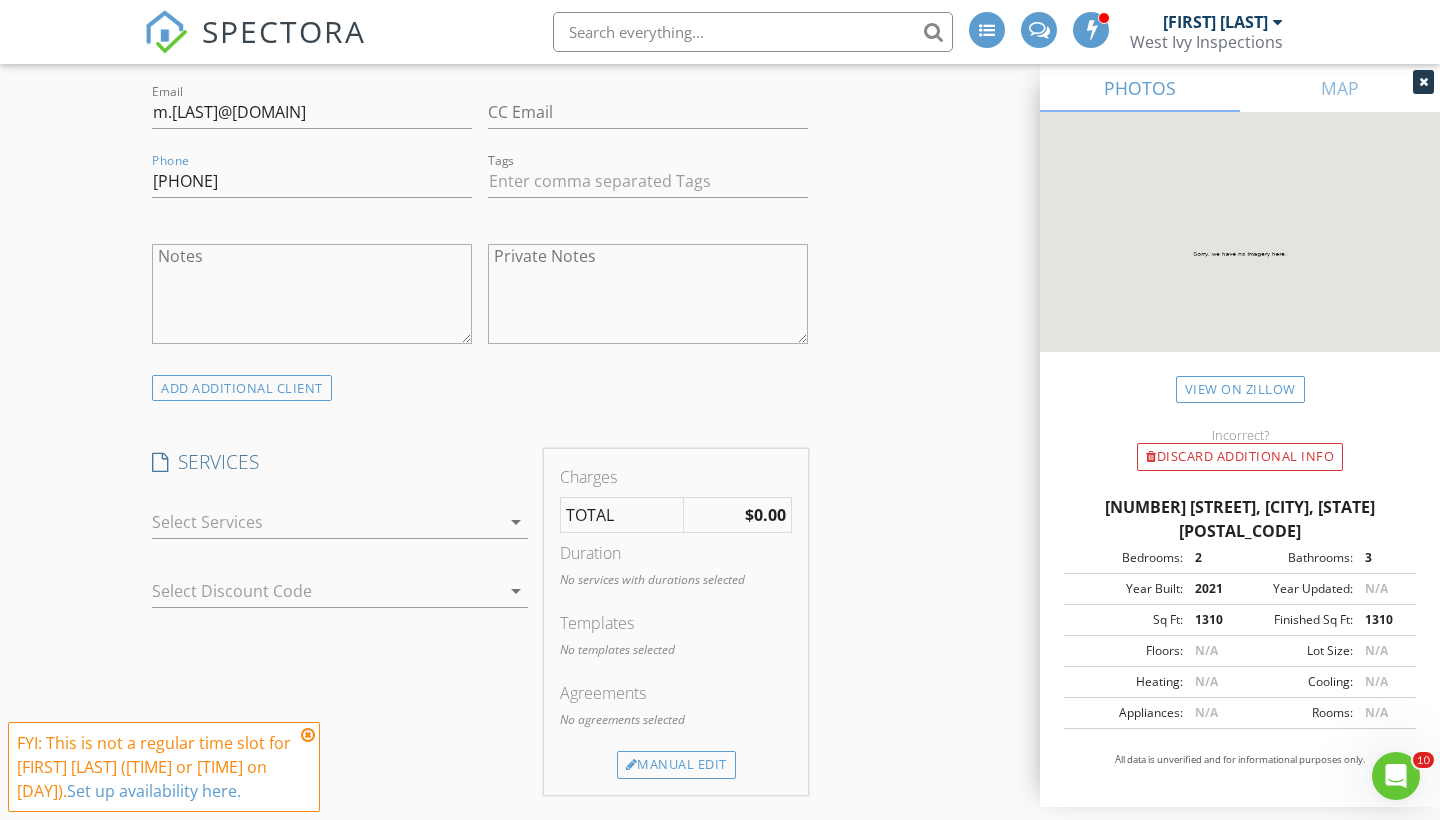 click at bounding box center [326, 522] 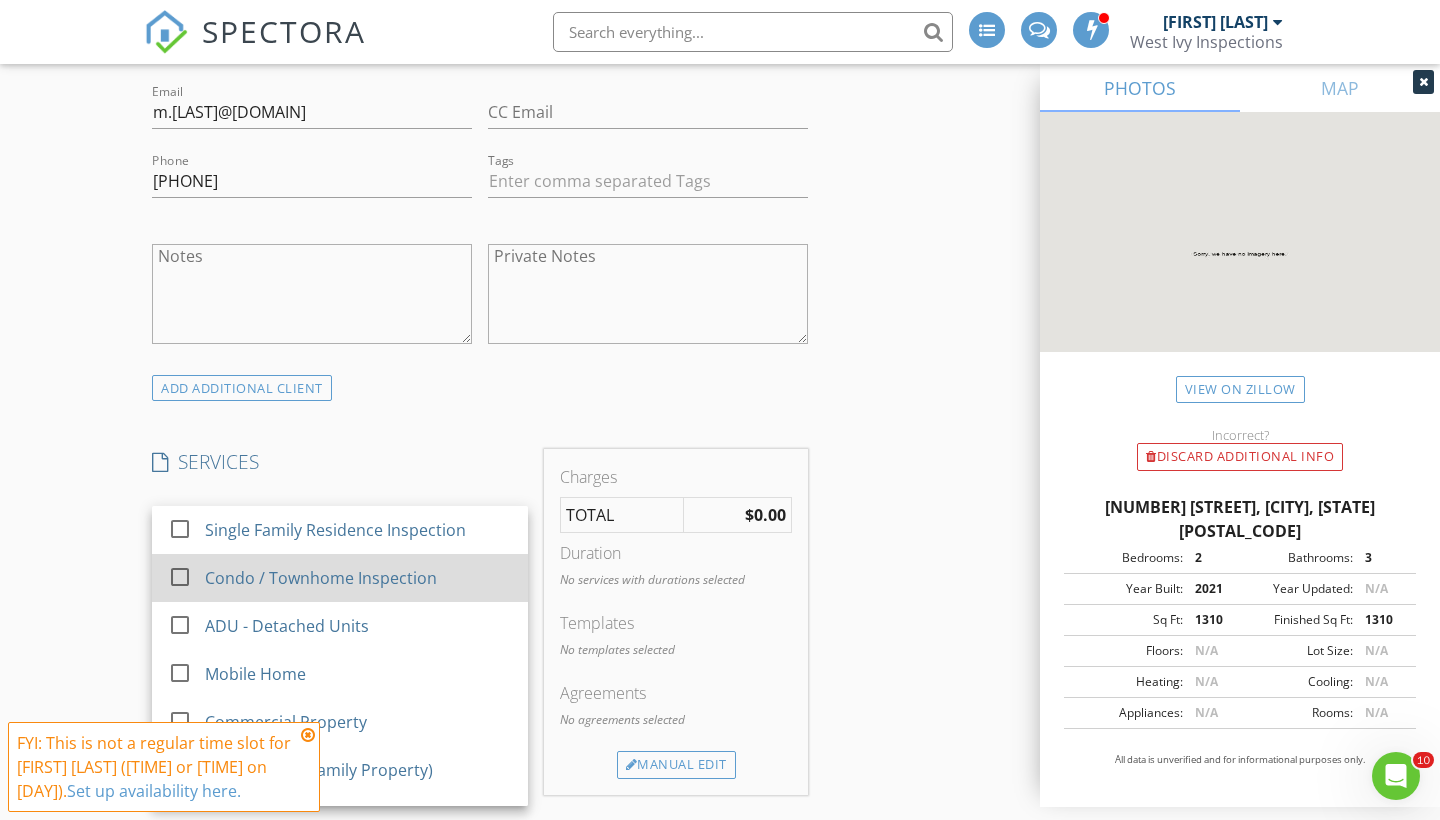 click on "Condo / Townhome Inspection" at bounding box center [321, 578] 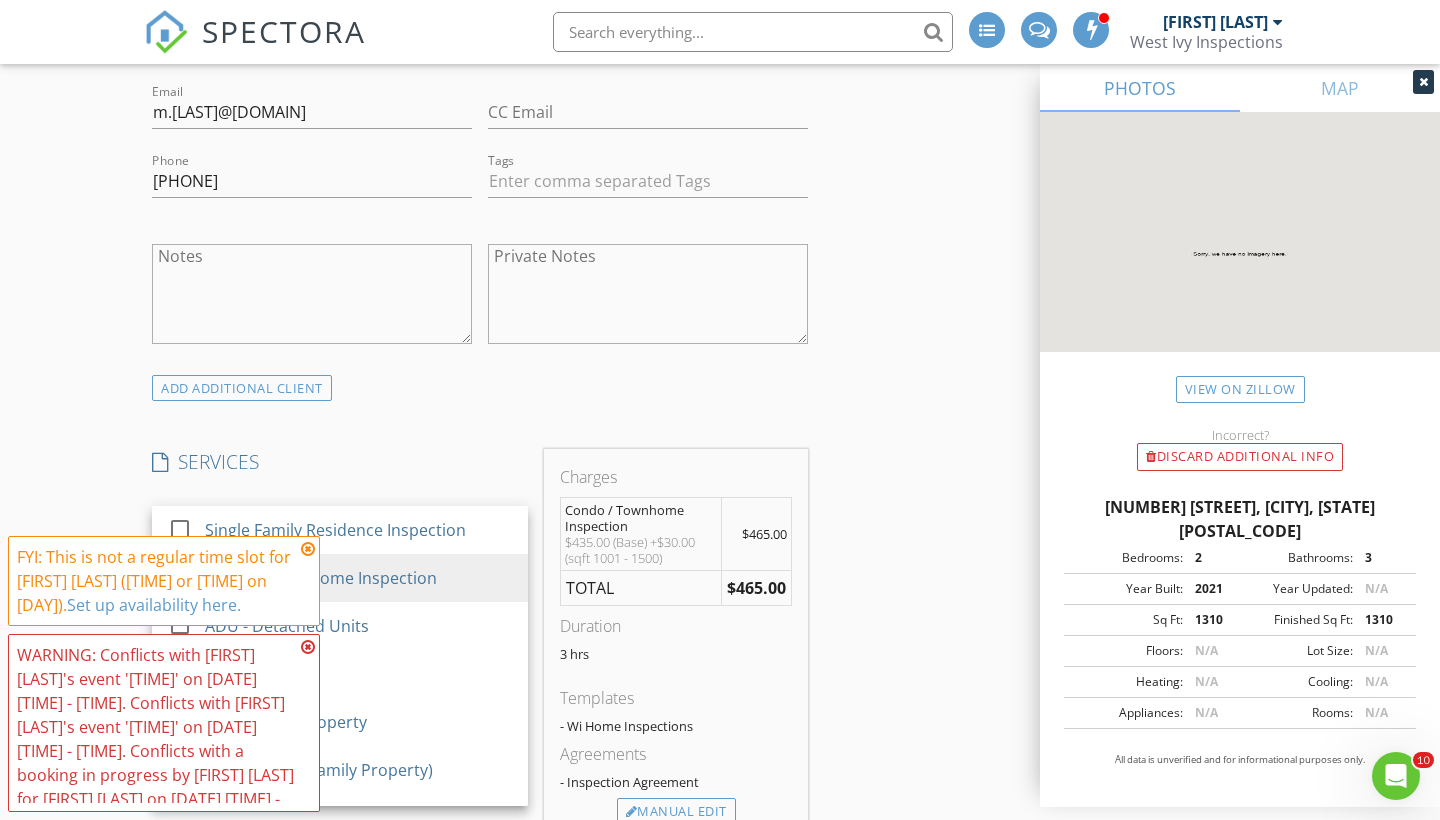 click at bounding box center [308, 549] 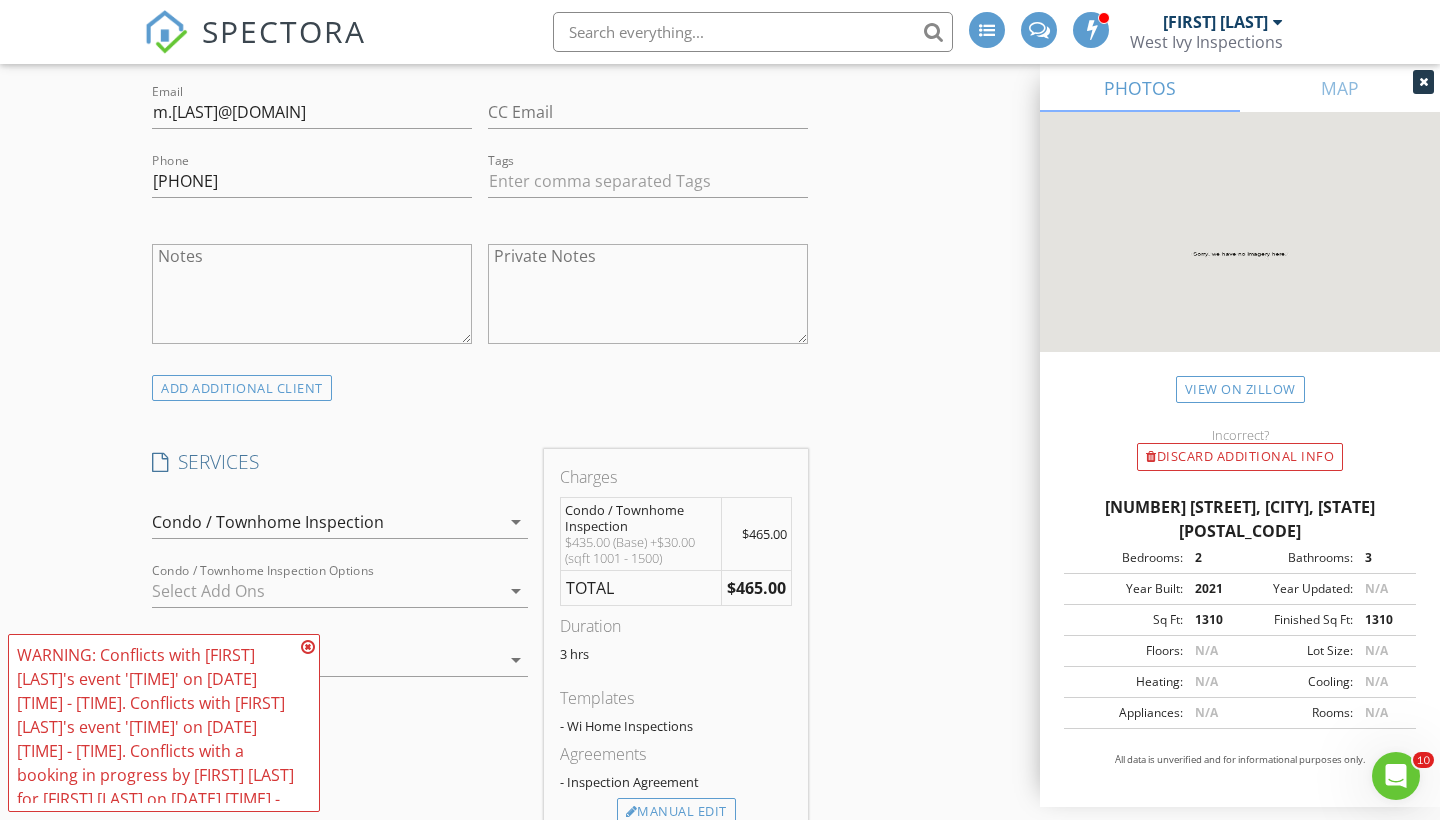 click at bounding box center (308, 647) 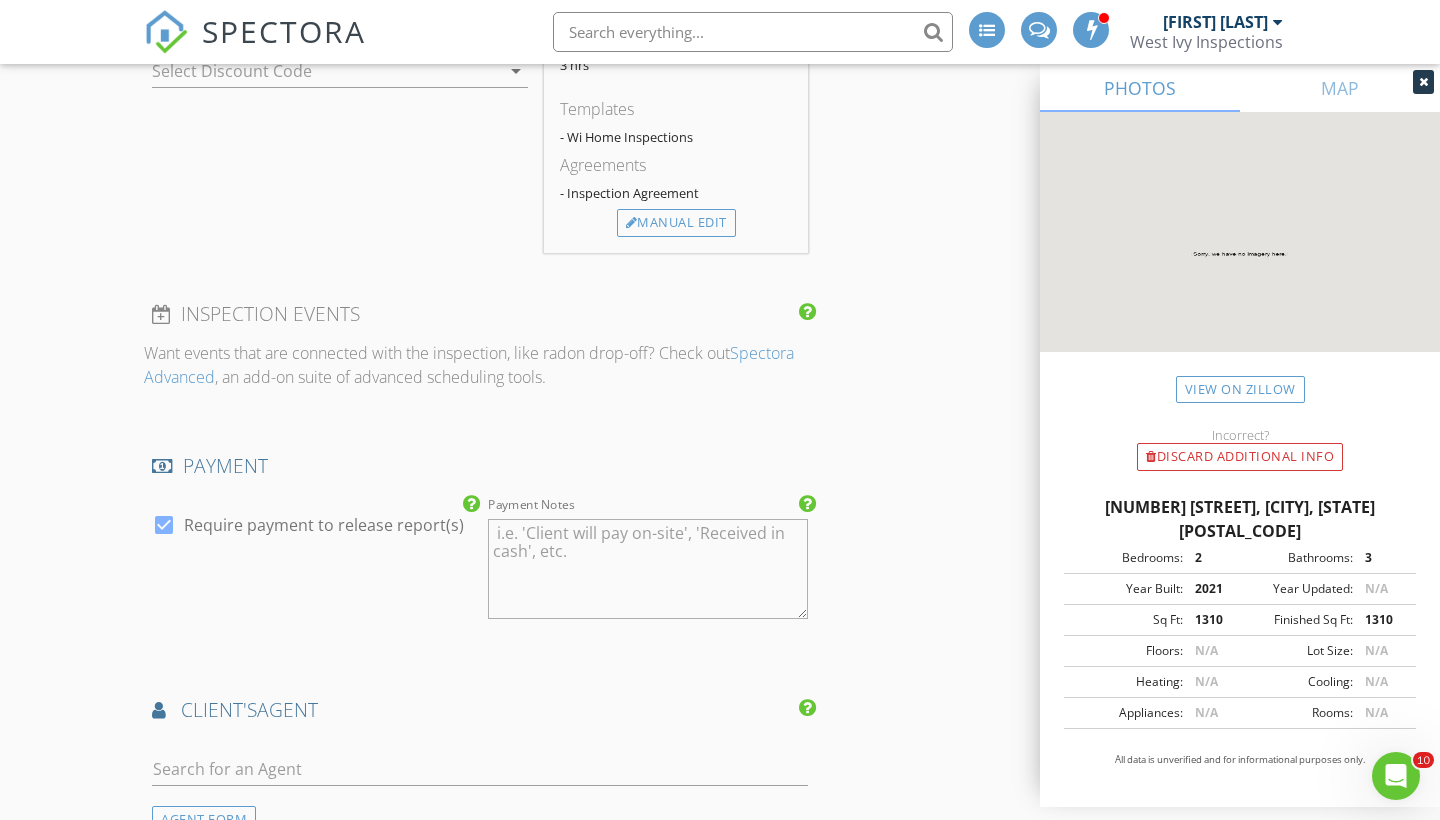 scroll, scrollTop: 2301, scrollLeft: 0, axis: vertical 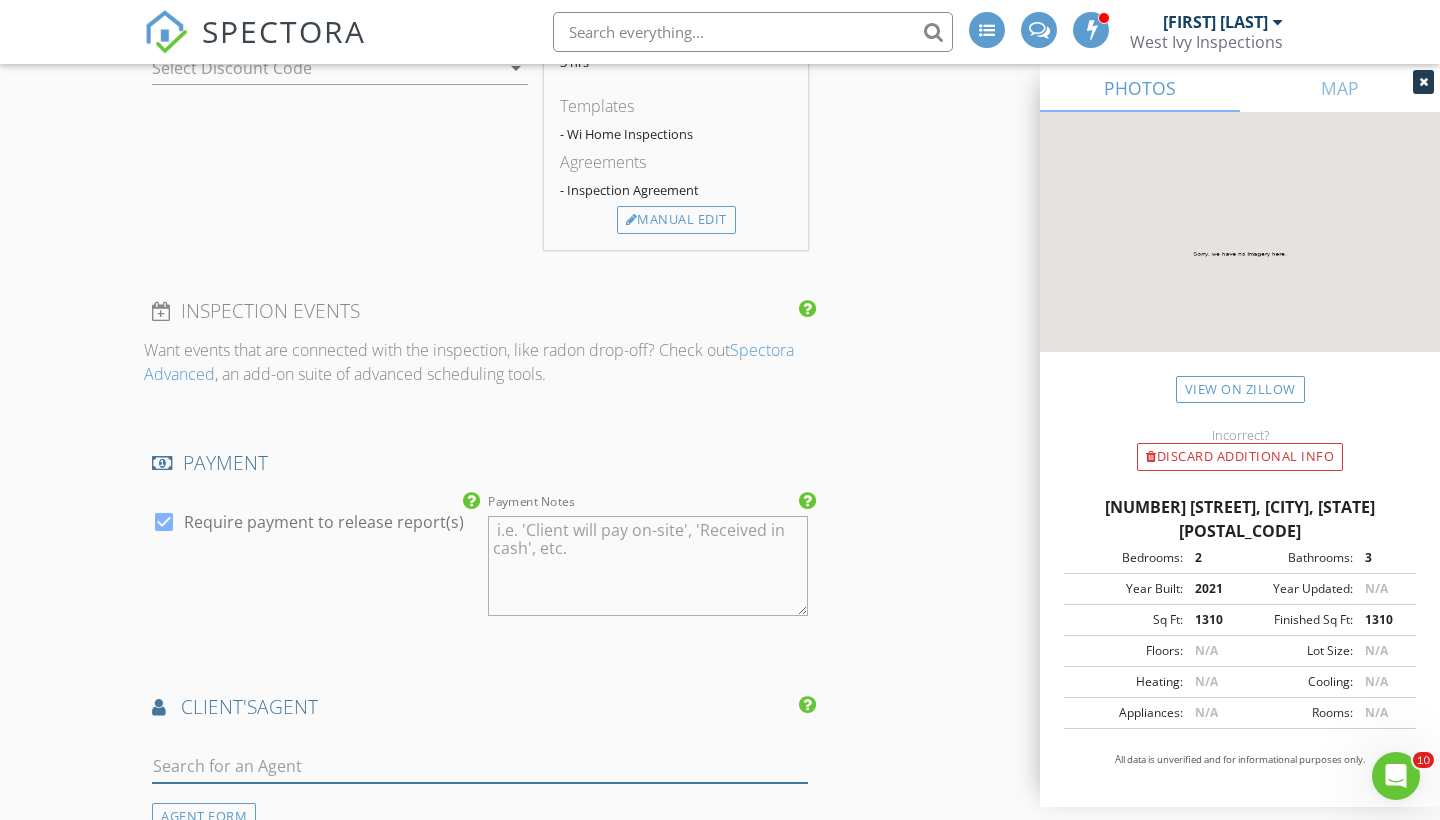 click at bounding box center (480, 766) 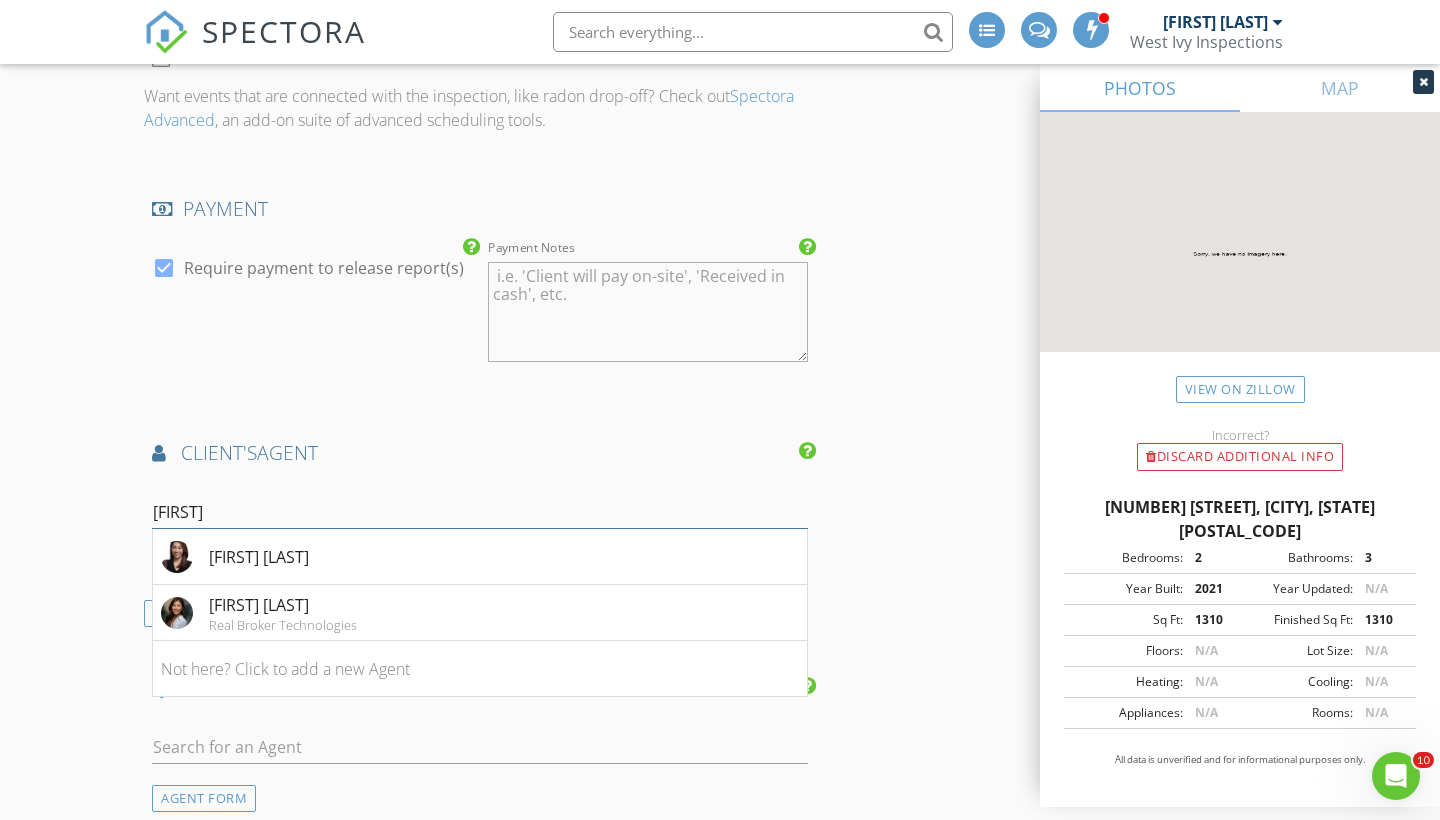 scroll, scrollTop: 2560, scrollLeft: 0, axis: vertical 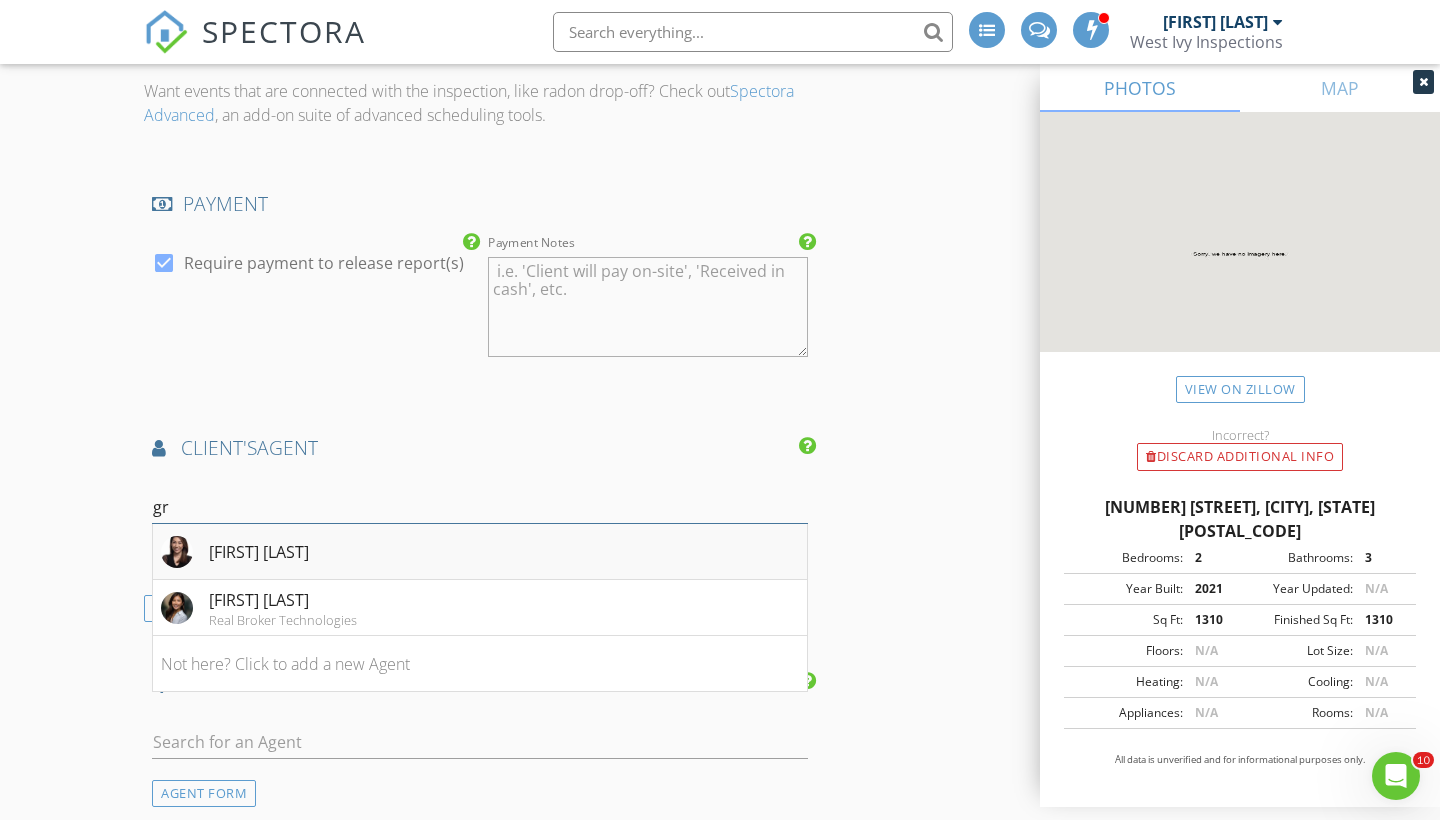 type on "g" 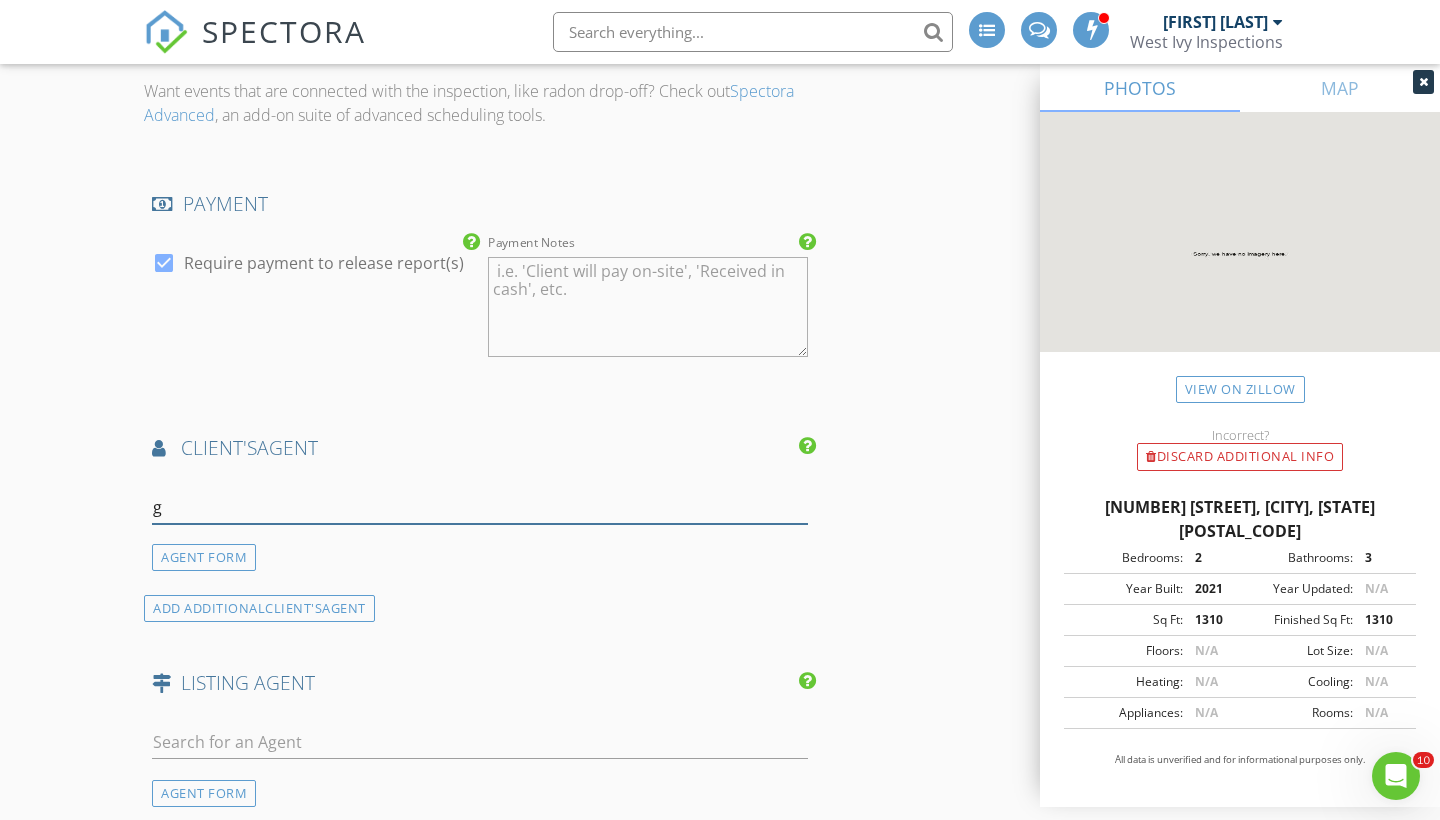 type 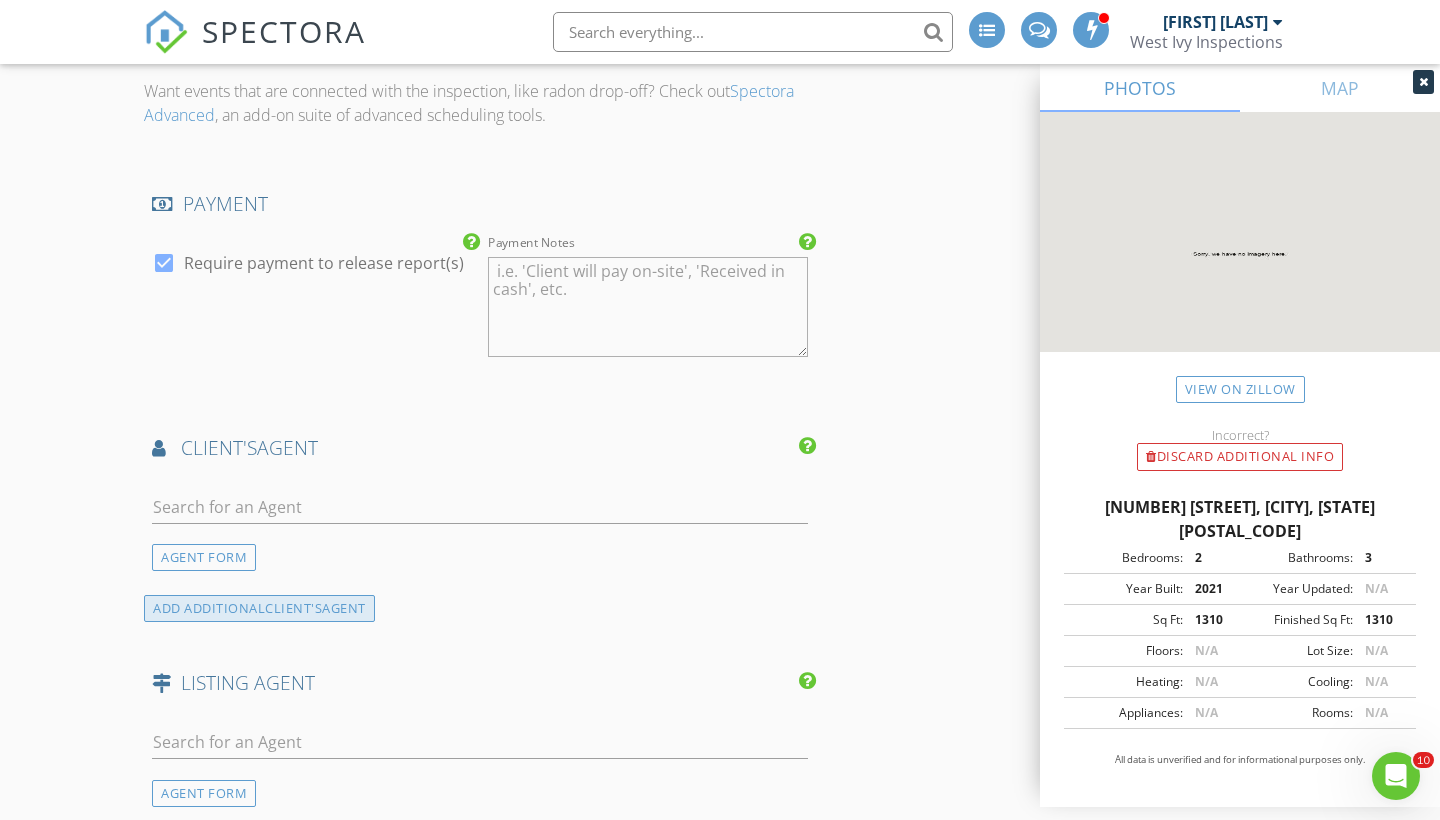 click on "ADD ADDITIONAL
client's  AGENT" at bounding box center (259, 608) 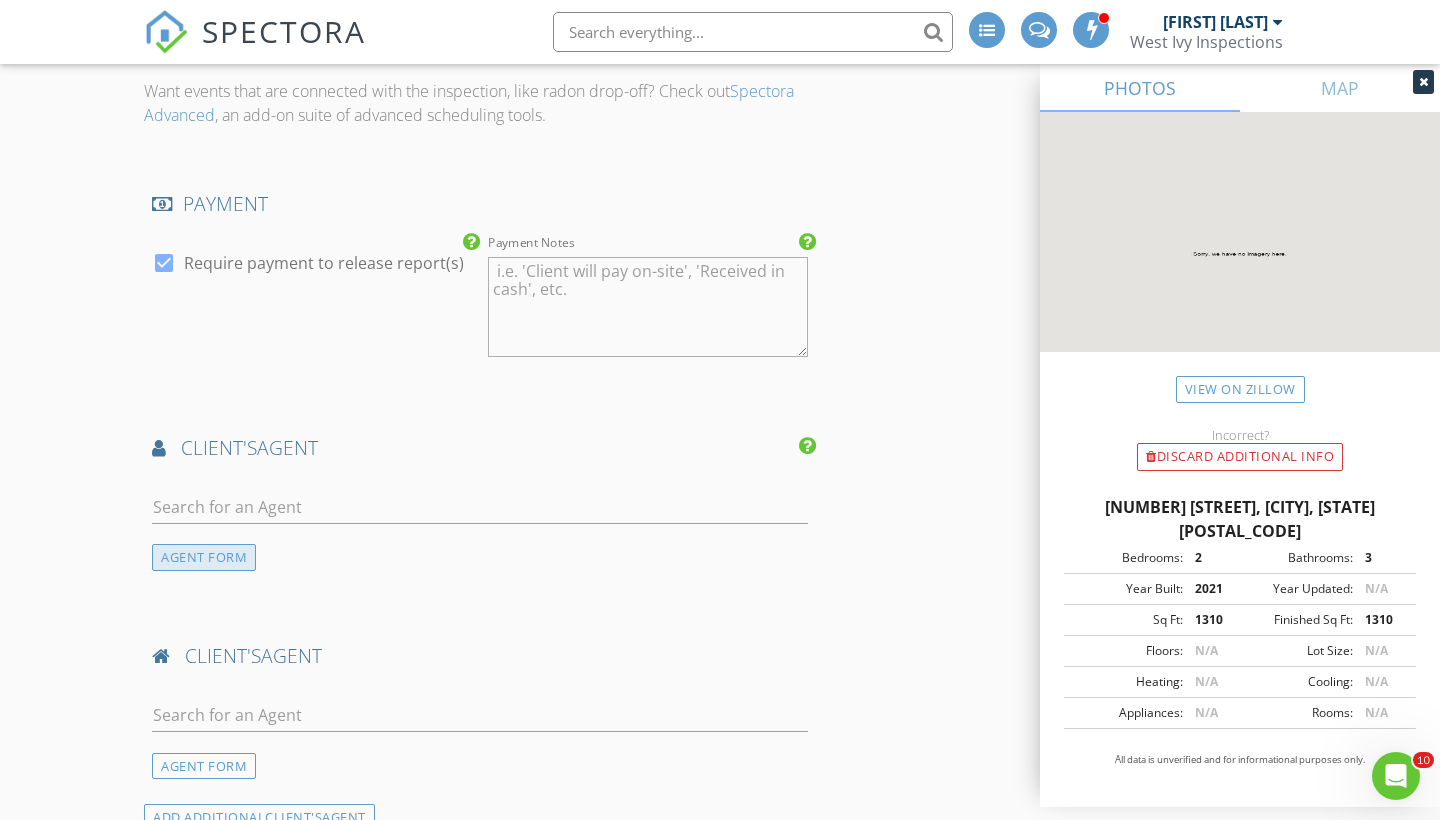 click on "AGENT FORM" at bounding box center (204, 557) 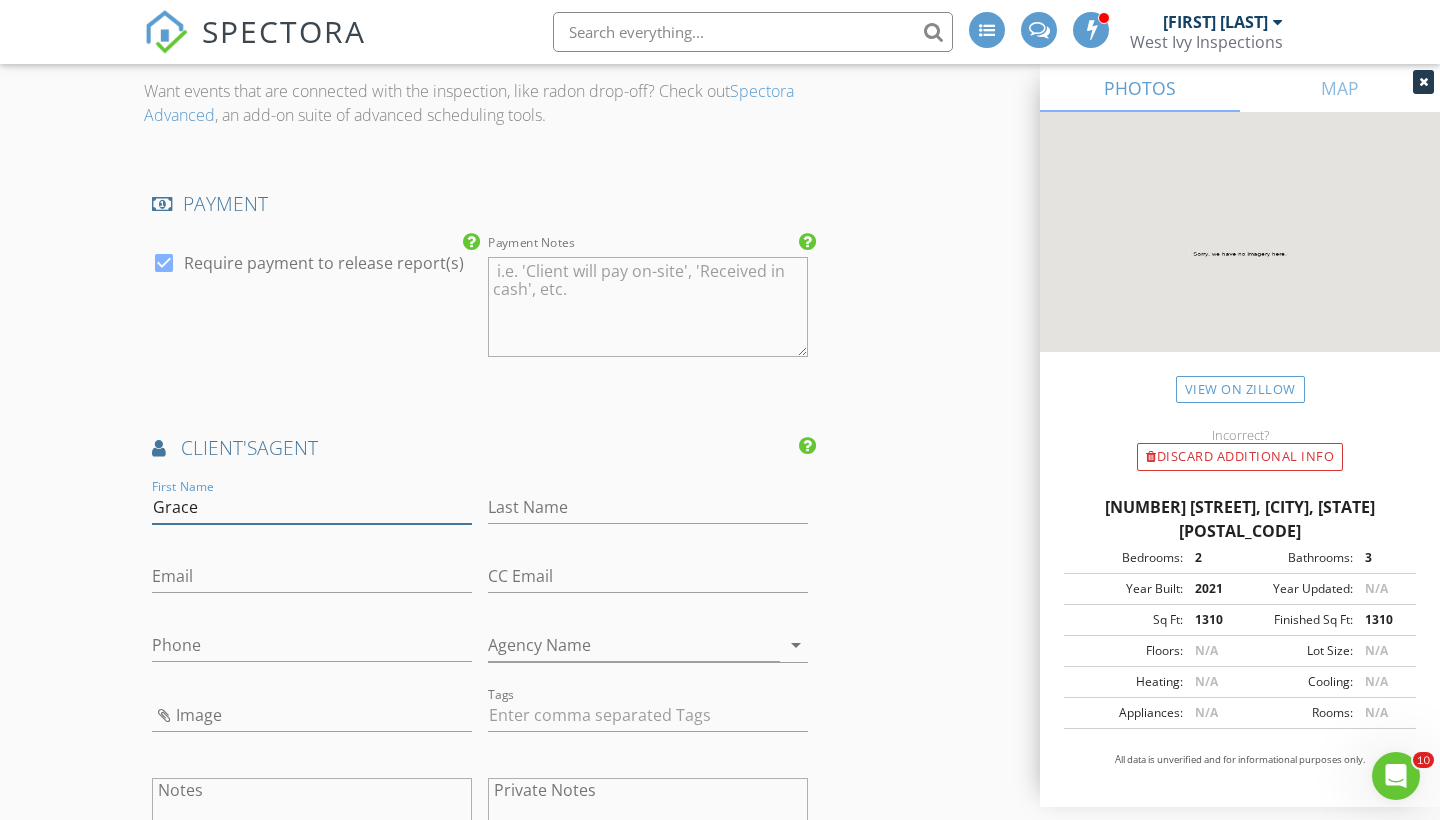 type on "Grace" 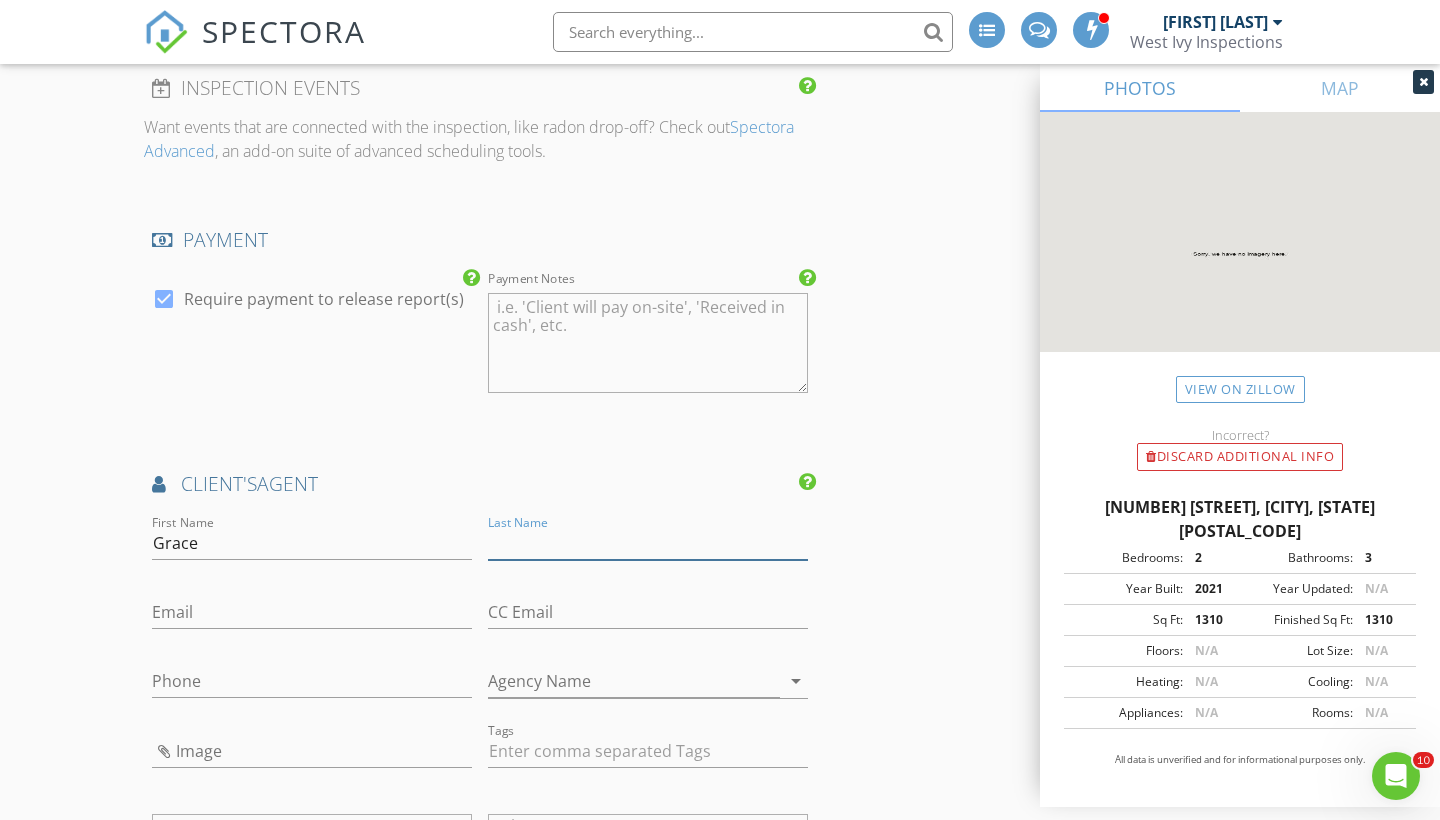 scroll, scrollTop: 2548, scrollLeft: 0, axis: vertical 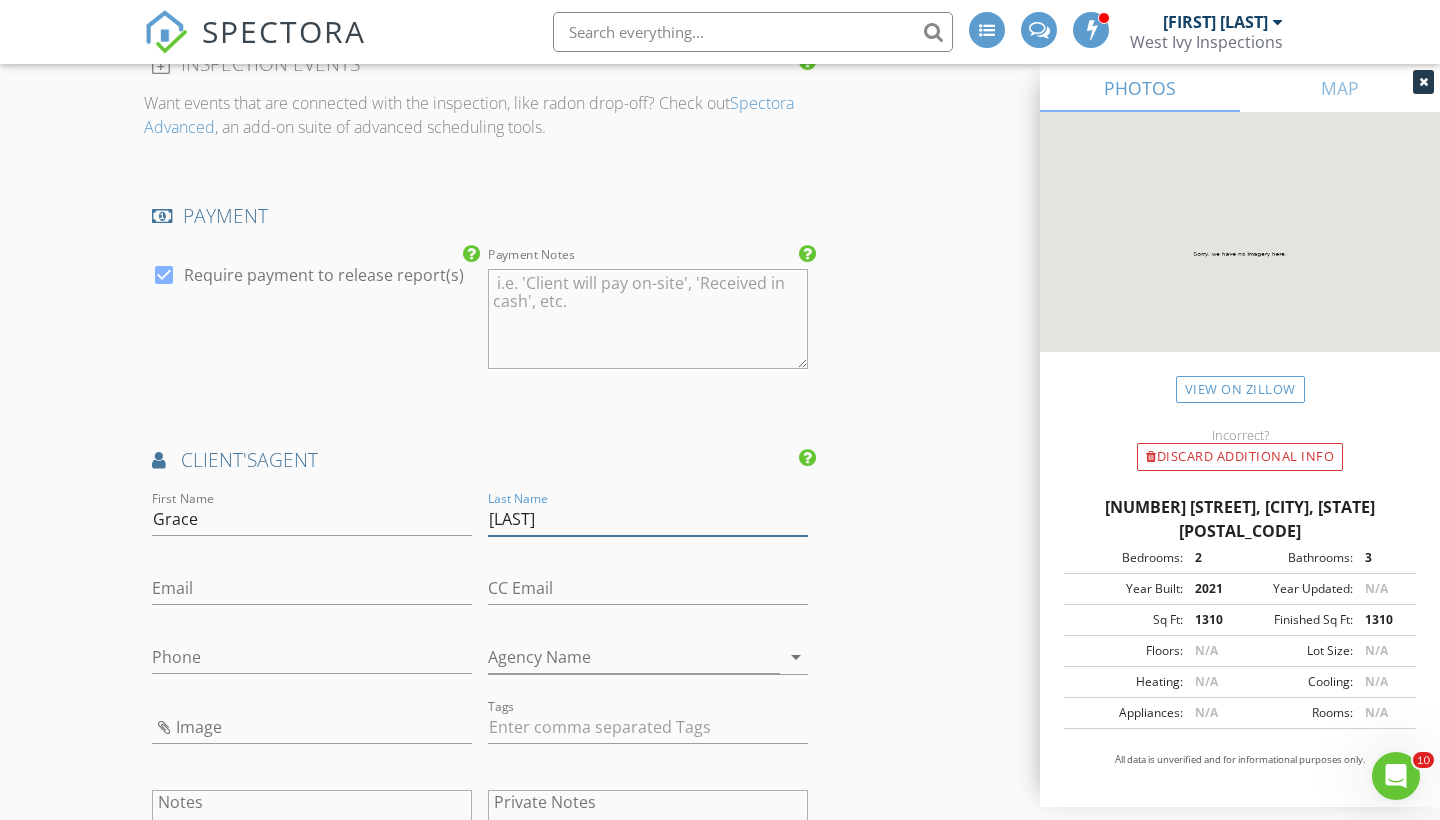 type on "Recka" 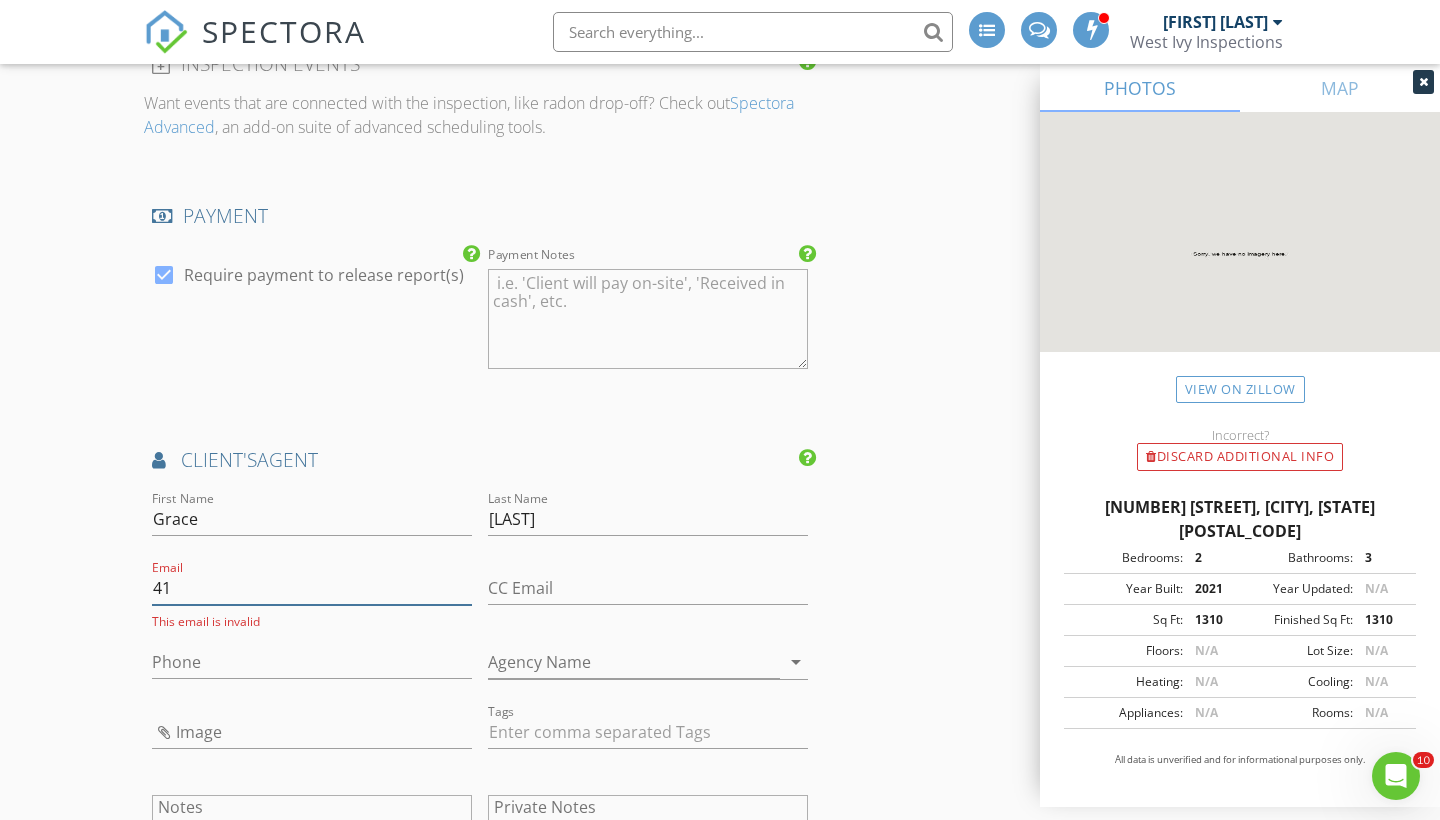 type on "4" 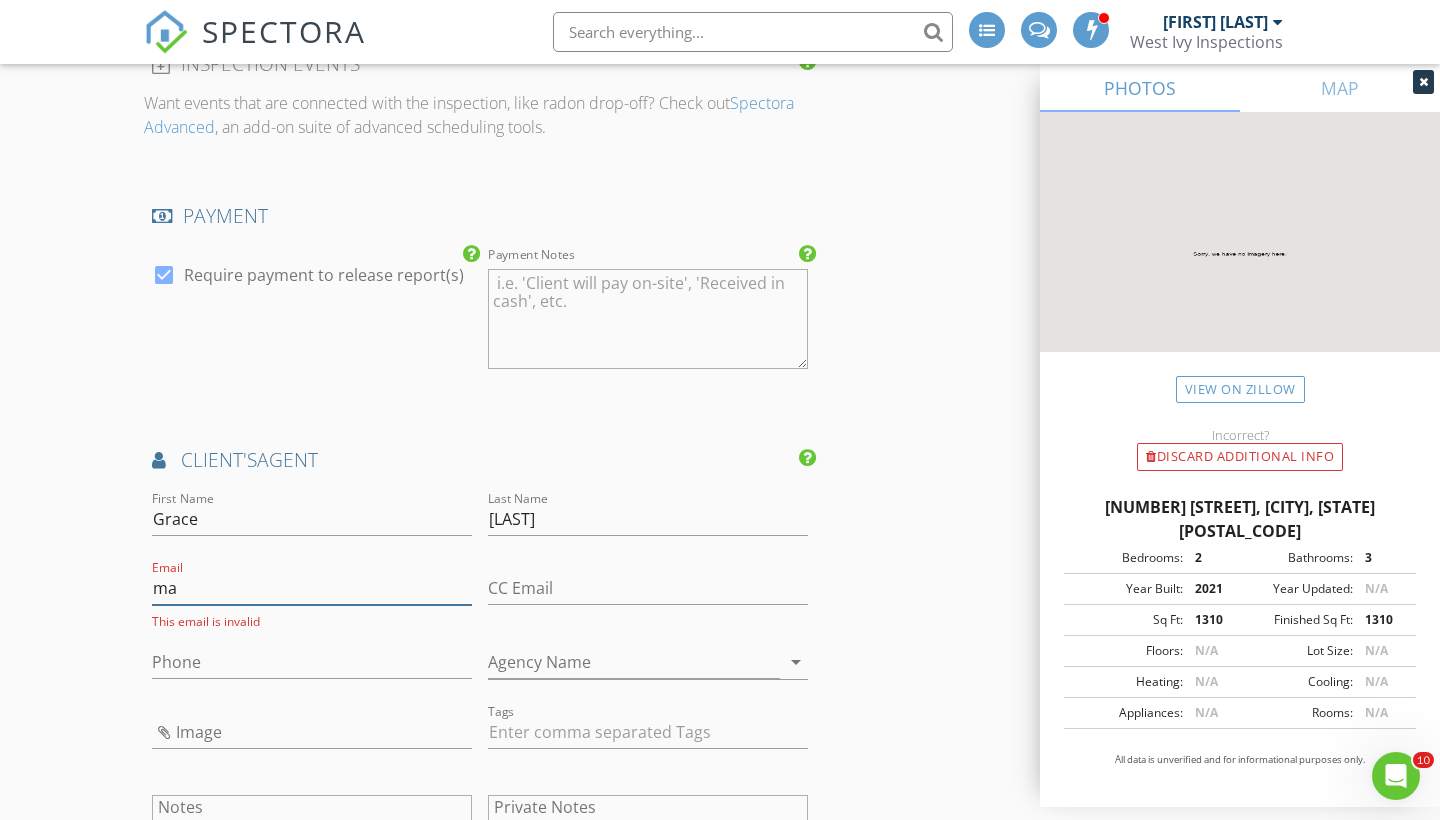 type on "m" 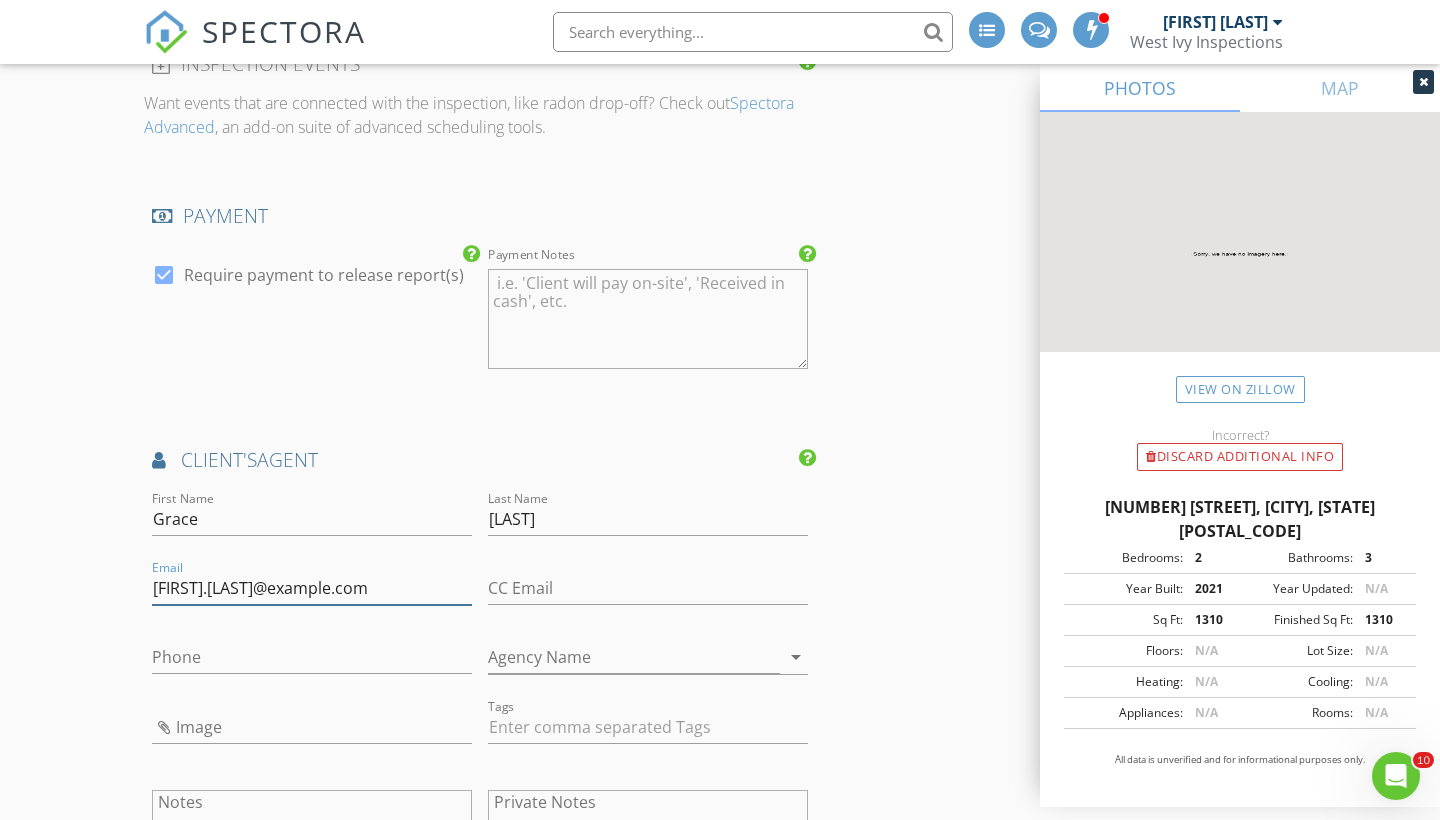 type on "[EMAIL]" 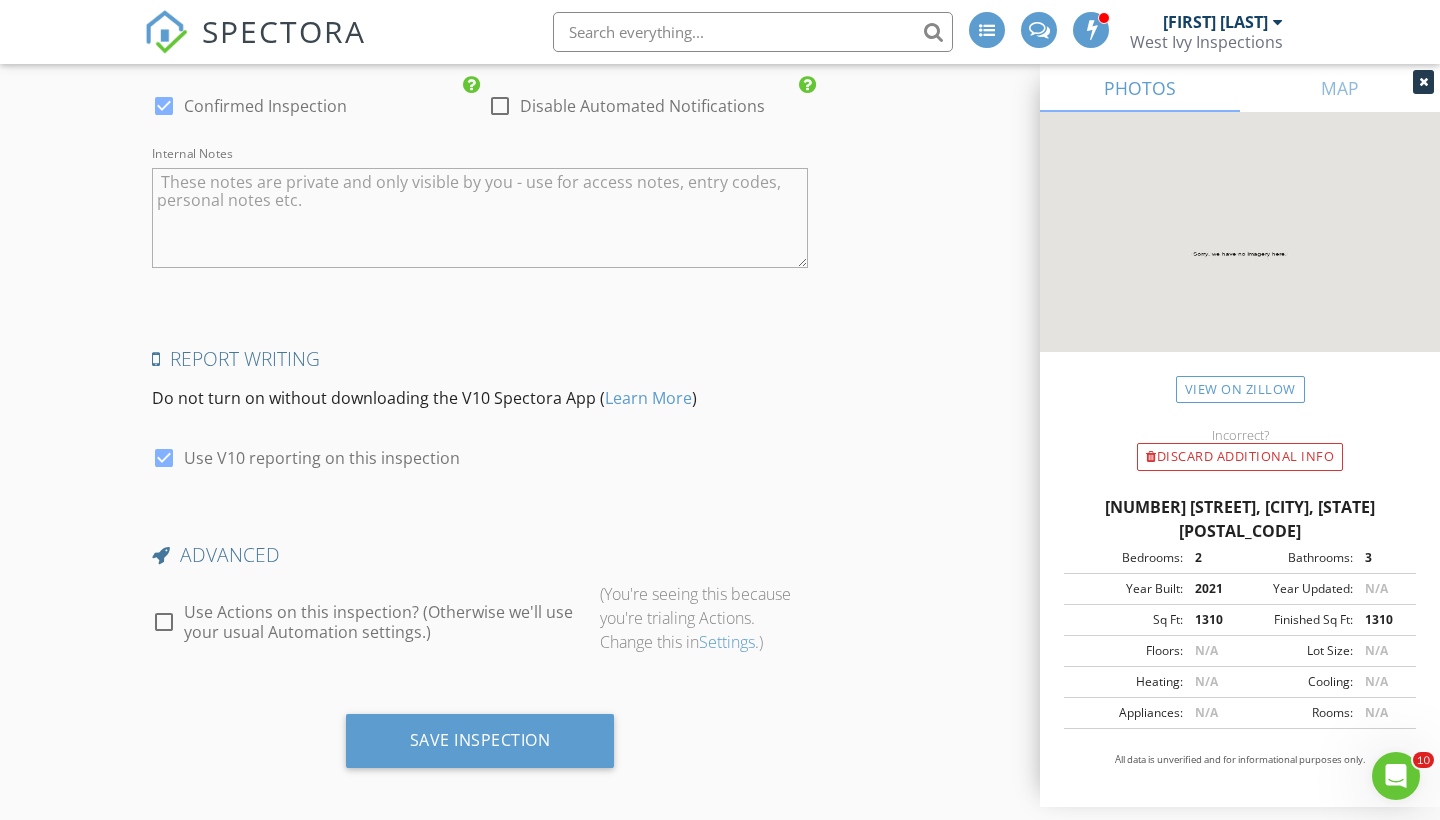 scroll, scrollTop: 4161, scrollLeft: 0, axis: vertical 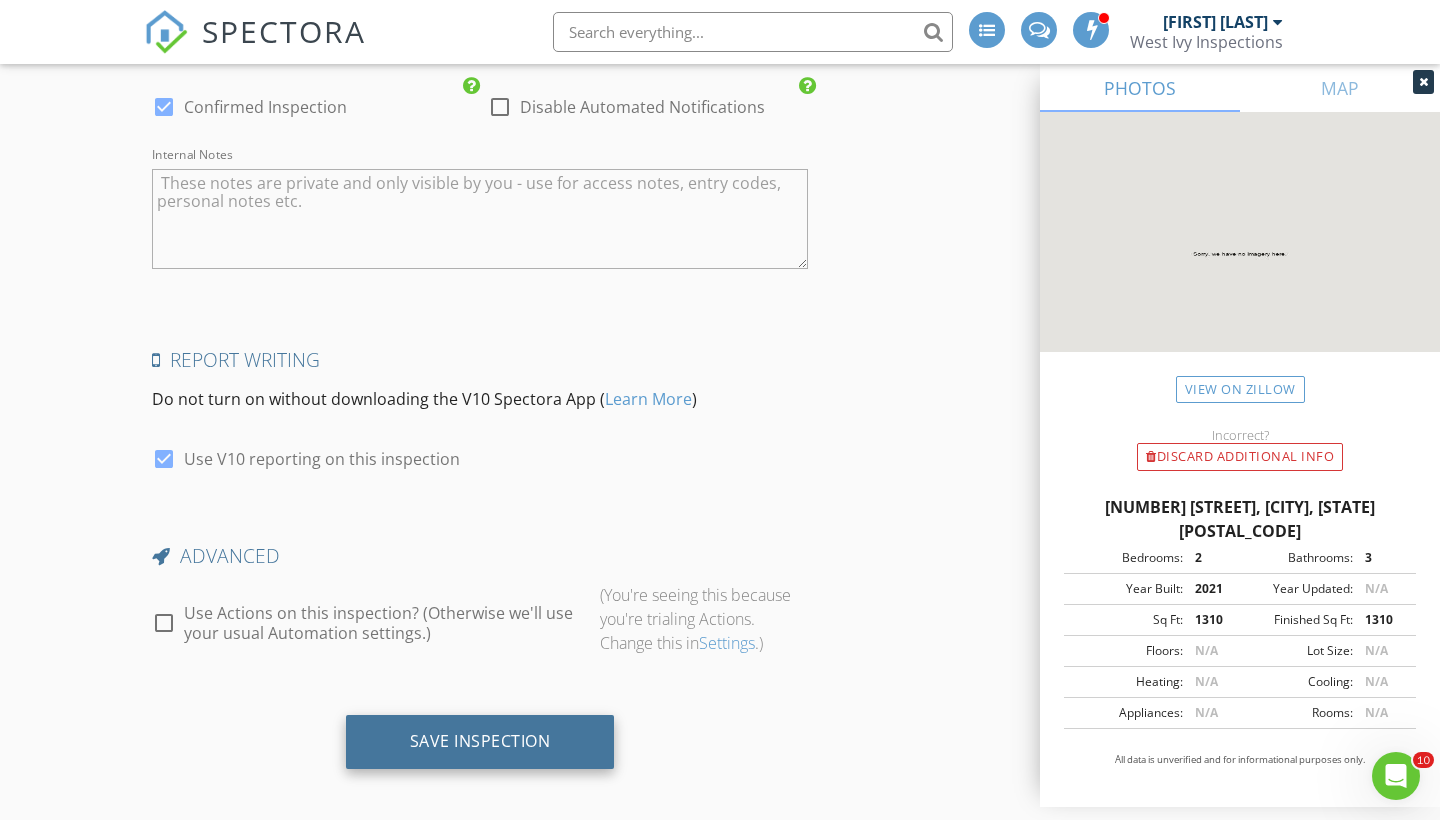 type on "[PHONE]" 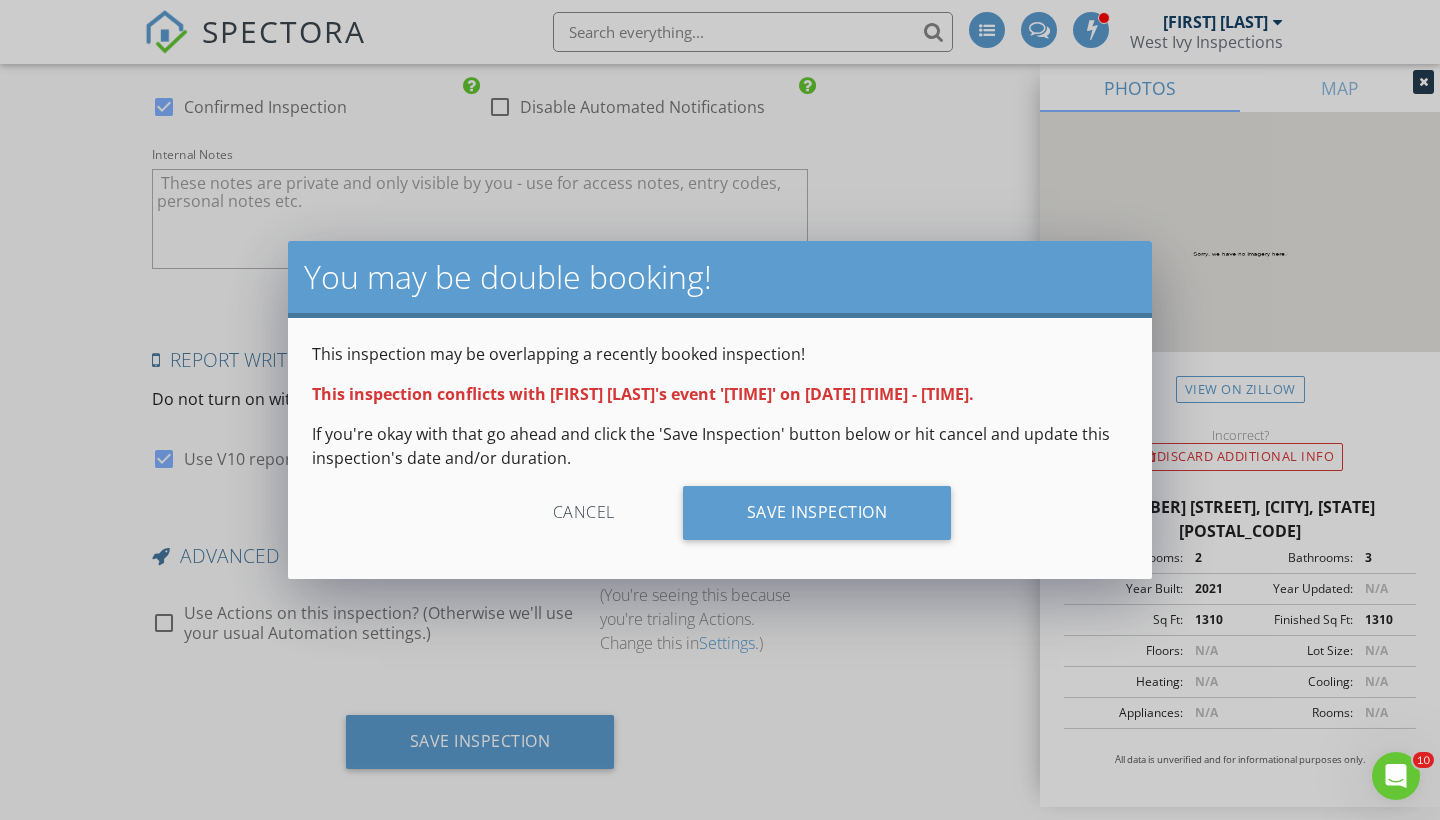 click on "Cancel" at bounding box center [584, 513] 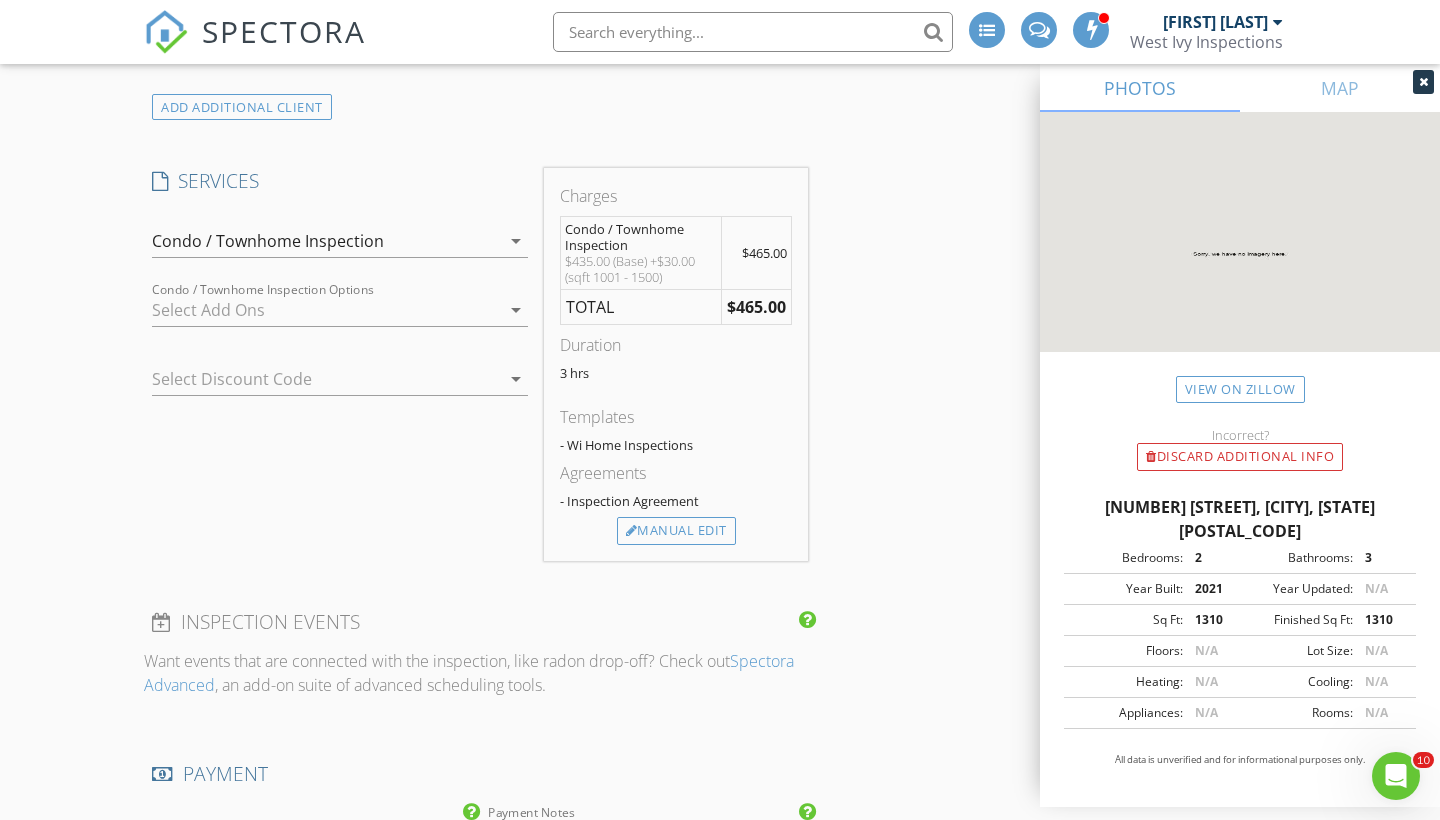 scroll, scrollTop: 1991, scrollLeft: 0, axis: vertical 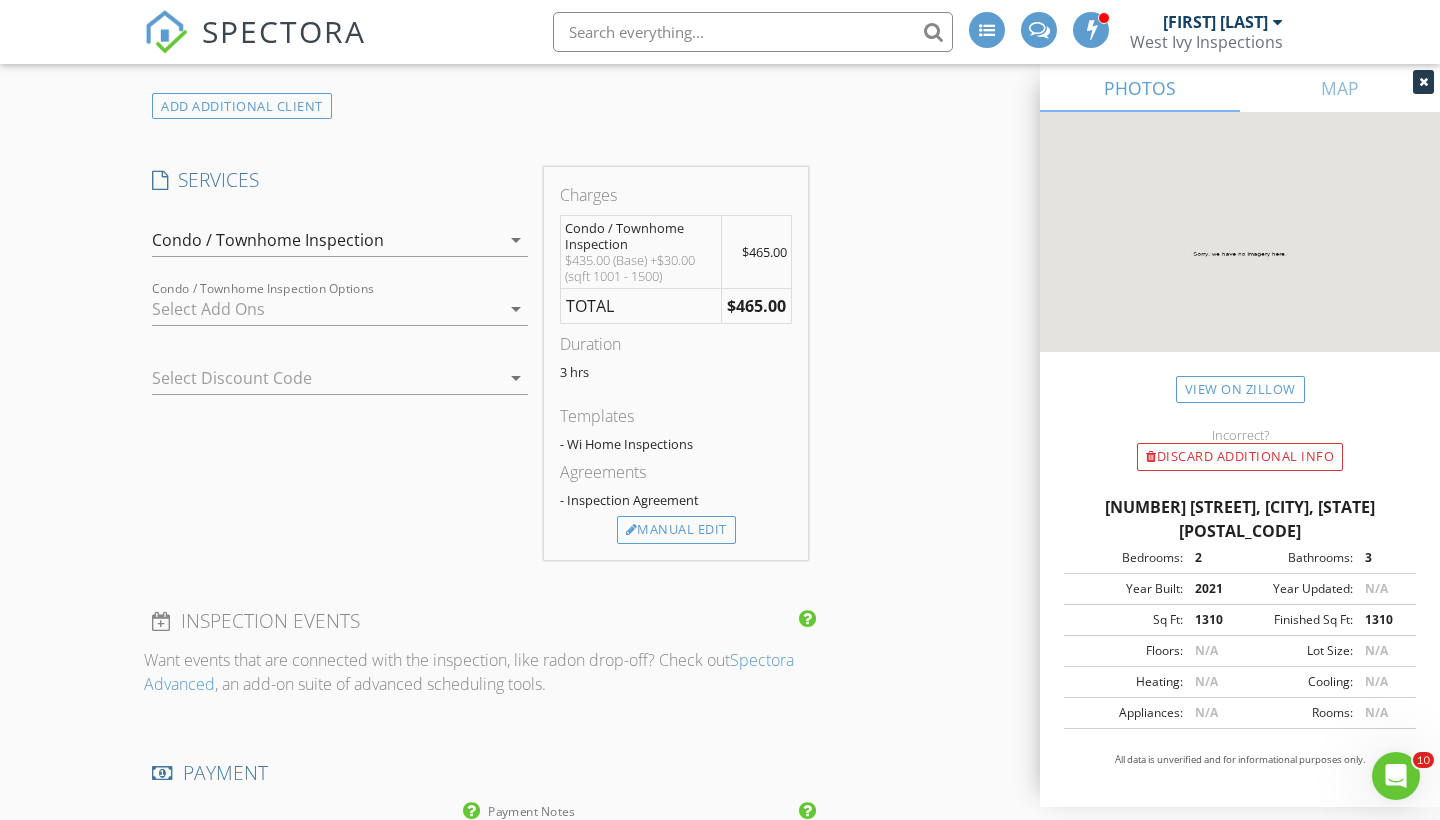 click at bounding box center (326, 309) 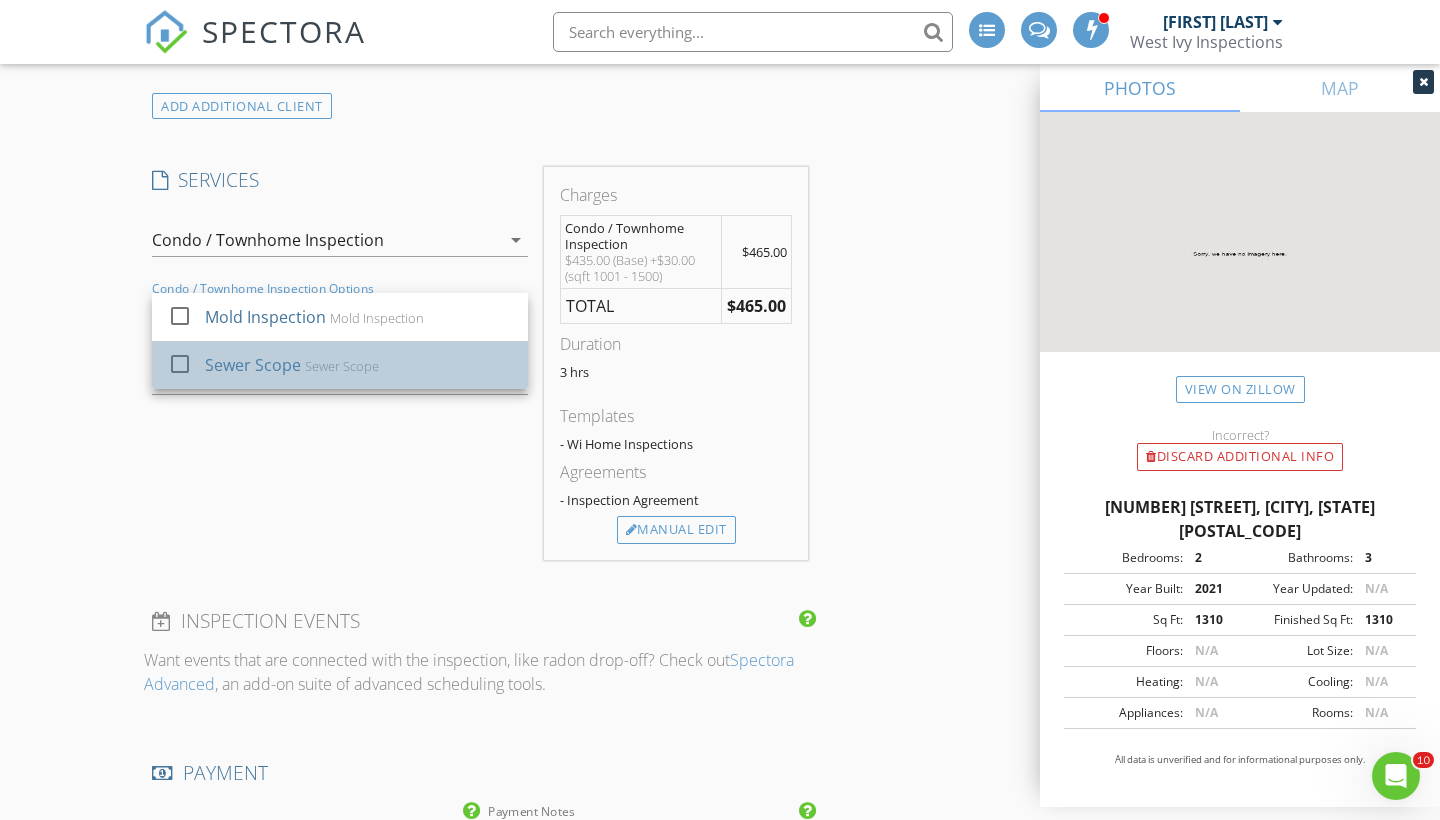 click on "Sewer Scope" at bounding box center (253, 365) 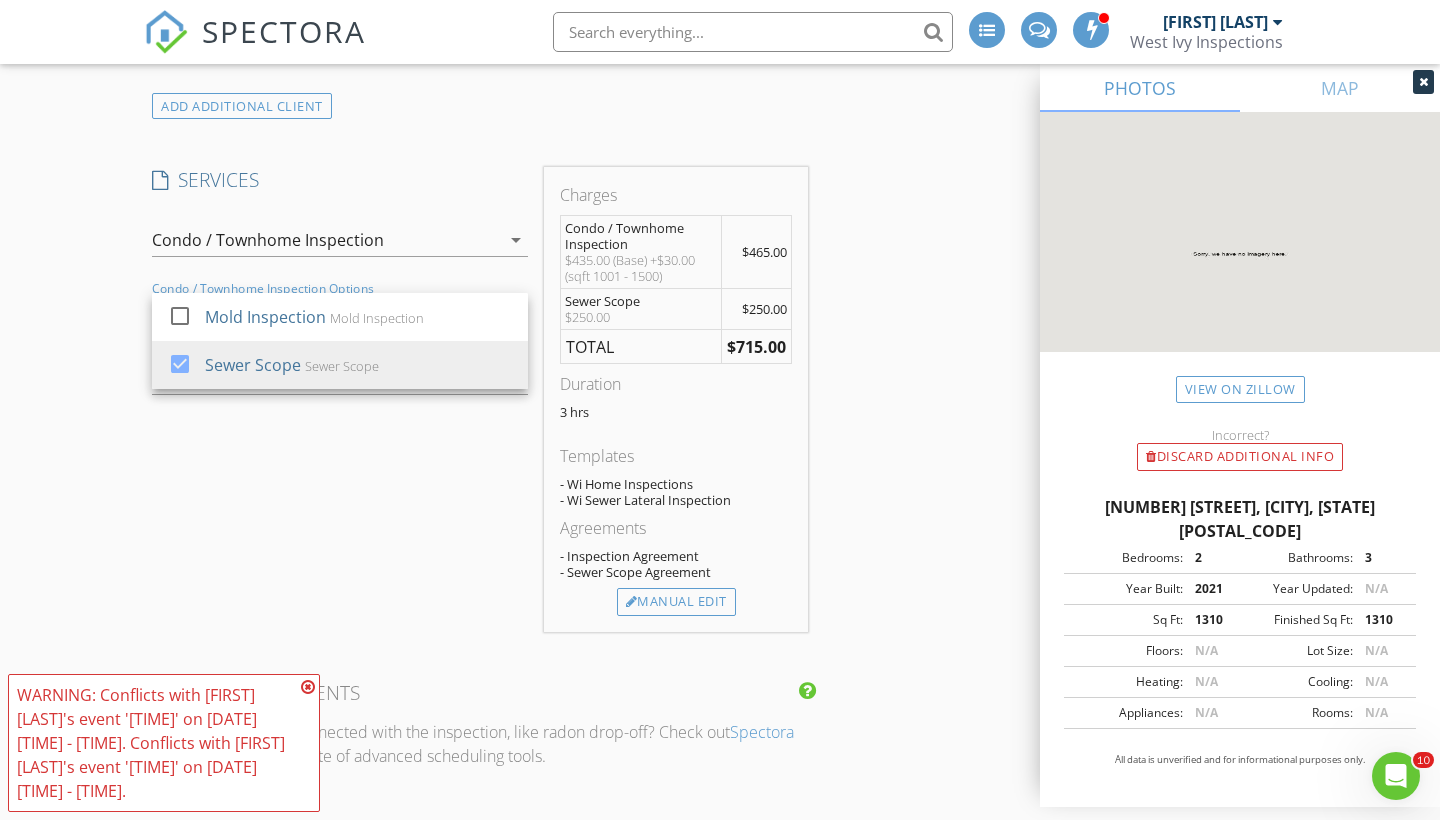 click on "SERVICES
check_box_outline_blank   Single Family Residence Inspection    check_box    Condo / Townhome Inspection   check_box_outline_blank   ADU - Detached Units   check_box_outline_blank   Mobile Home    check_box_outline_blank   Commercial Property   check_box_outline_blank   2 Units (Multi Family Property)   check_box_outline_blank   3 Units (Multi Family Property)   check_box_outline_blank   4 Units (Multi Family Property)   check_box_outline_blank   5 Units (Multi Family Property)   check_box_outline_blank   6 Units (Multi Family Property)     check_box_outline_blank   7 Units (Multi Family Property)   check_box_outline_blank   8 Units (Multi Family Property)   check_box_outline_blank   Re-Inspection - With Report   check_box_outline_blank   Mold Inspection (Without Home Inspection)   check_box_outline_blank   Sewer Scope (Without Home Inspection)   check_box_outline_blank   New Service    Condo / Townhome Inspection arrow_drop_down   check_box_outline_blank" at bounding box center [340, 399] 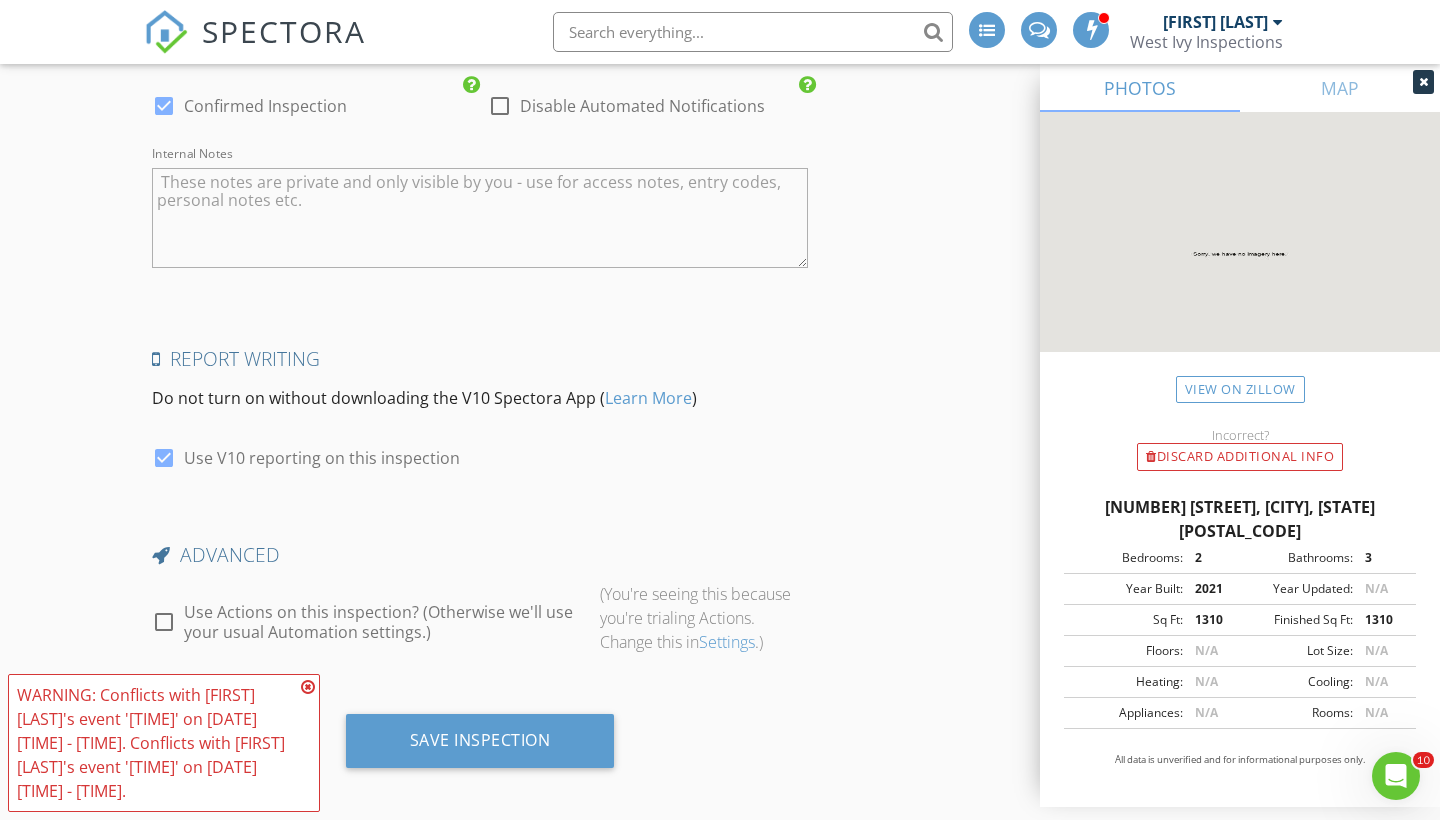 scroll, scrollTop: 4234, scrollLeft: 0, axis: vertical 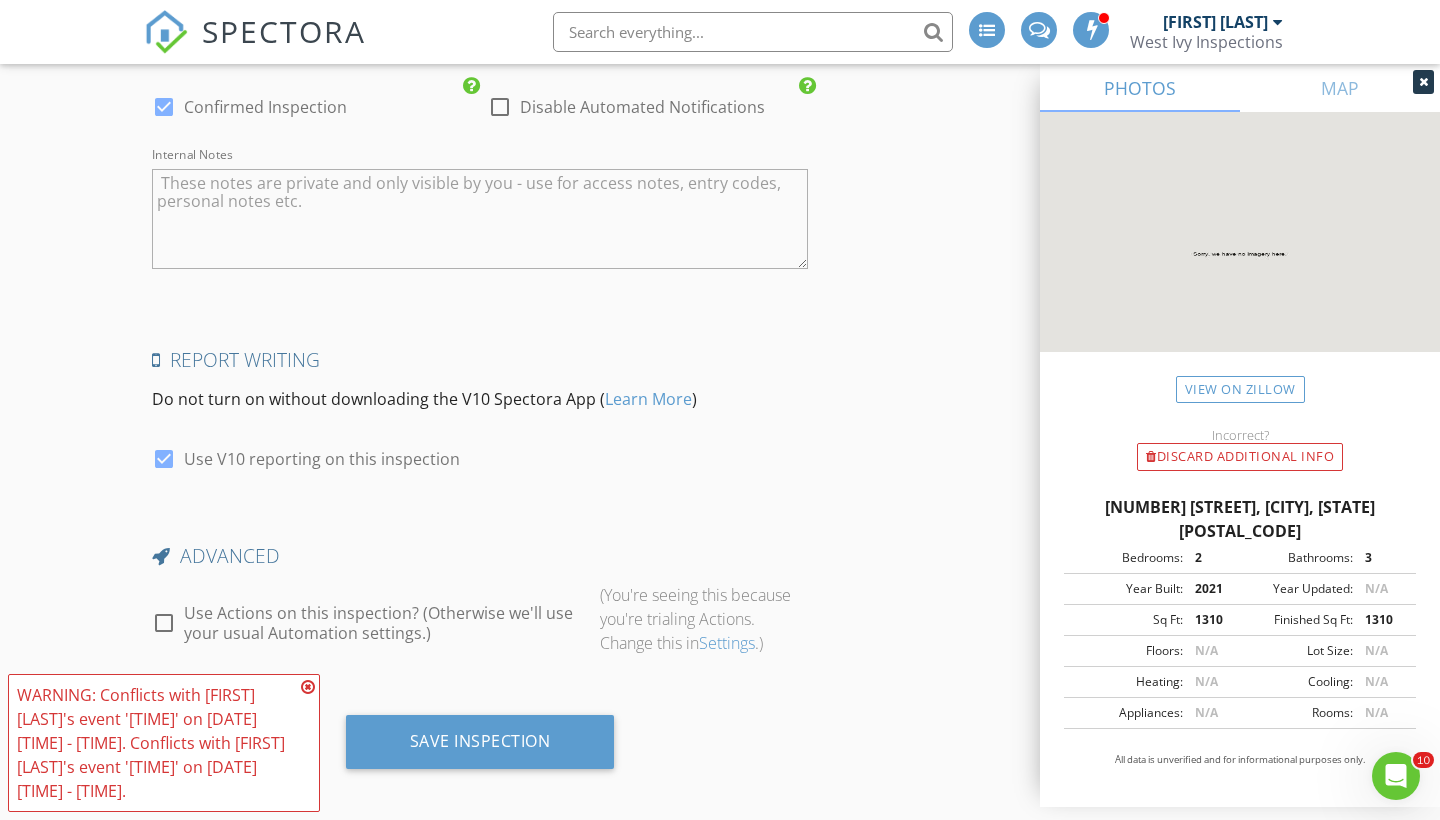 click at bounding box center (308, 687) 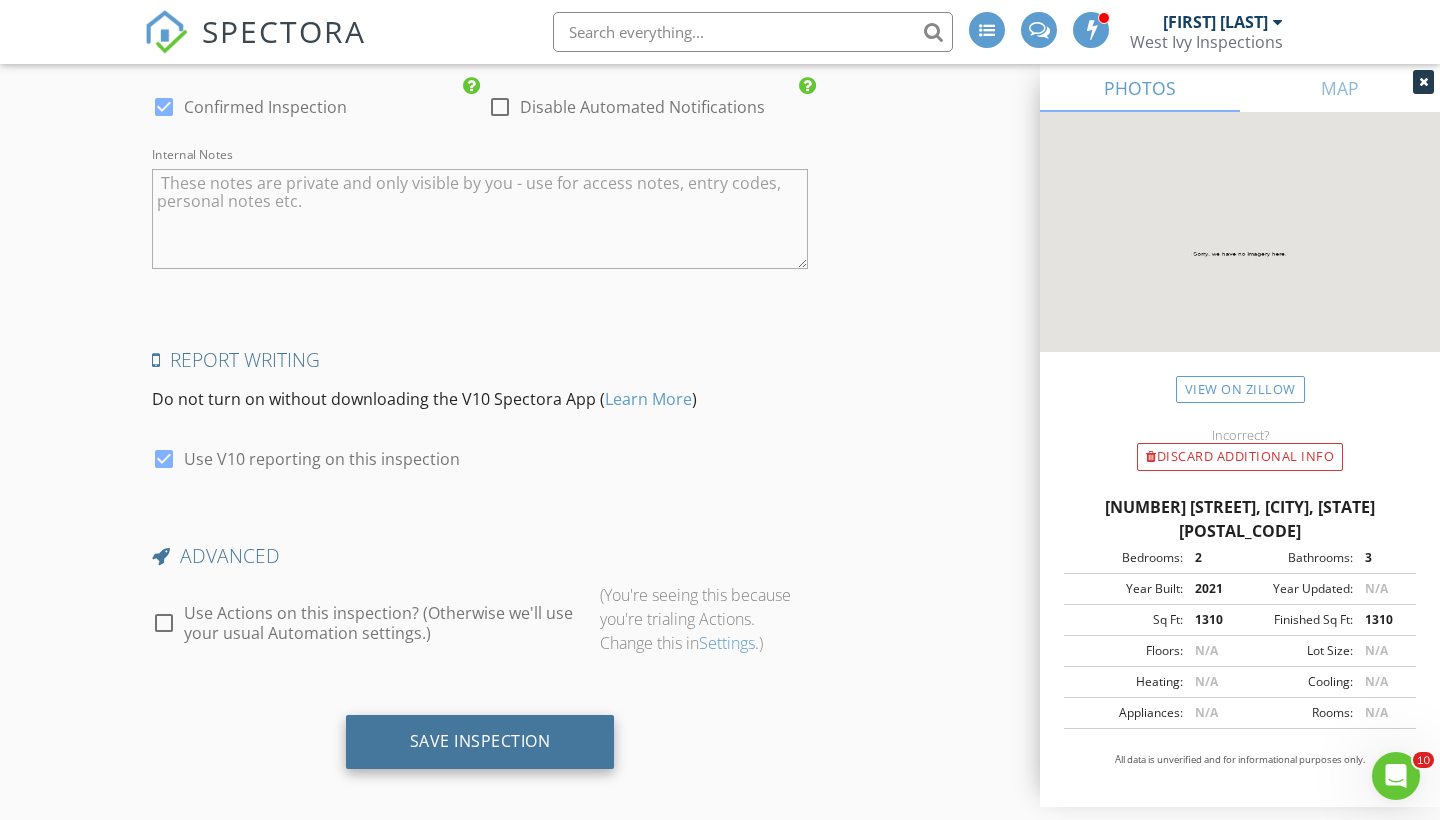 click on "Save Inspection" at bounding box center [480, 741] 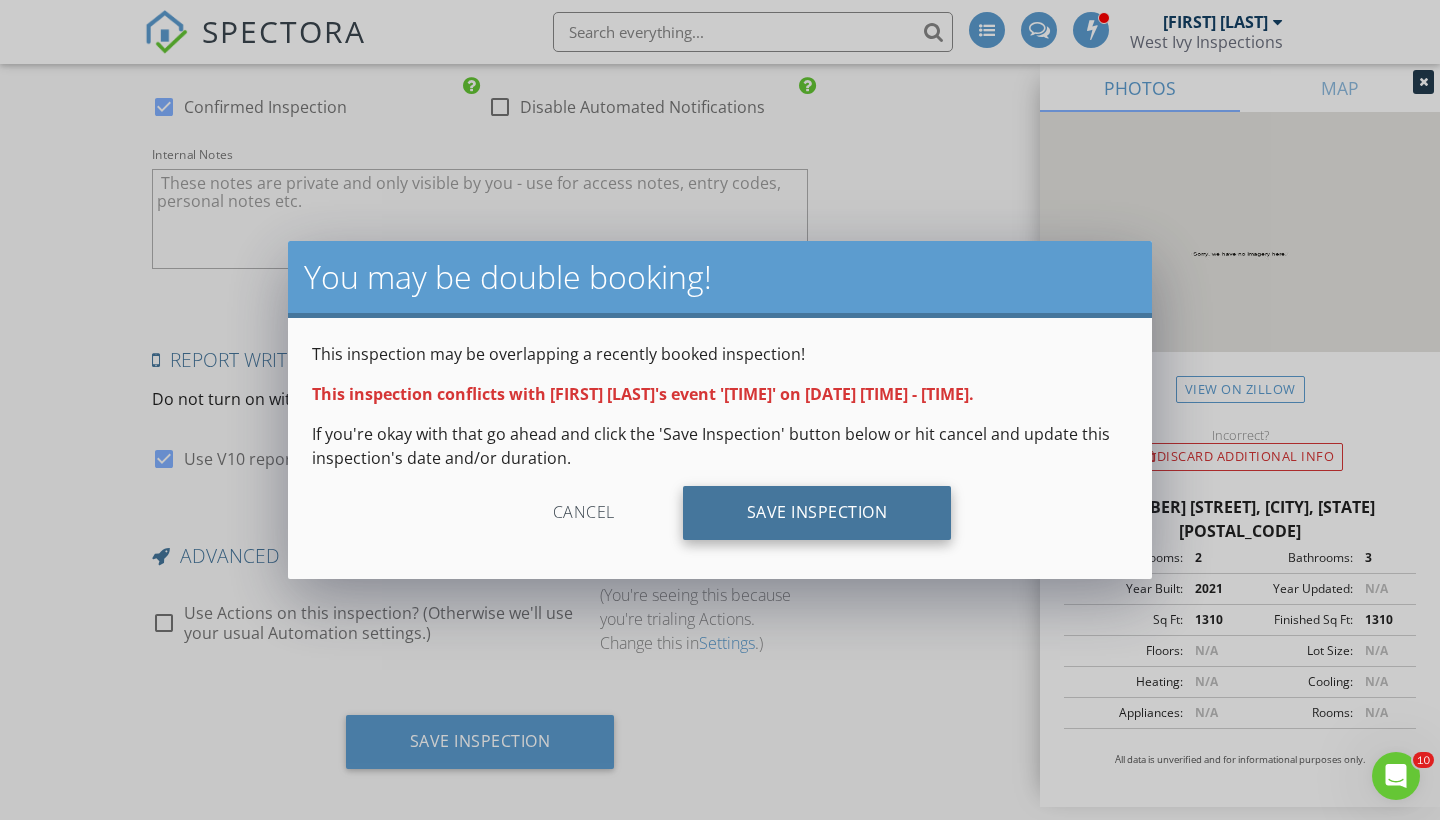 click on "Save Inspection" at bounding box center (817, 513) 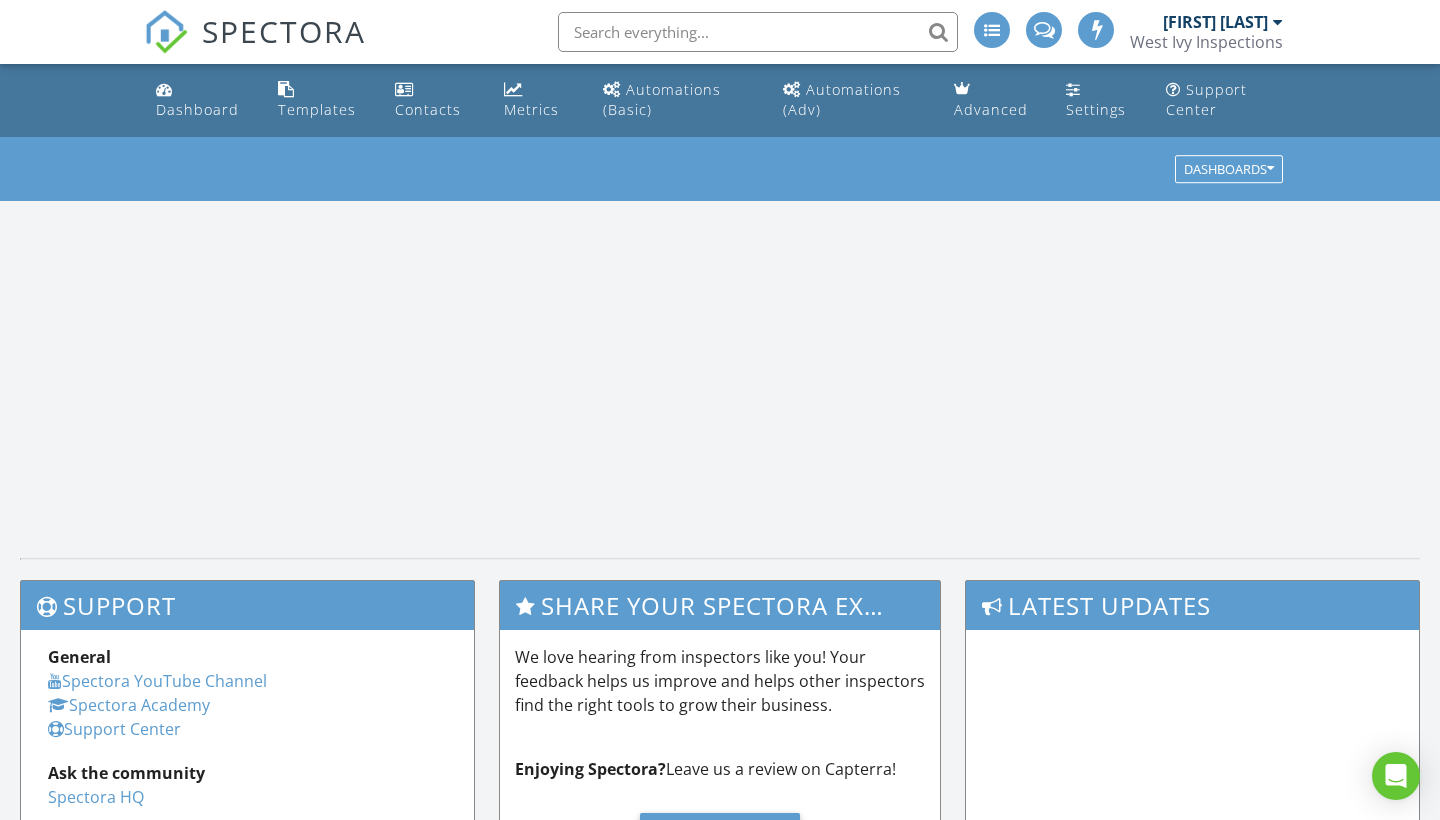 scroll, scrollTop: 0, scrollLeft: 0, axis: both 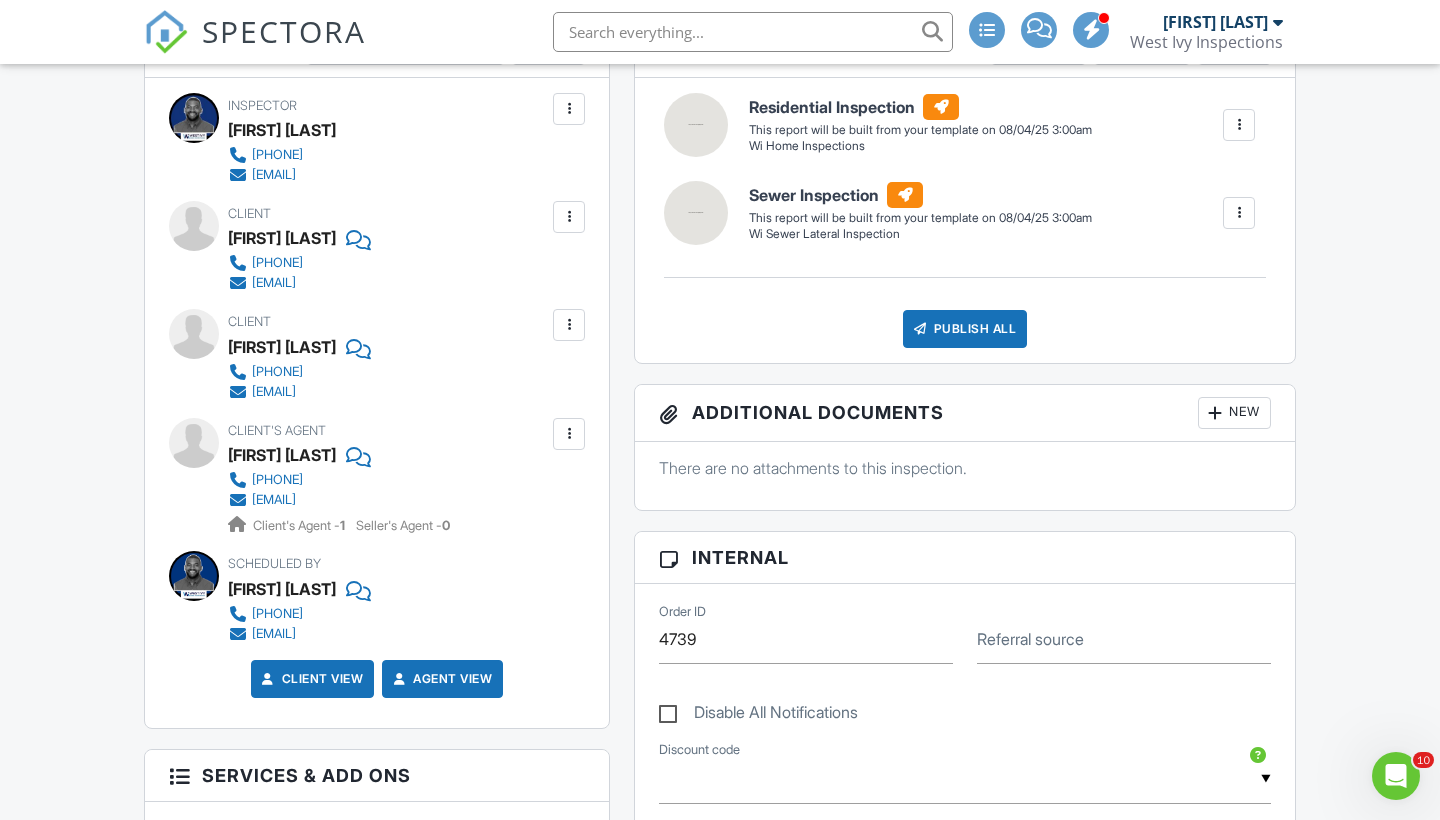 click on "[EMAIL]" at bounding box center [274, 500] 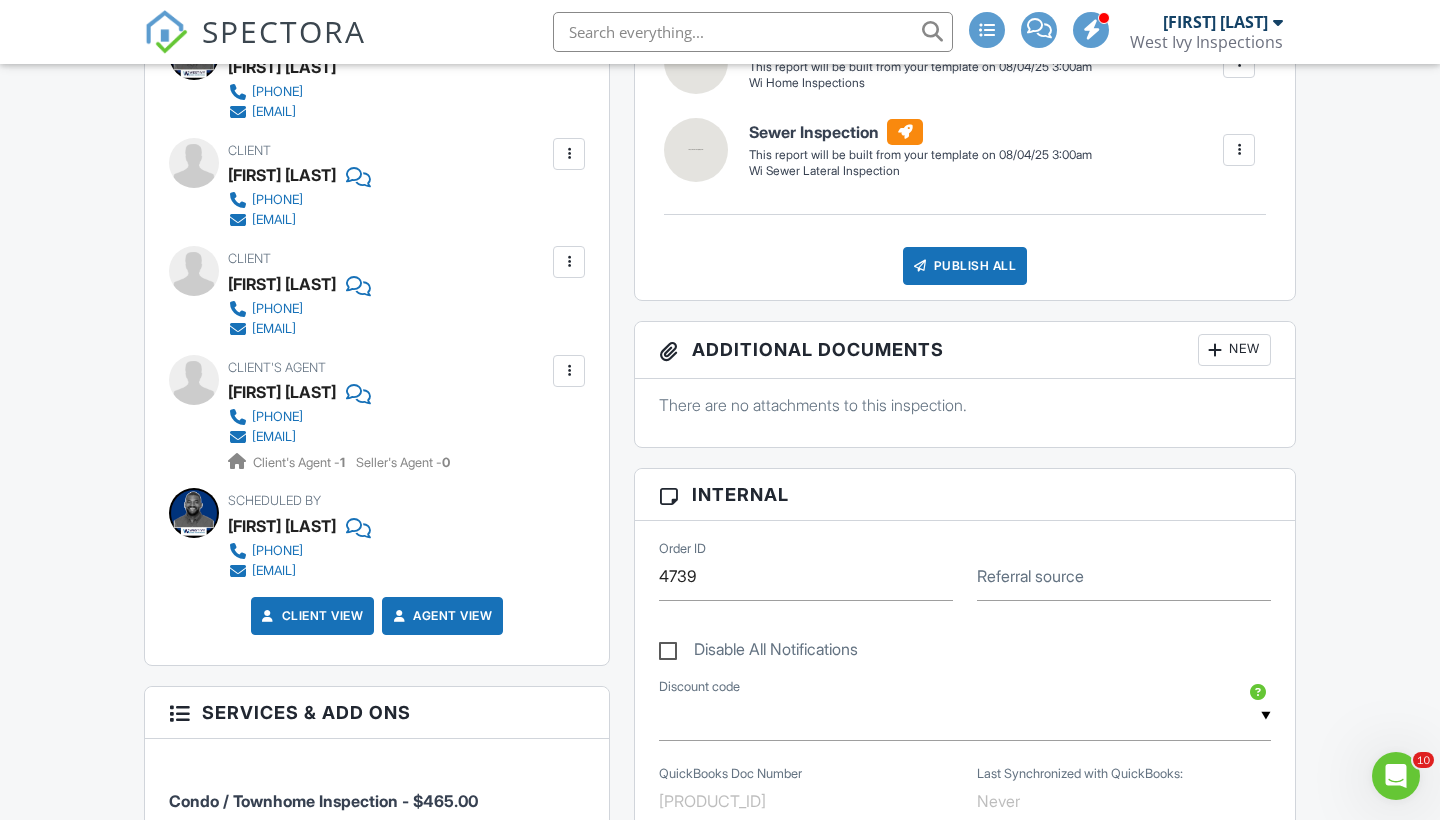 scroll, scrollTop: 667, scrollLeft: 0, axis: vertical 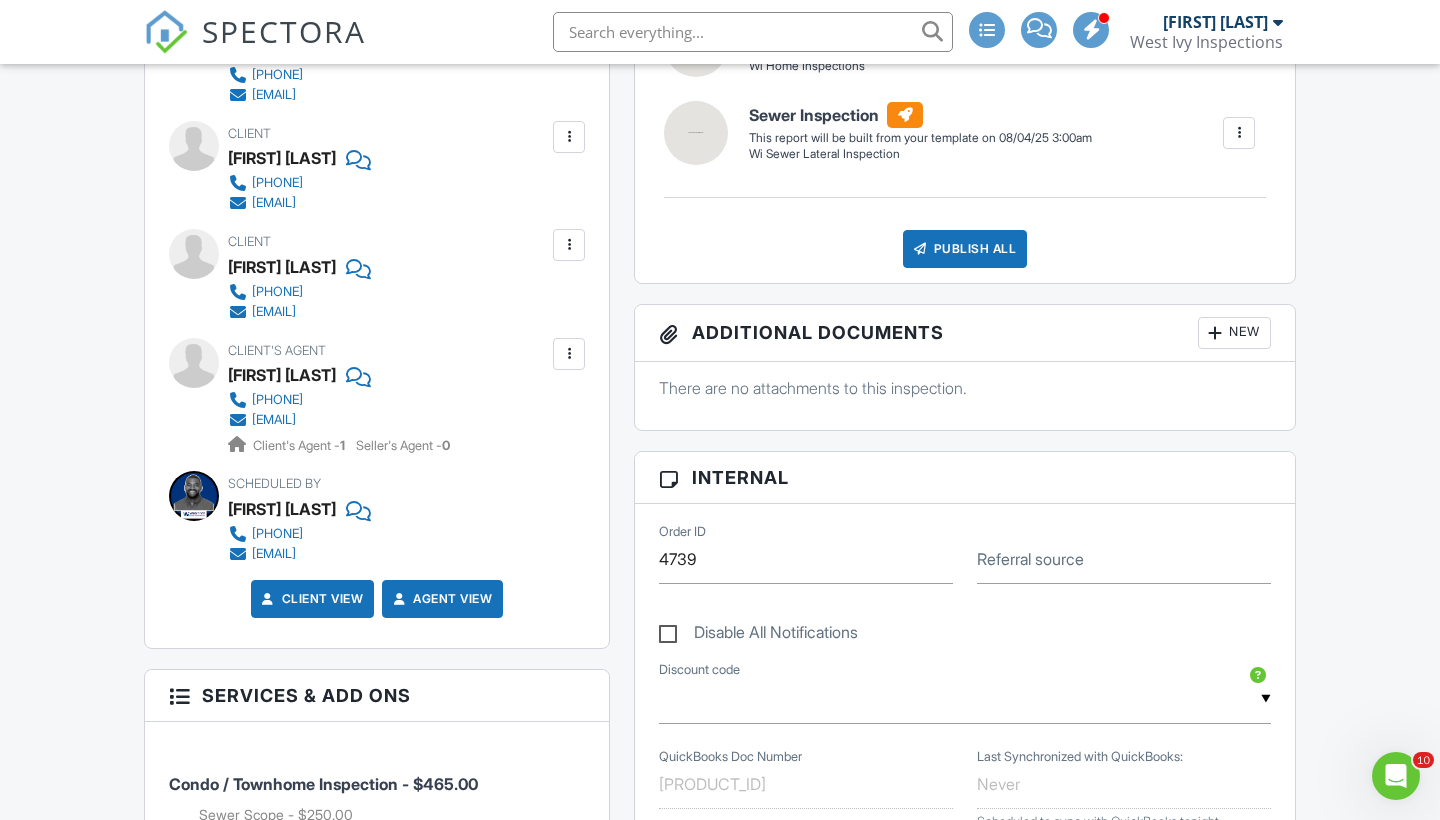 click at bounding box center [569, 354] 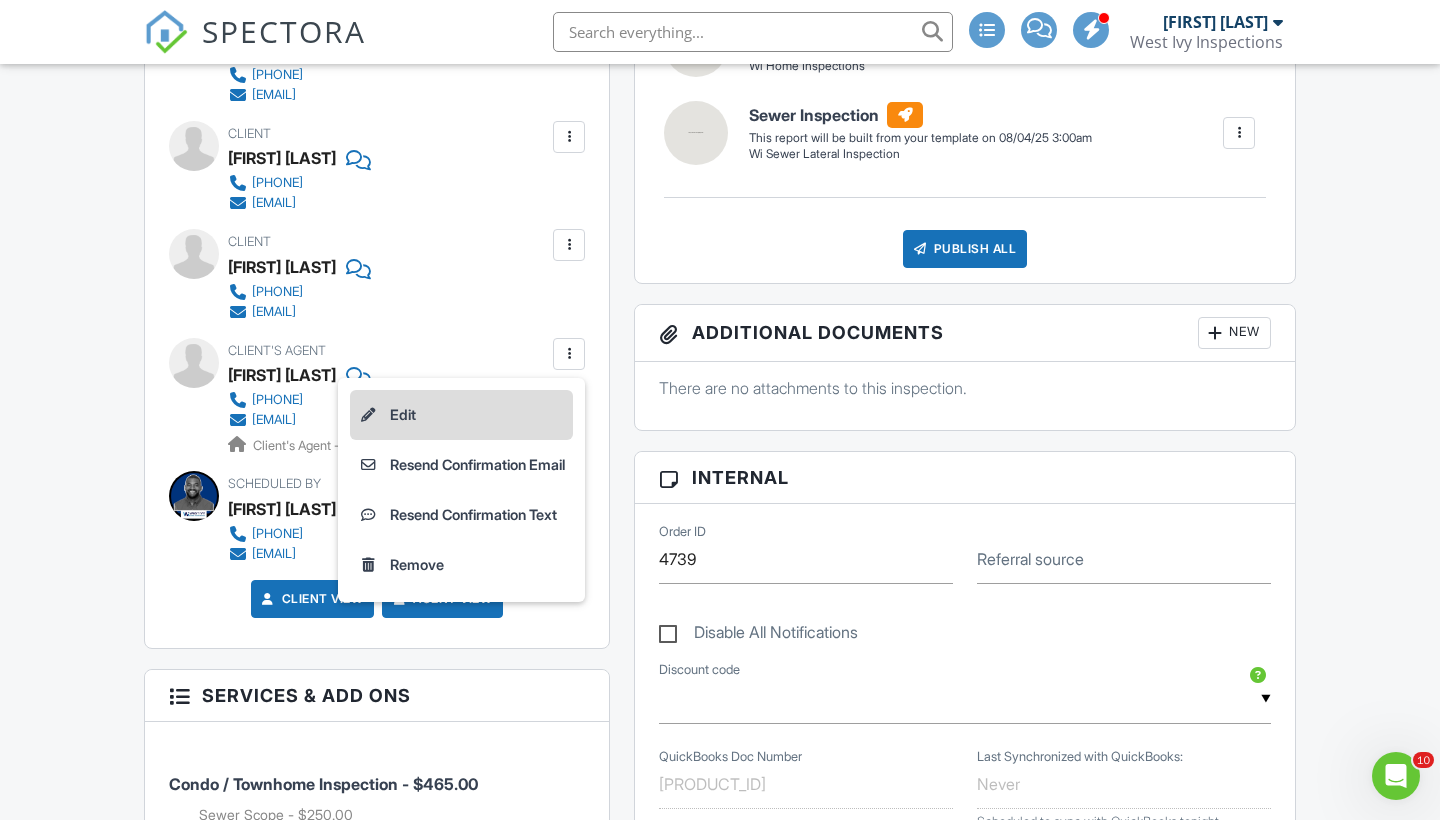 click on "Edit" at bounding box center [461, 415] 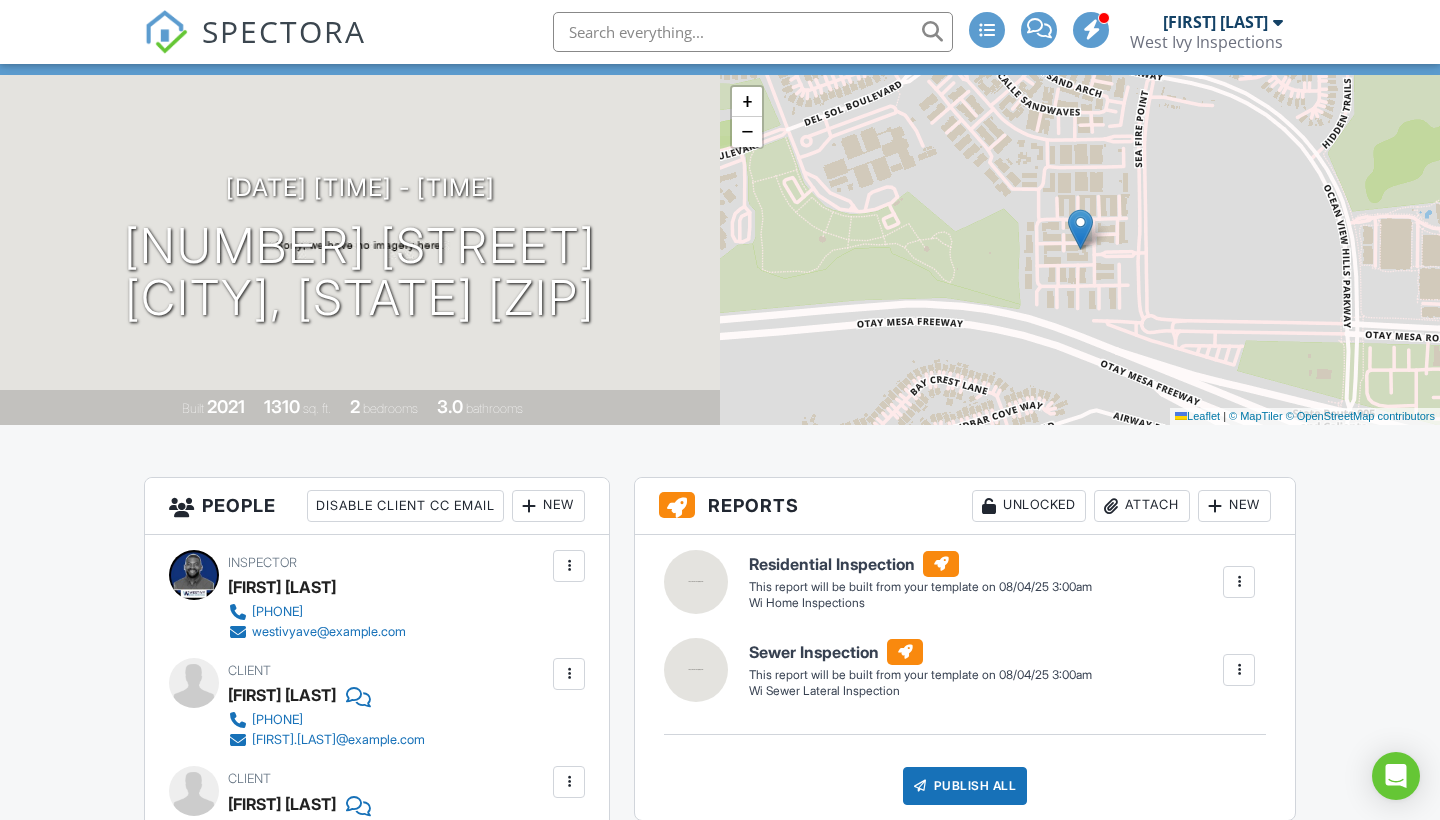 scroll, scrollTop: 0, scrollLeft: 0, axis: both 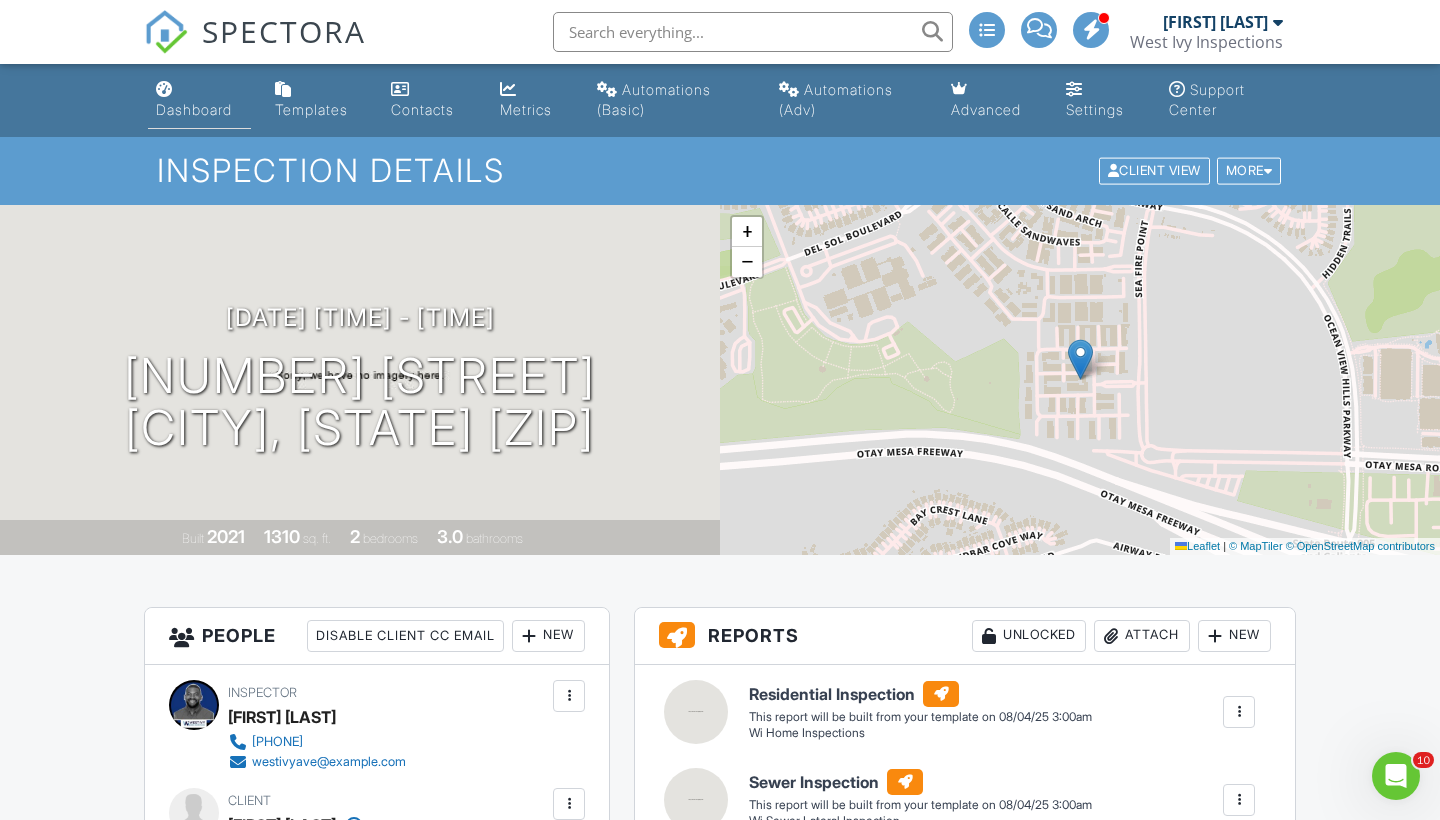 click on "Dashboard" at bounding box center [199, 100] 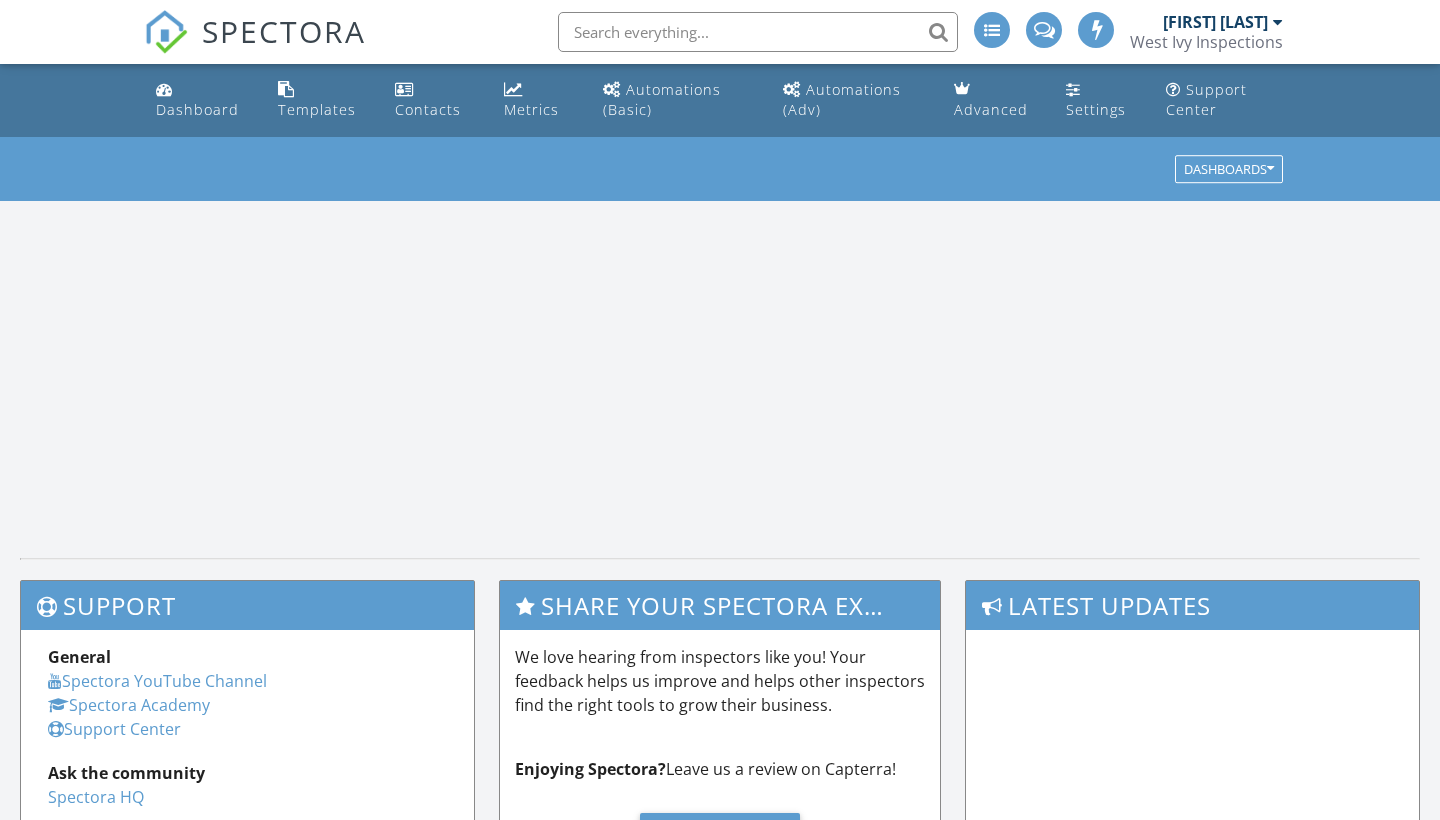 scroll, scrollTop: 0, scrollLeft: 0, axis: both 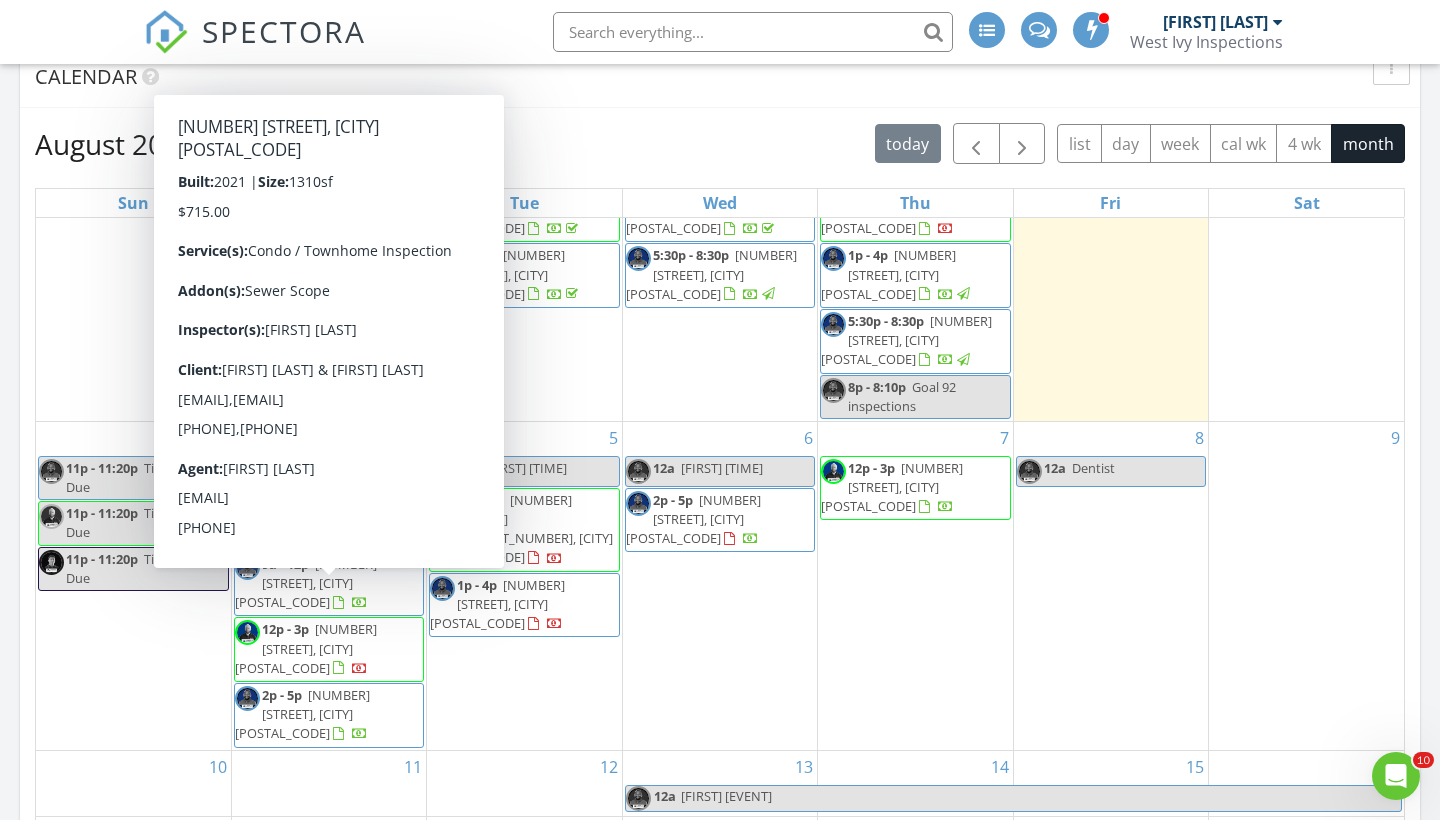 click on "[NUMBER]
[TIME]
[TIME]
[NUMBER] [STREET] [APARTMENT_NUMBER], [CITY]
[TIME]
[NUMBER] [STREET], [CITY] [POSTAL_CODE]" at bounding box center (524, 586) 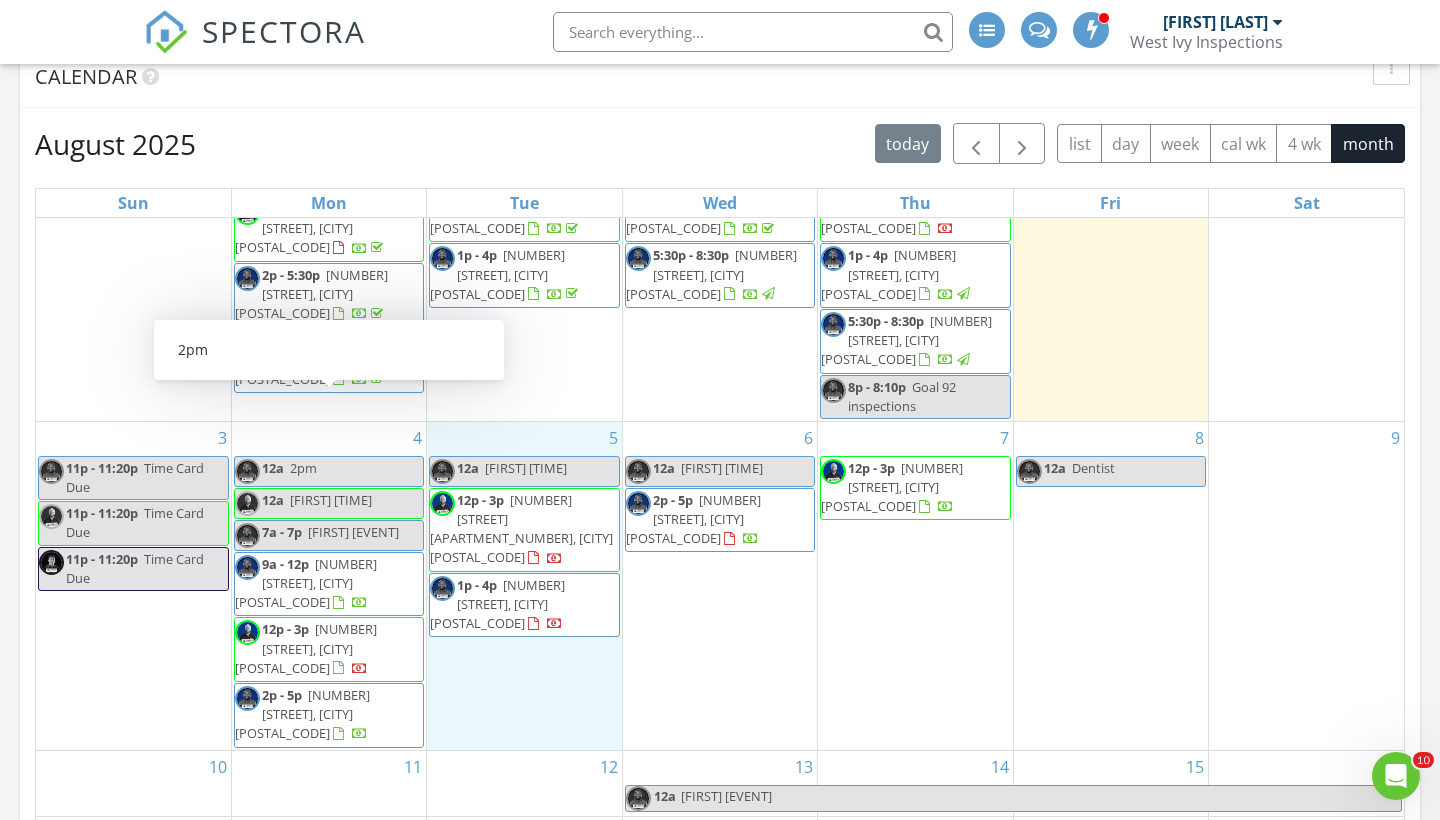 click on "[NUMBER] [TIME]" at bounding box center (329, 471) 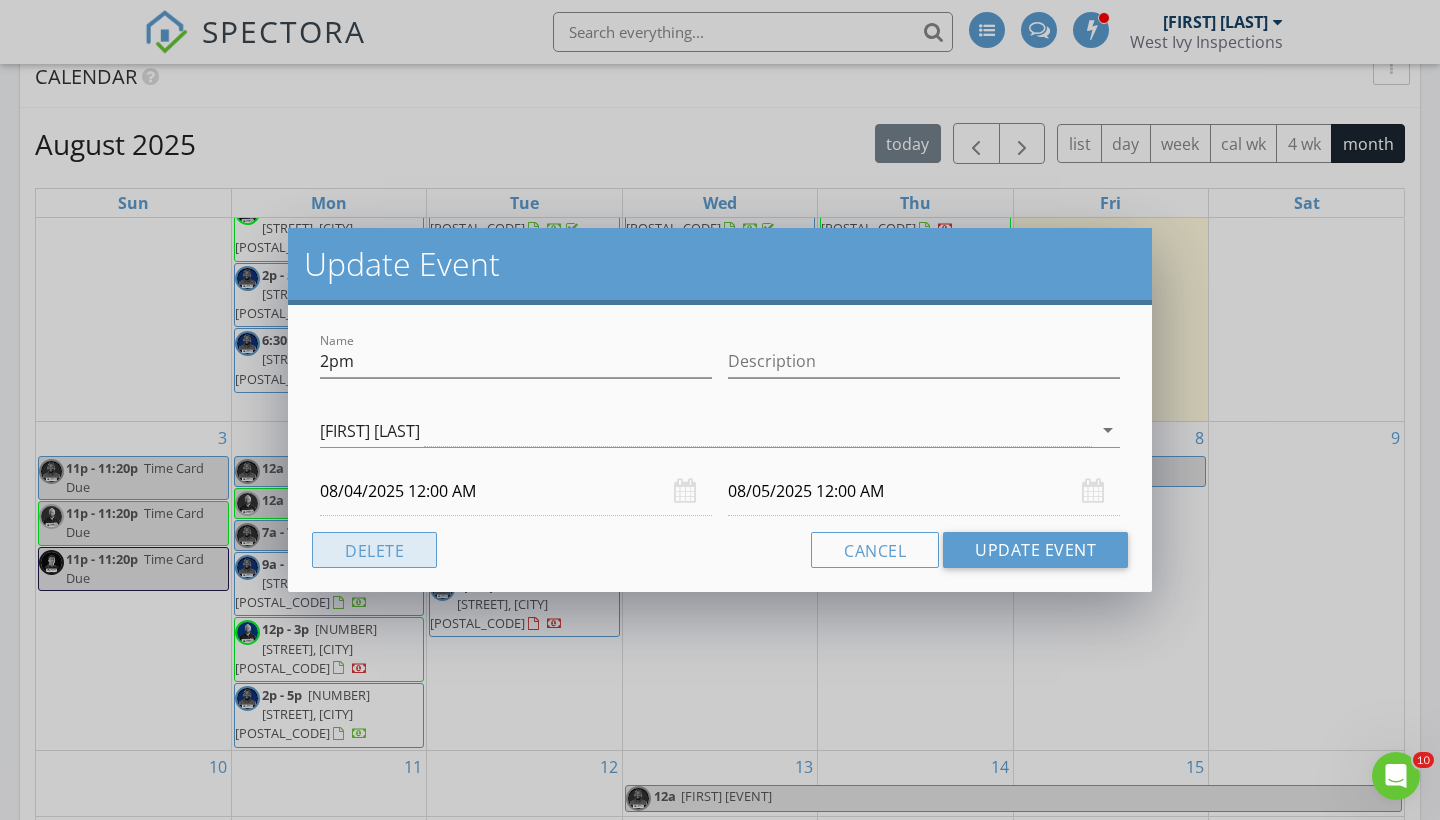 click on "Delete" at bounding box center (374, 550) 